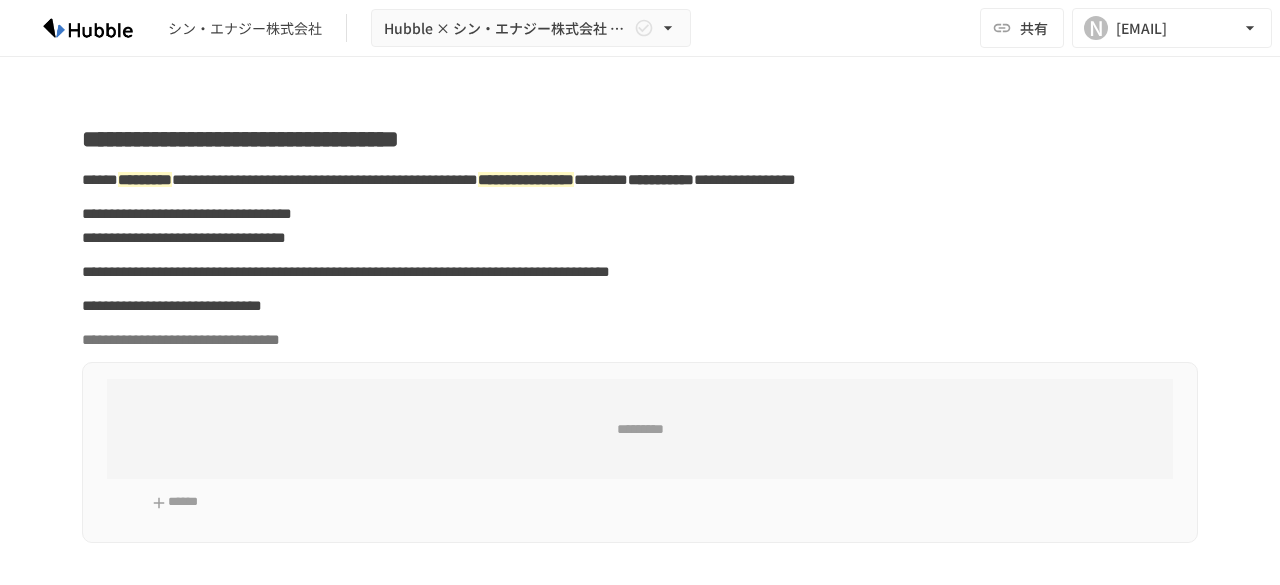 scroll, scrollTop: 0, scrollLeft: 0, axis: both 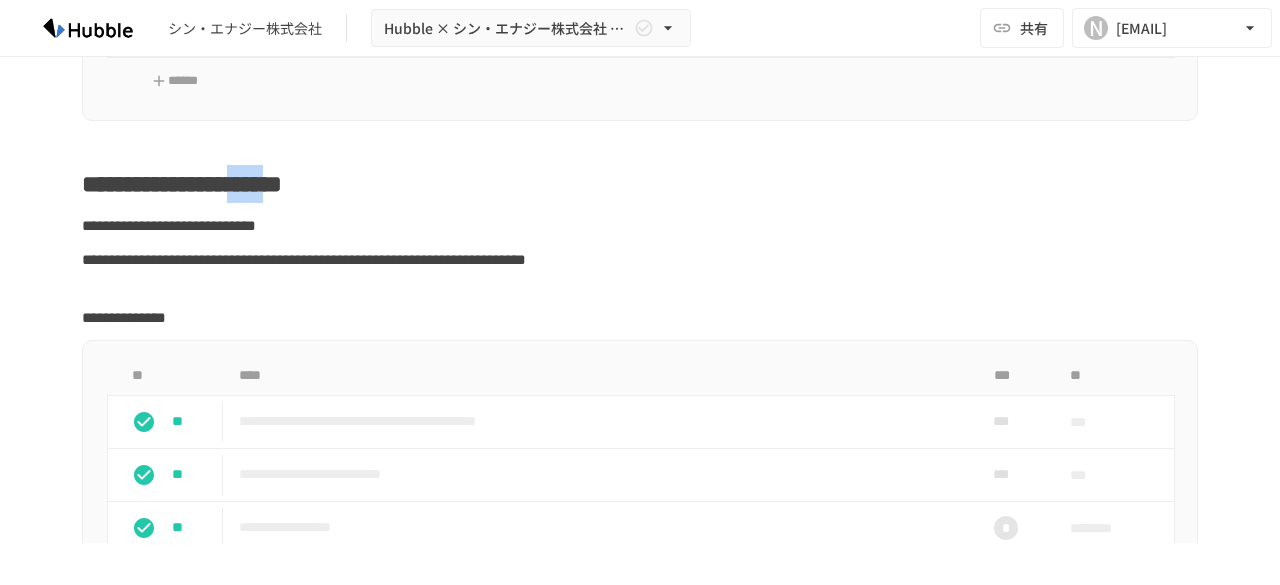 drag, startPoint x: 338, startPoint y: 228, endPoint x: 420, endPoint y: 224, distance: 82.0975 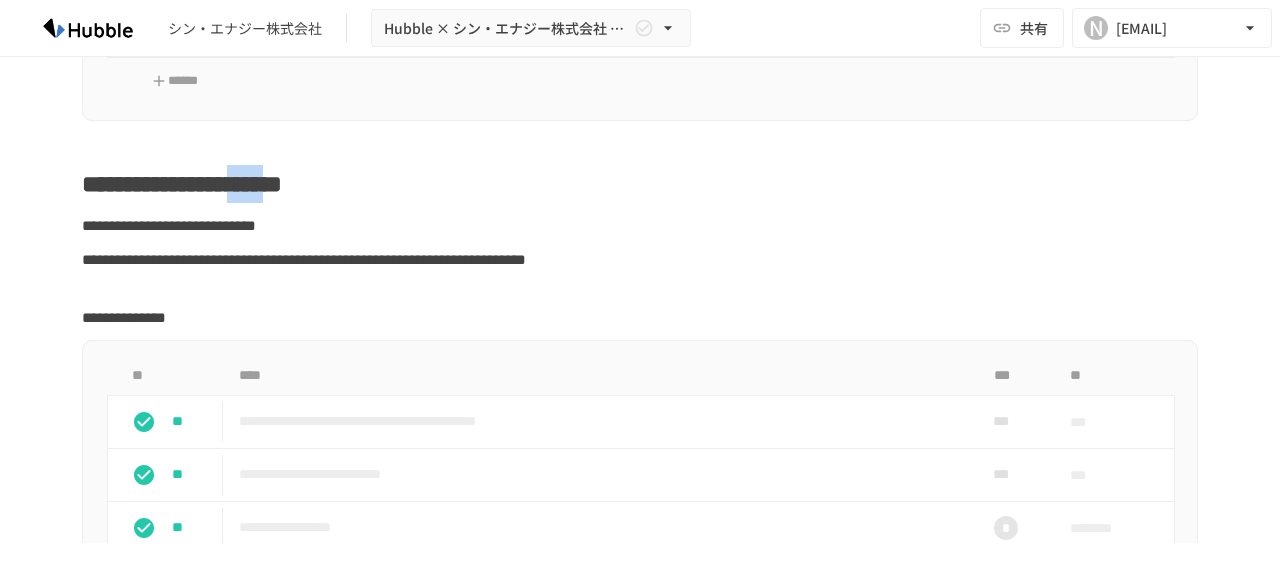 click on "**********" at bounding box center (182, 184) 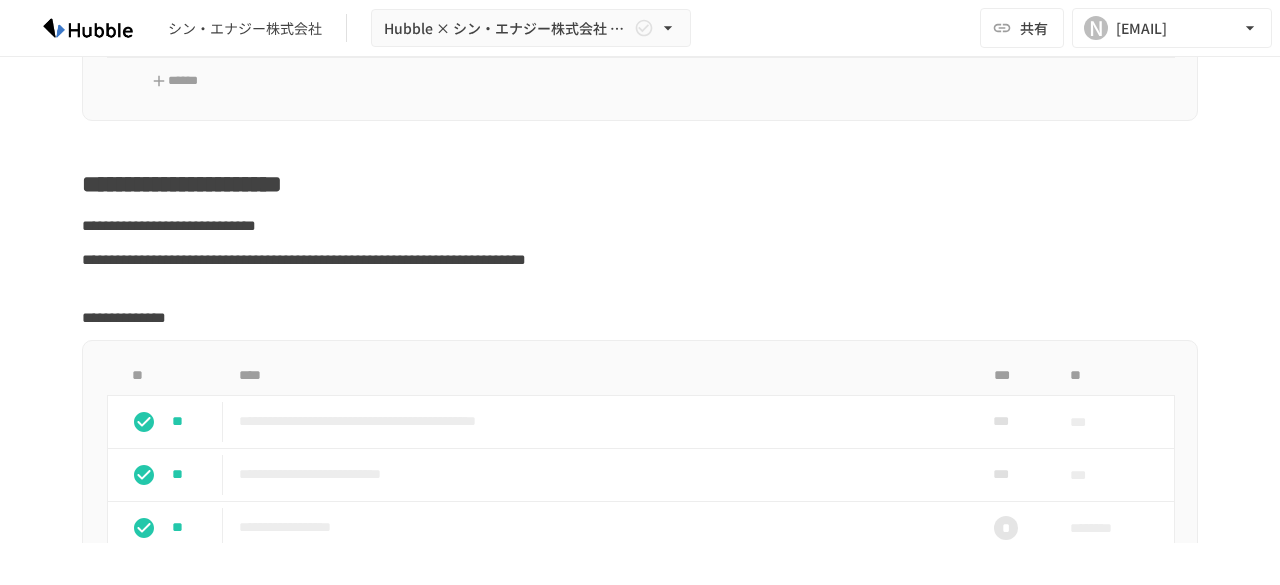 click on "**********" at bounding box center (640, 184) 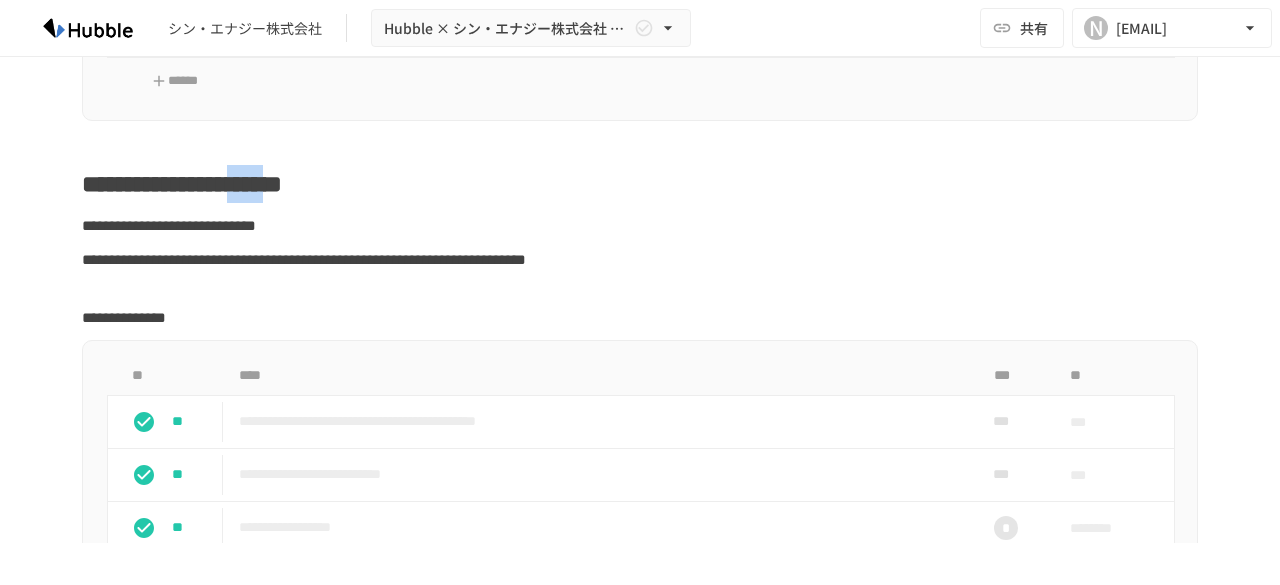 drag, startPoint x: 330, startPoint y: 225, endPoint x: 425, endPoint y: 225, distance: 95 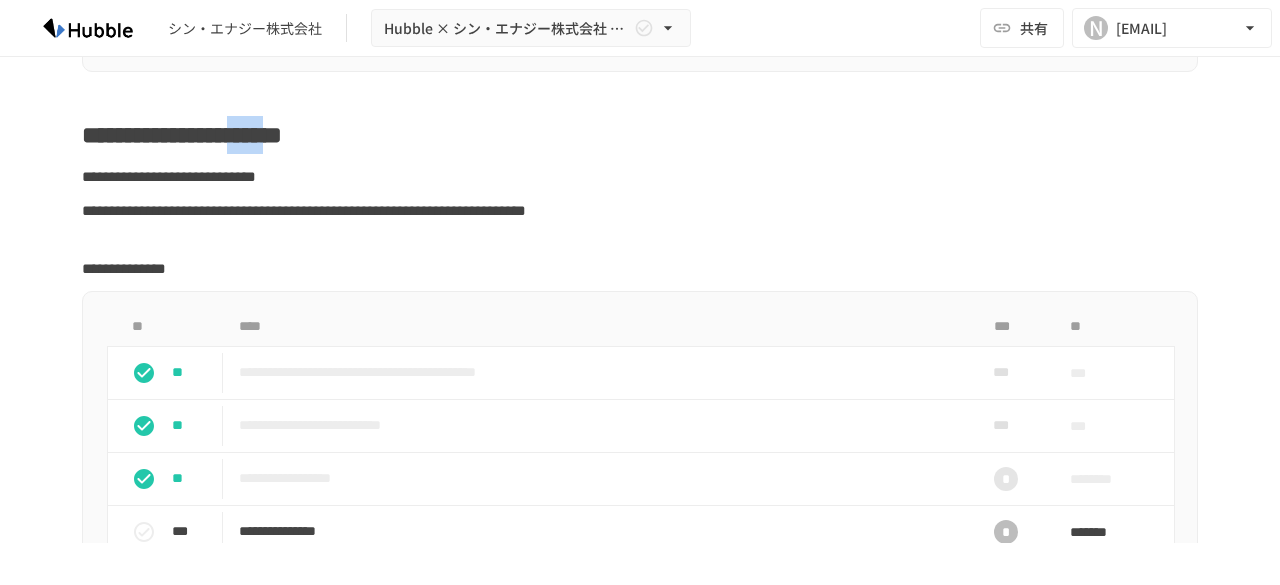 scroll, scrollTop: 1300, scrollLeft: 0, axis: vertical 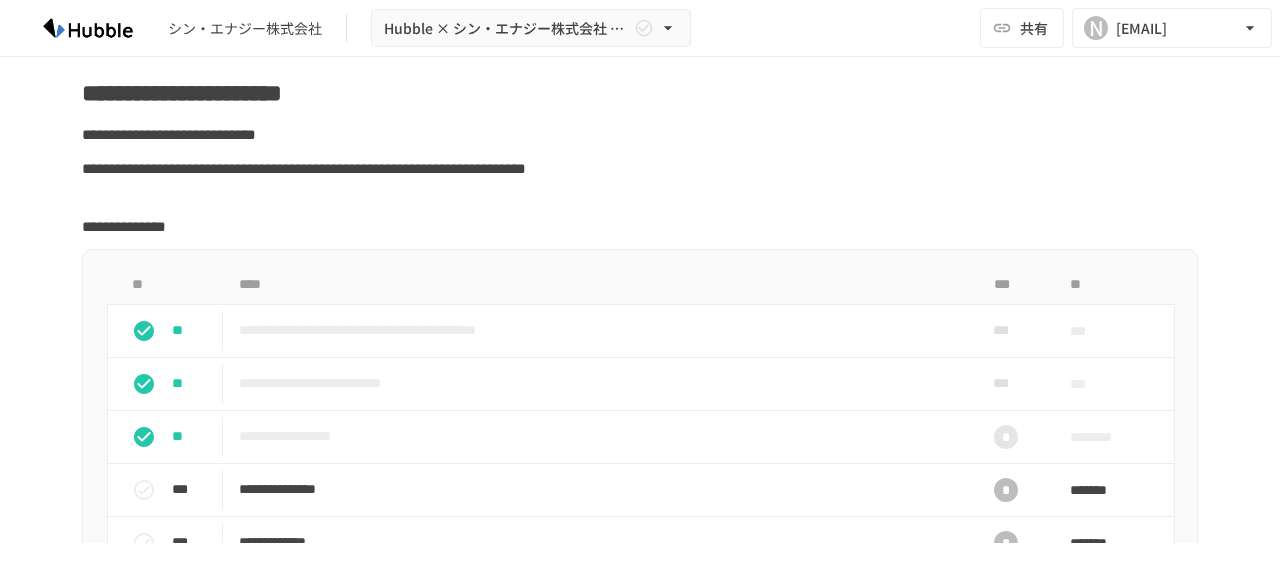 click on "**********" at bounding box center (640, 93) 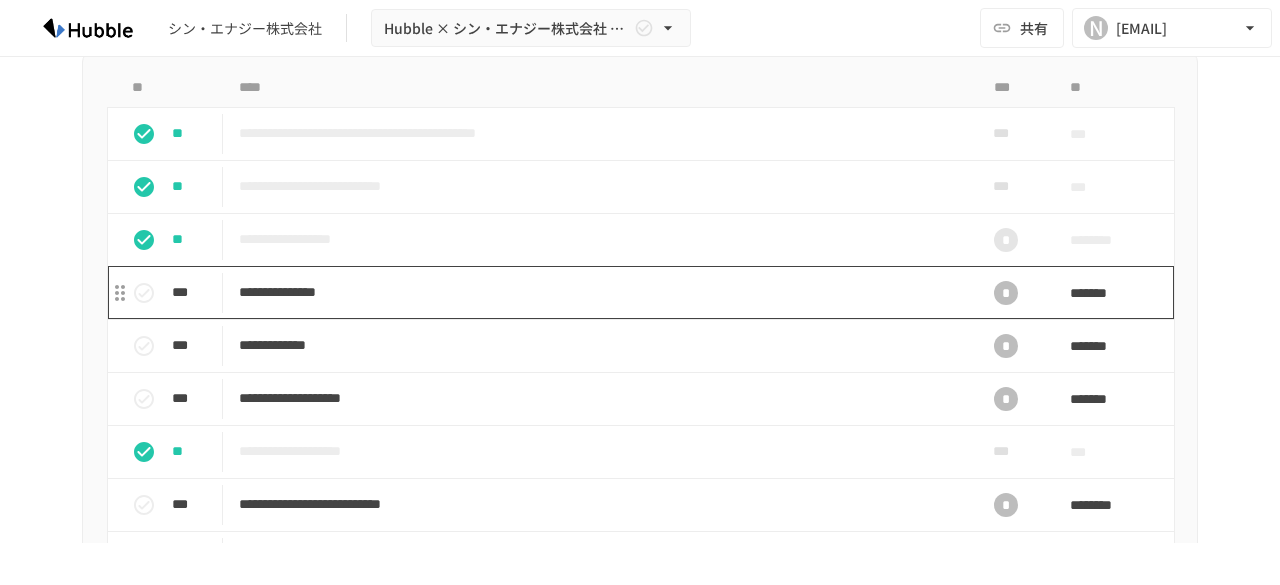 scroll, scrollTop: 1500, scrollLeft: 0, axis: vertical 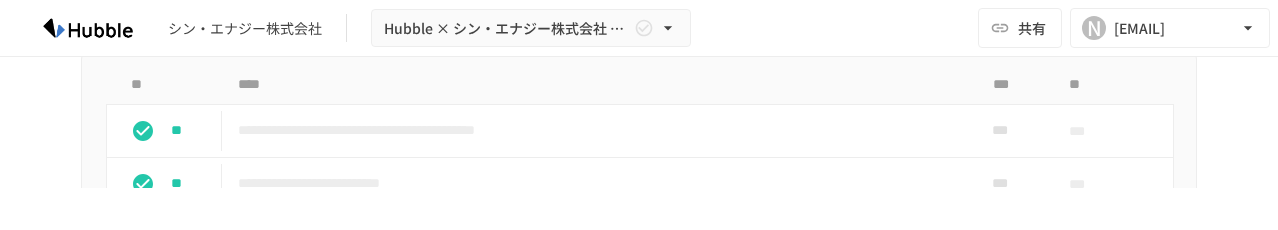 drag, startPoint x: 630, startPoint y: 228, endPoint x: 636, endPoint y: 305, distance: 77.23341 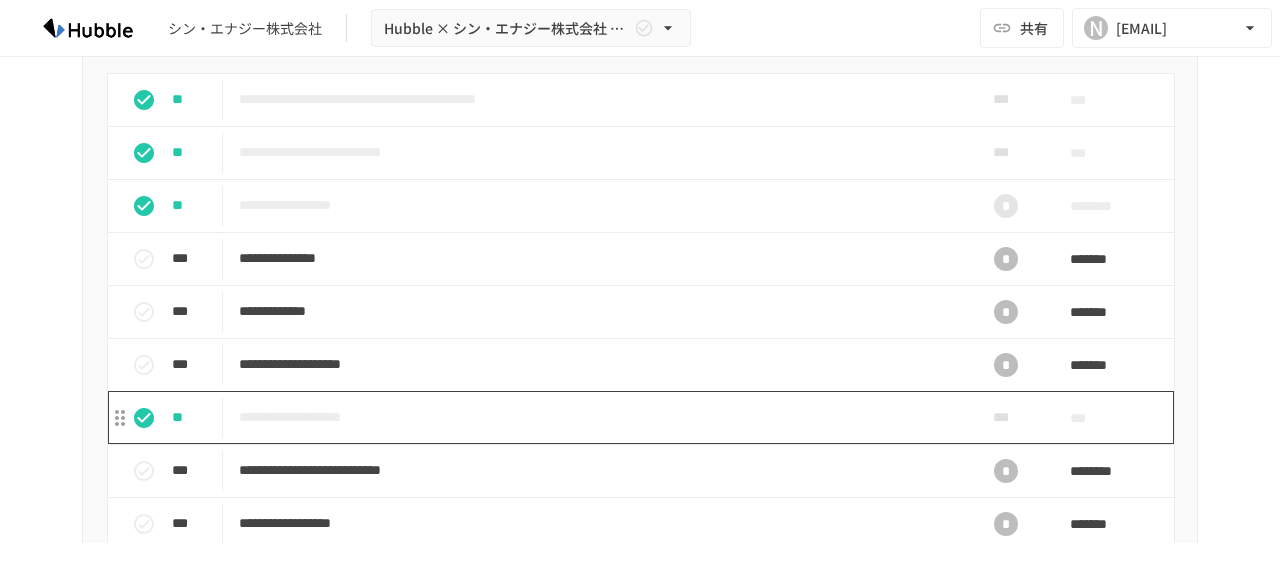 scroll, scrollTop: 1500, scrollLeft: 0, axis: vertical 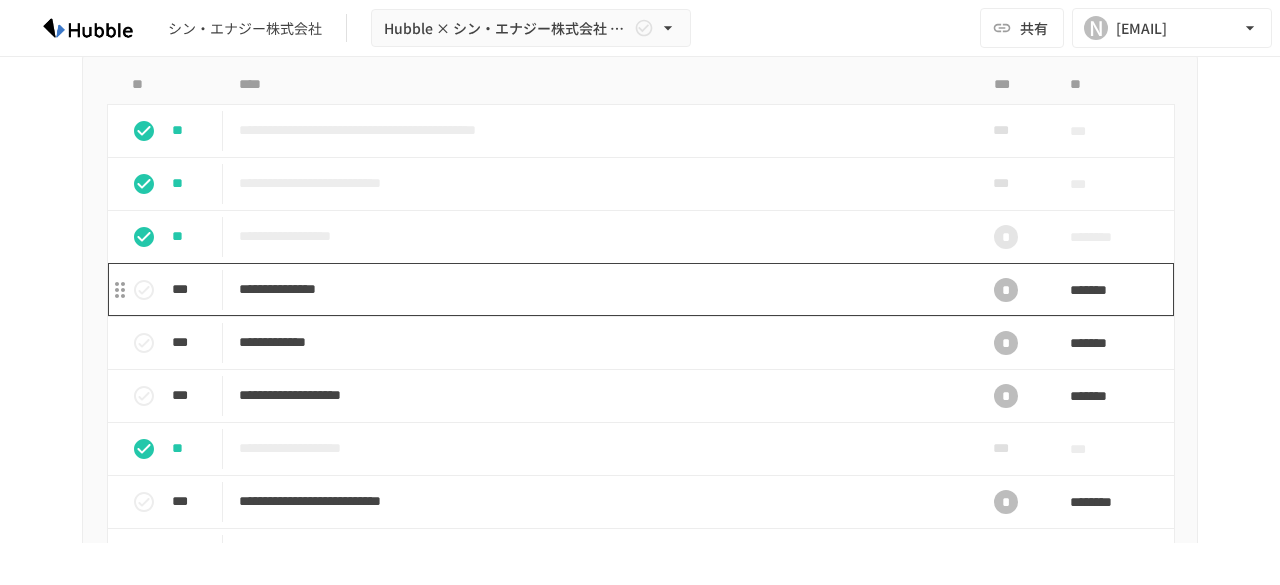 click on "**********" at bounding box center [598, 289] 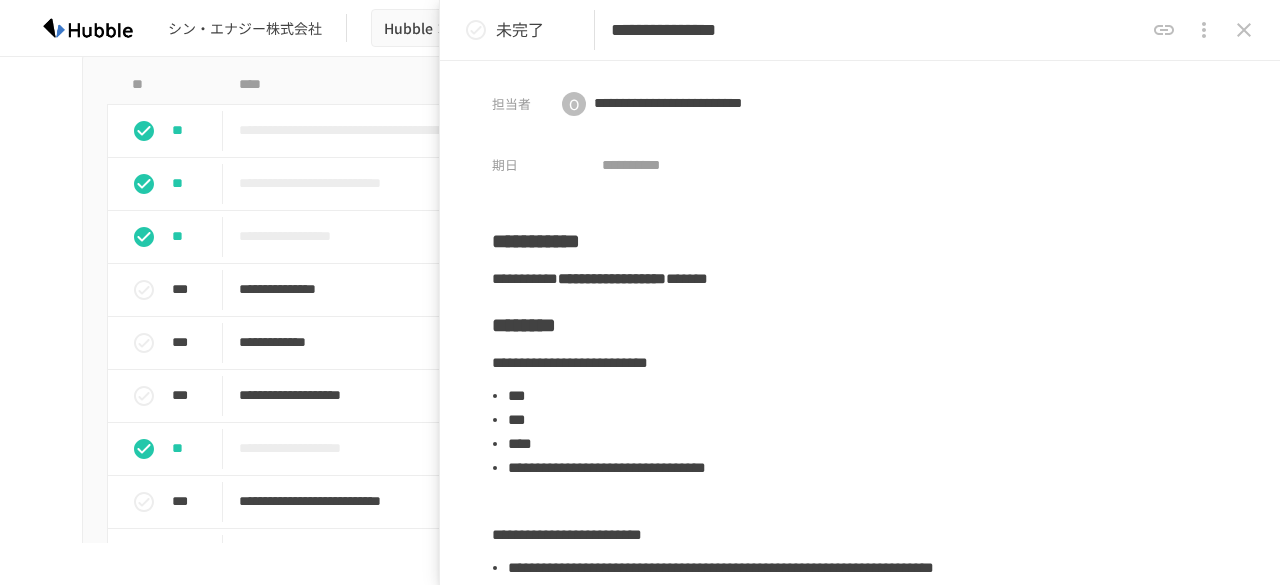 drag, startPoint x: 720, startPoint y: 33, endPoint x: 877, endPoint y: 36, distance: 157.02866 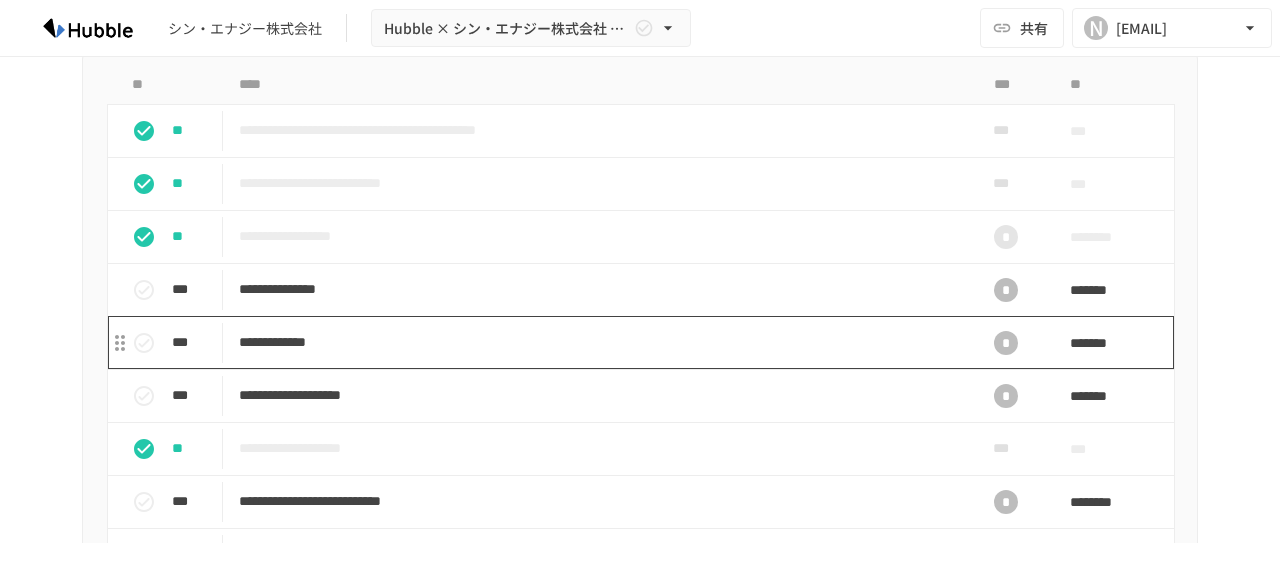 click on "**********" at bounding box center (598, 342) 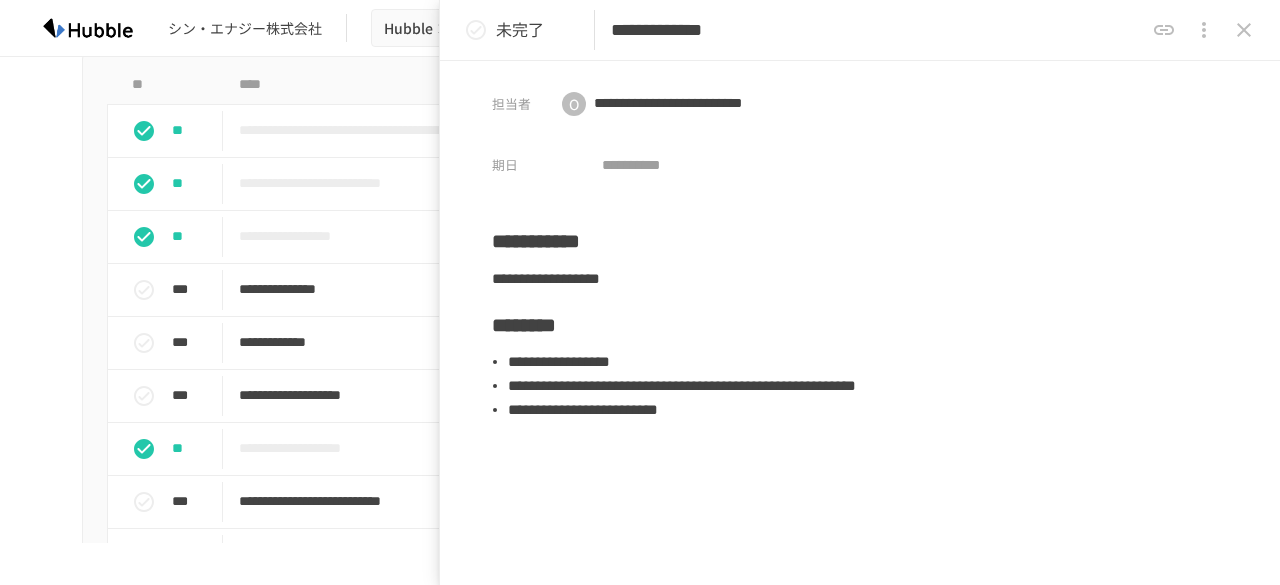 drag, startPoint x: 784, startPoint y: 33, endPoint x: 872, endPoint y: 44, distance: 88.68484 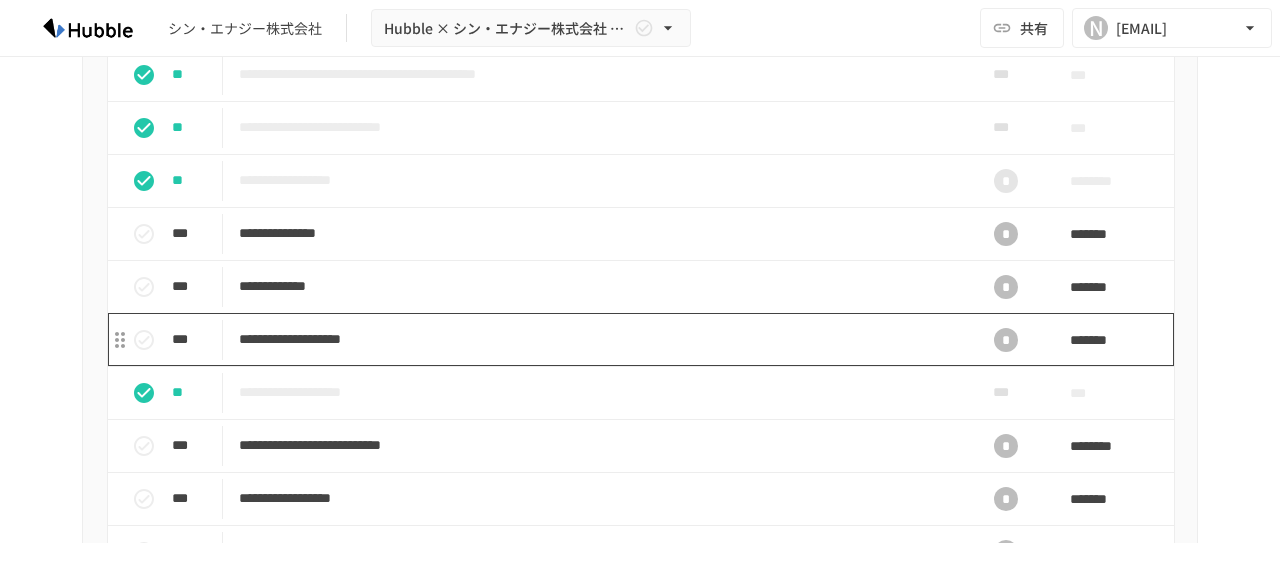 scroll, scrollTop: 1600, scrollLeft: 0, axis: vertical 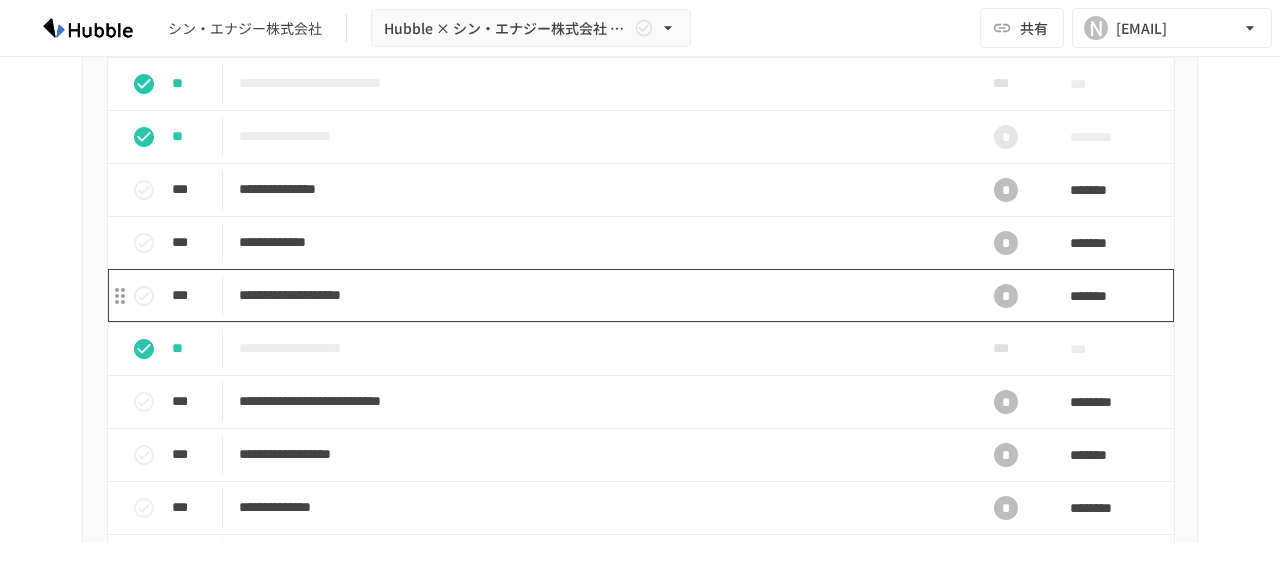 click on "**********" at bounding box center (598, 295) 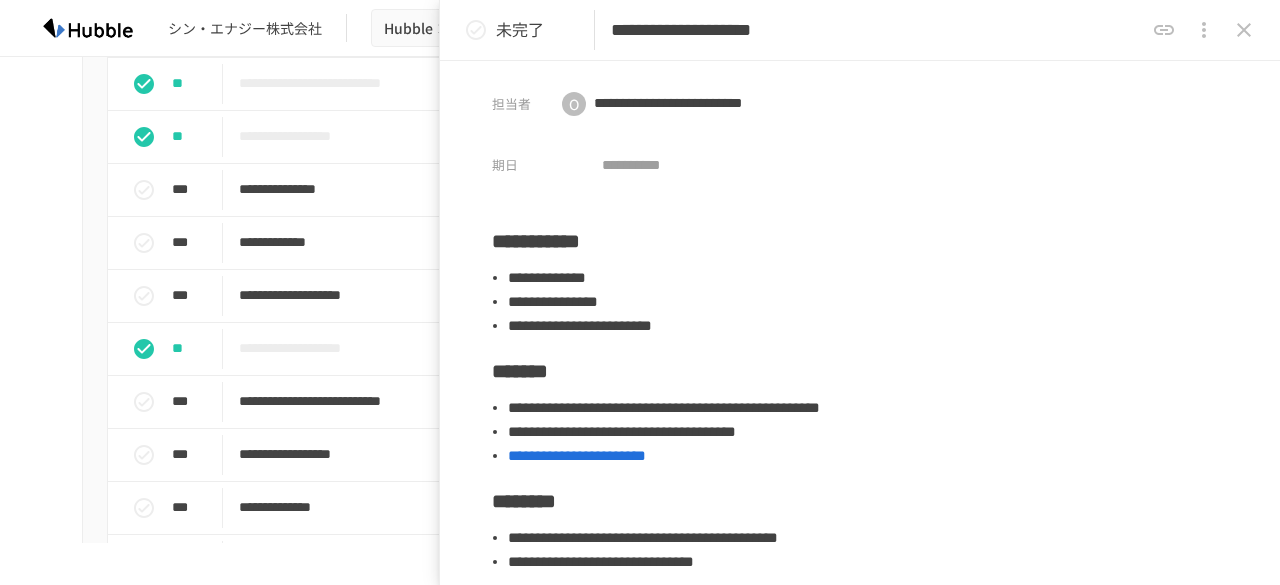 drag, startPoint x: 721, startPoint y: 34, endPoint x: 970, endPoint y: 33, distance: 249.00201 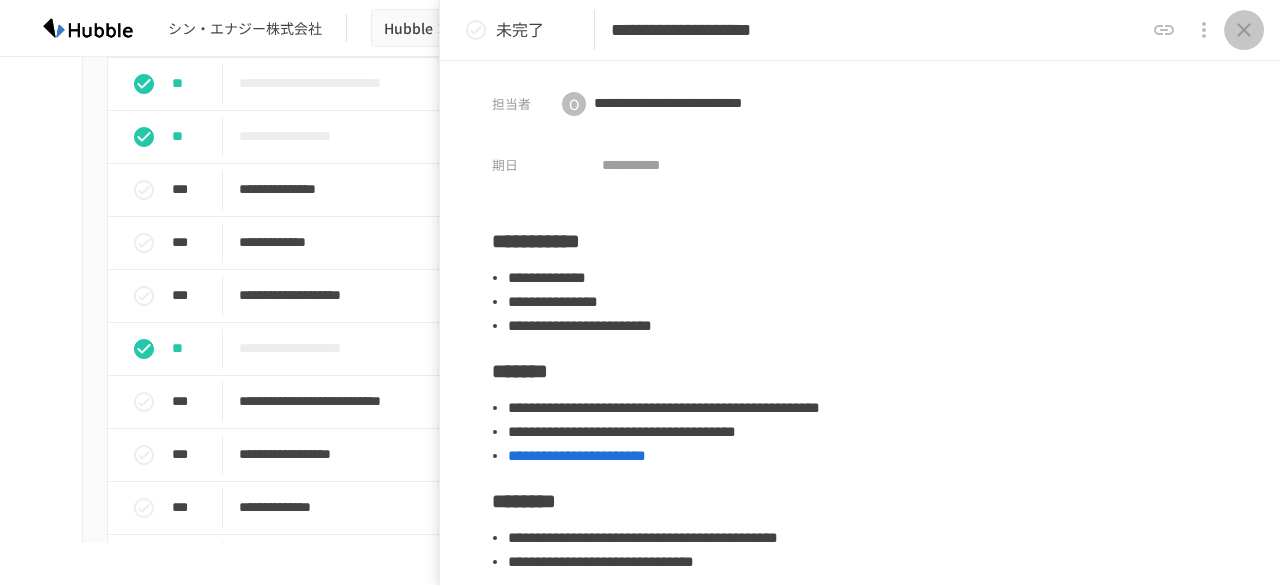 click 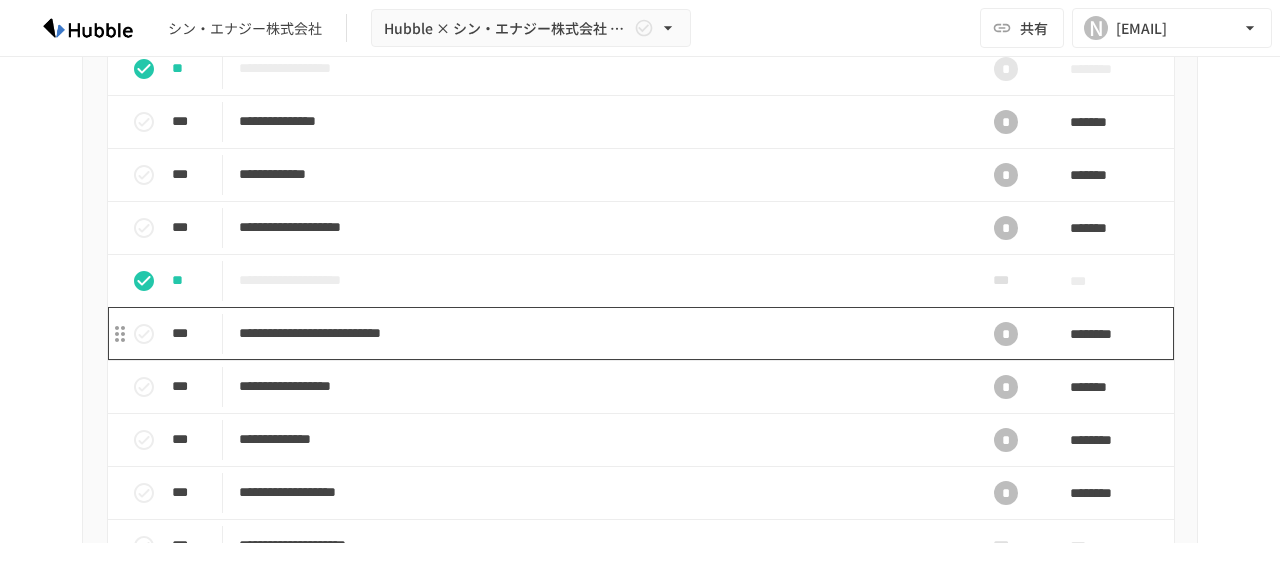 scroll, scrollTop: 1700, scrollLeft: 0, axis: vertical 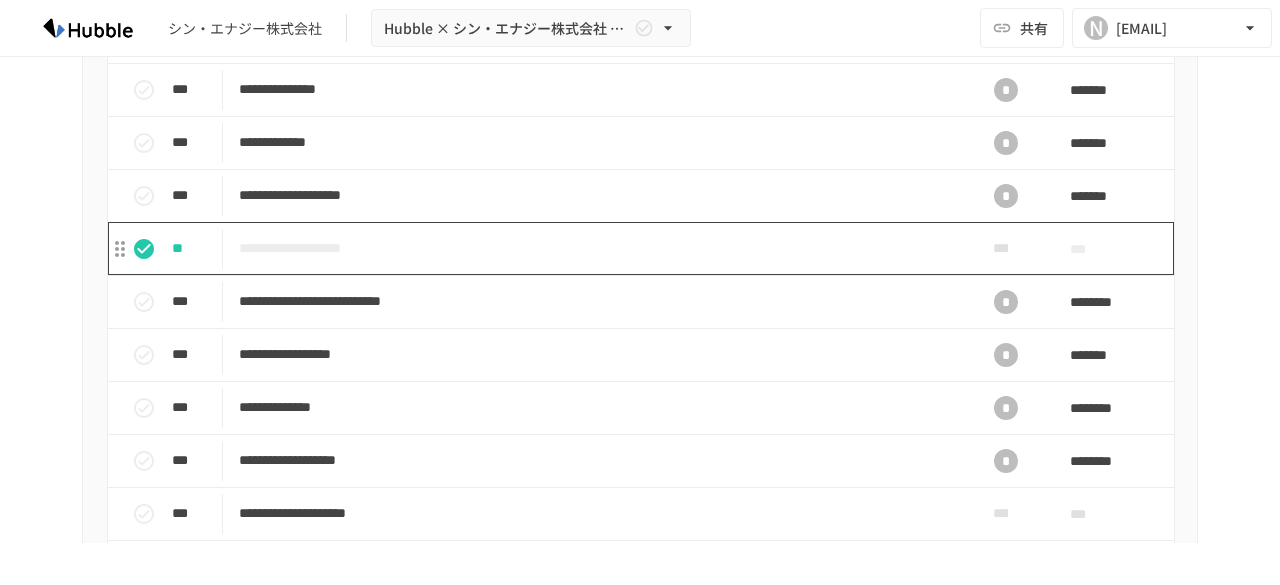 click on "**********" at bounding box center [598, 248] 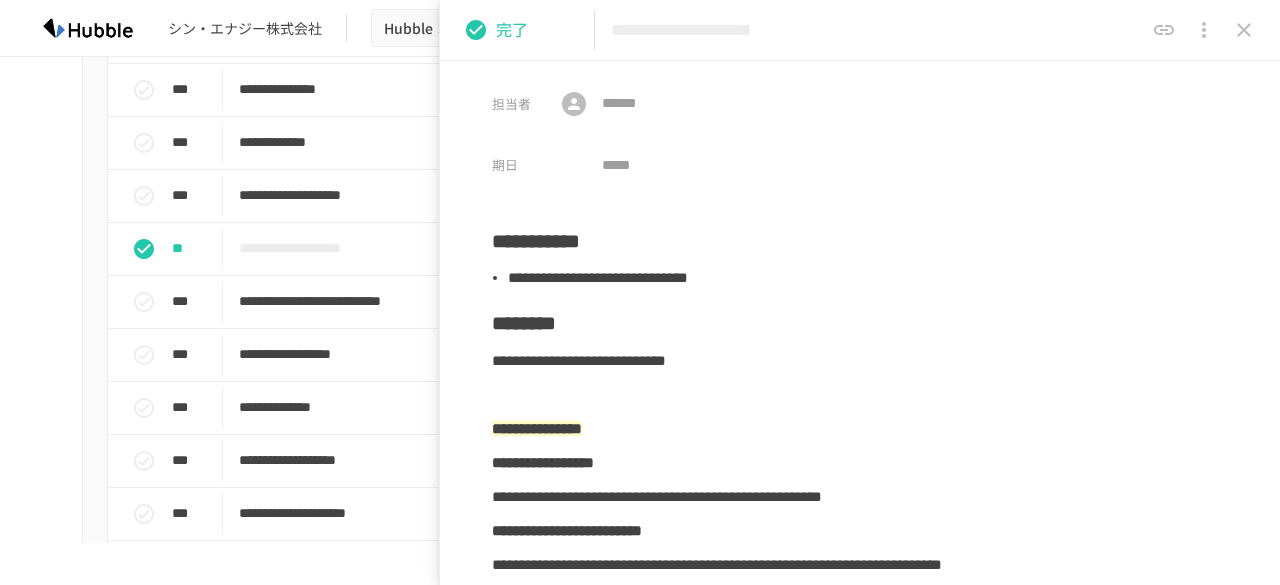 drag, startPoint x: 718, startPoint y: 30, endPoint x: 1008, endPoint y: 34, distance: 290.0276 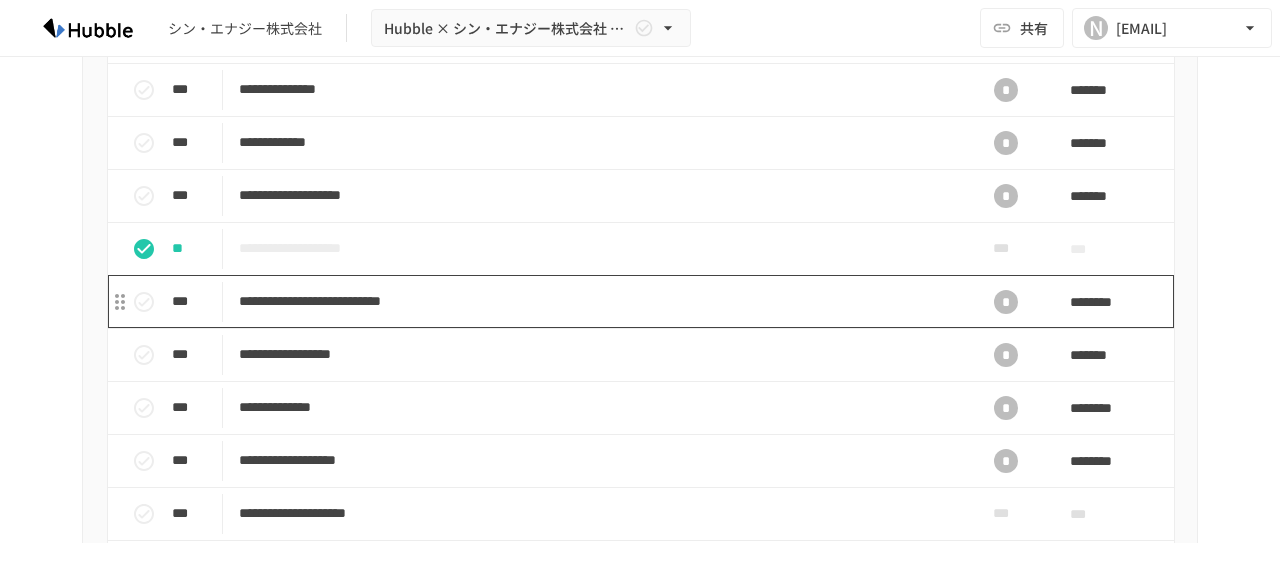 click on "**********" at bounding box center (598, 301) 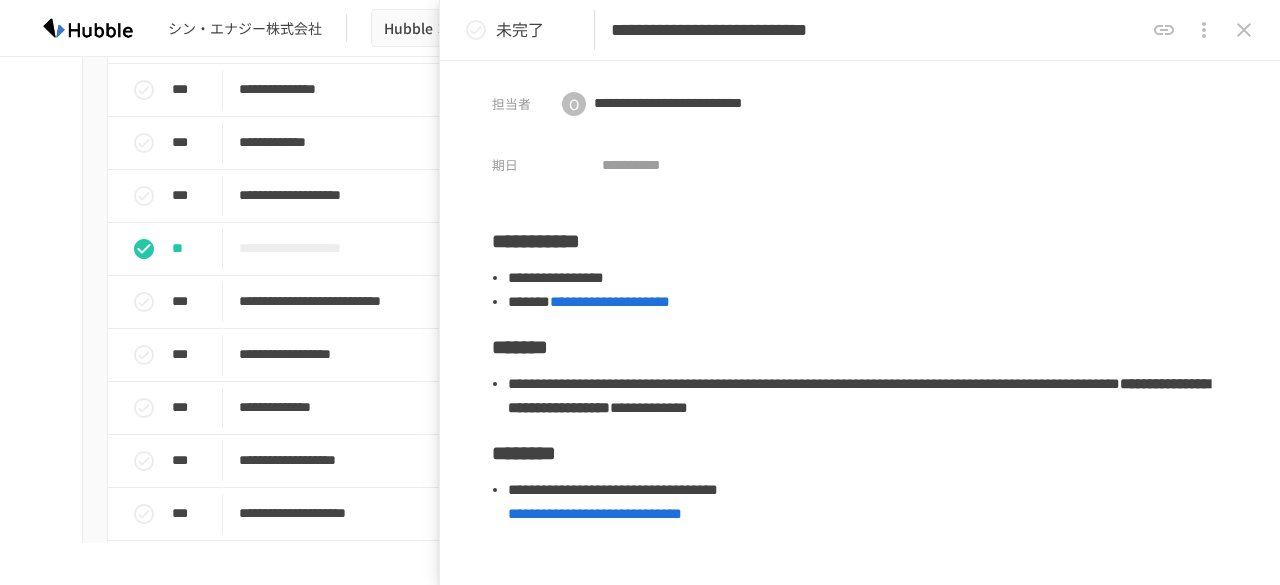 drag, startPoint x: 720, startPoint y: 33, endPoint x: 1126, endPoint y: 38, distance: 406.0308 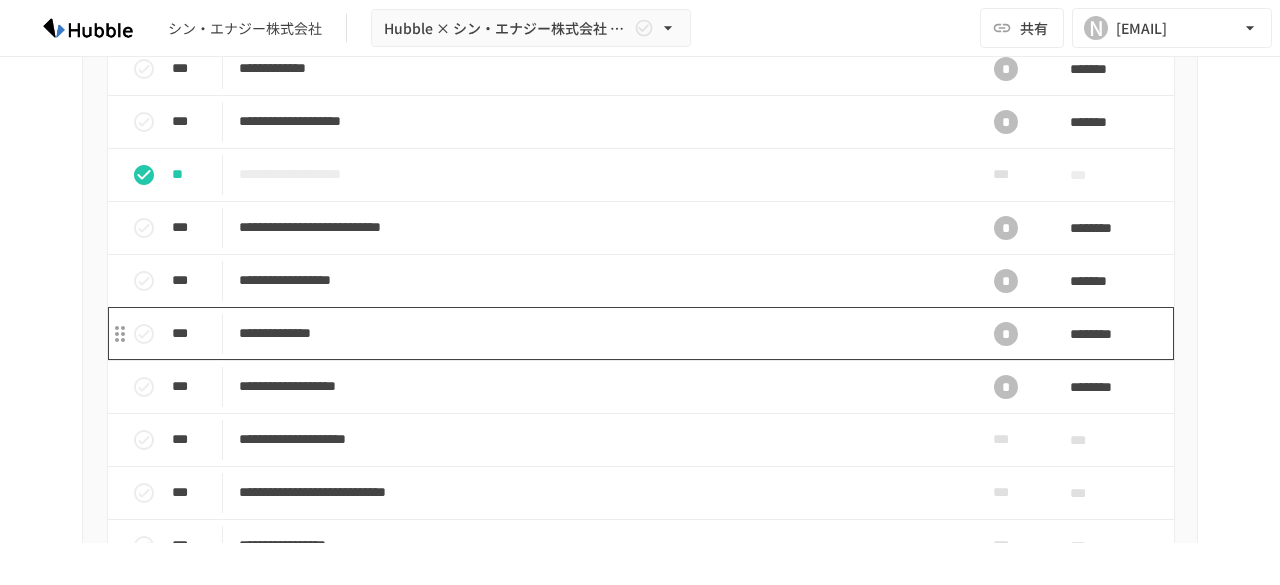 scroll, scrollTop: 1800, scrollLeft: 0, axis: vertical 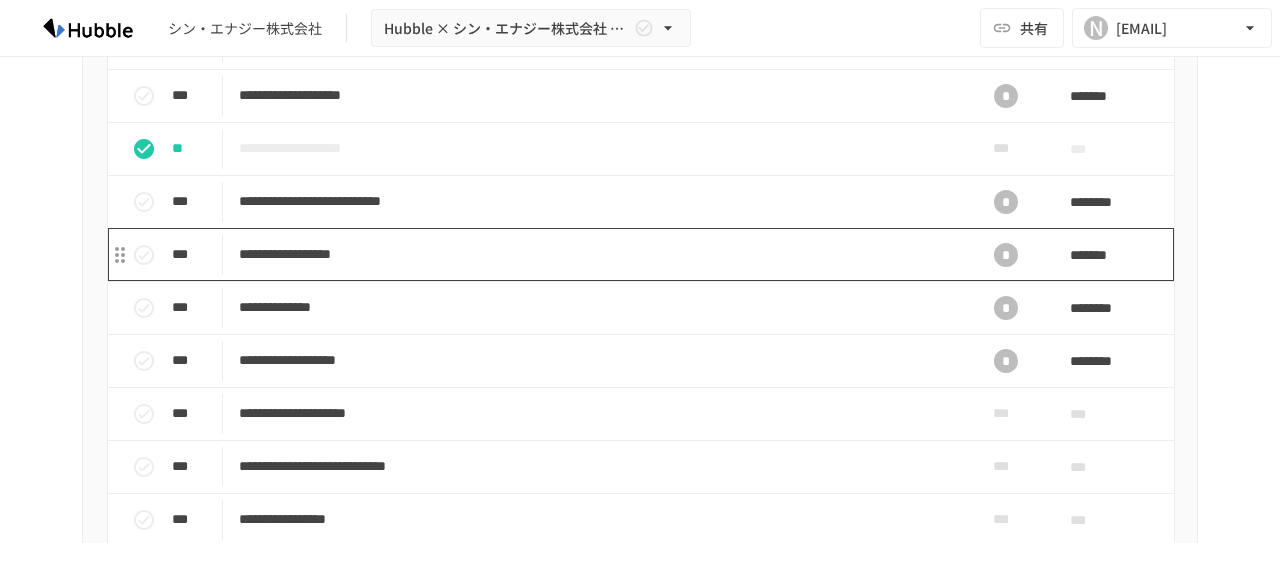 click on "**********" at bounding box center [598, 254] 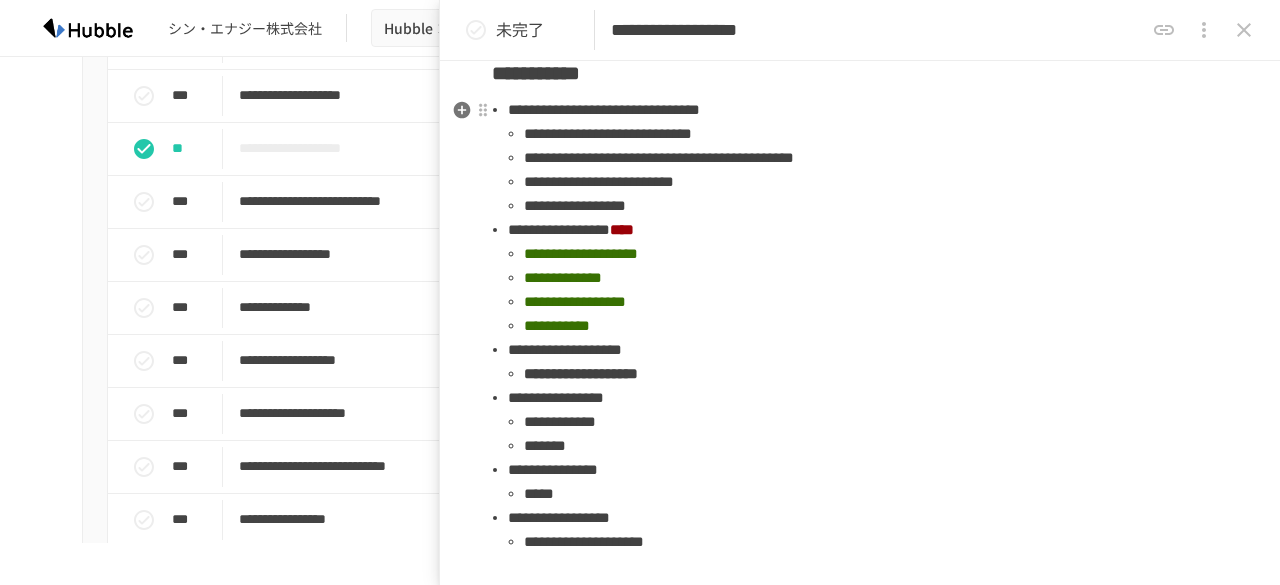 scroll, scrollTop: 200, scrollLeft: 0, axis: vertical 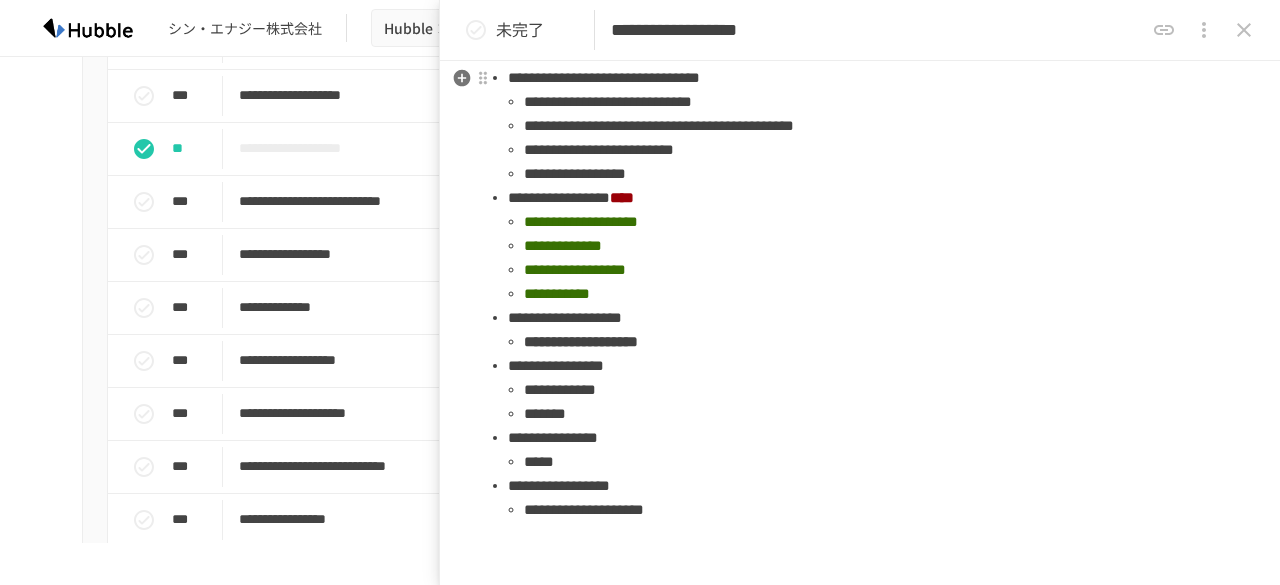 click on "**********" at bounding box center [876, 246] 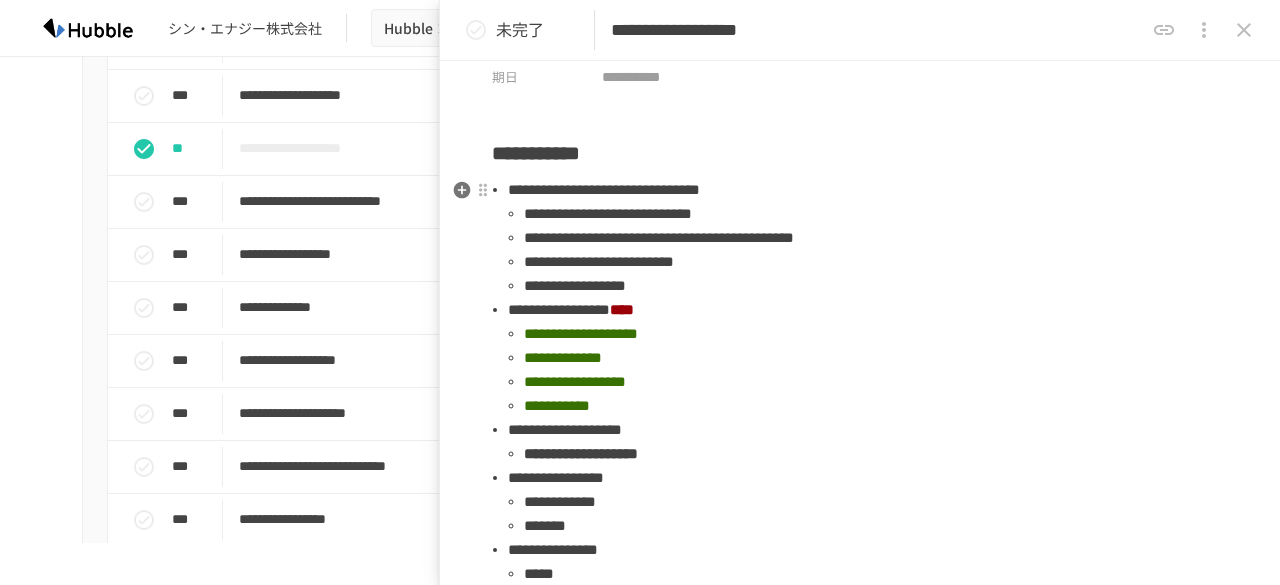 scroll, scrollTop: 0, scrollLeft: 0, axis: both 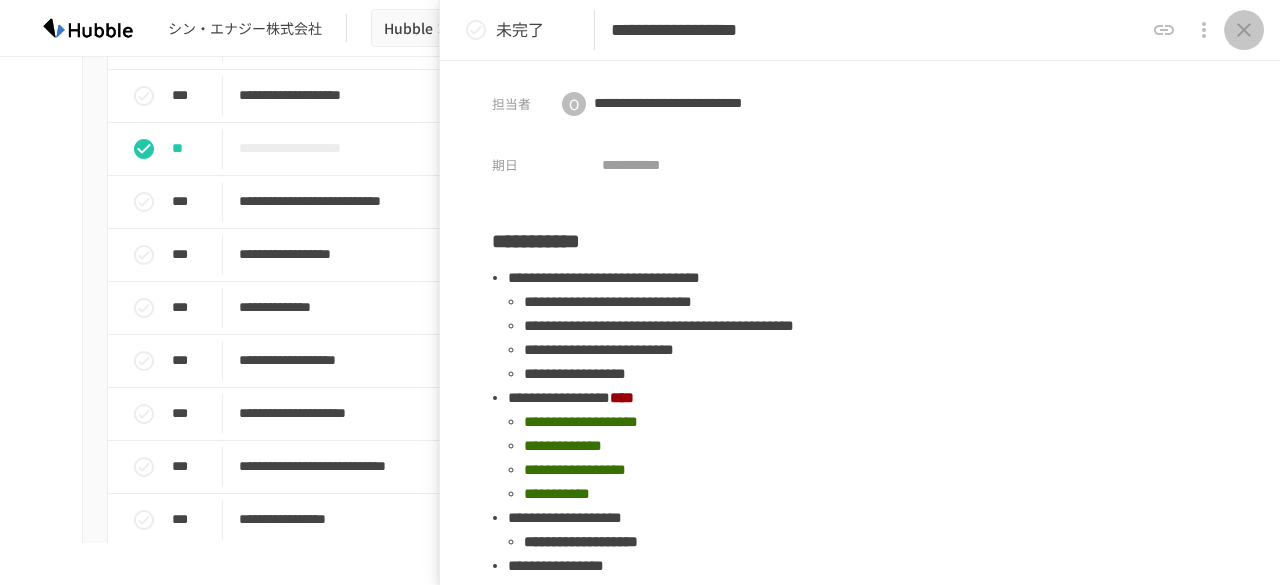 click 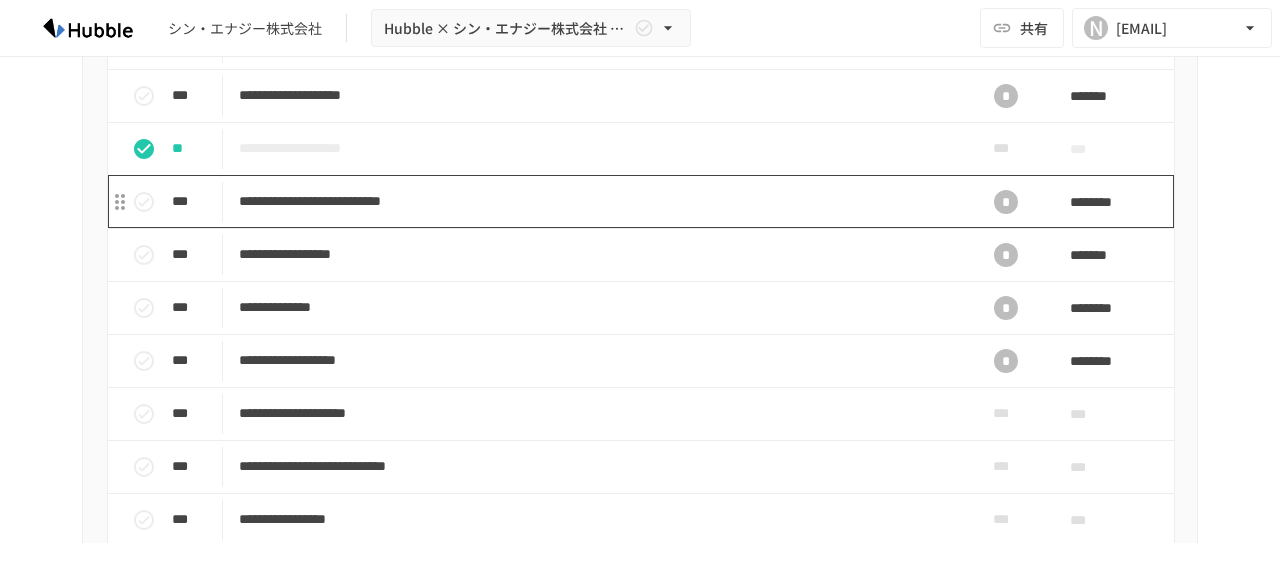 click on "**********" at bounding box center (598, 201) 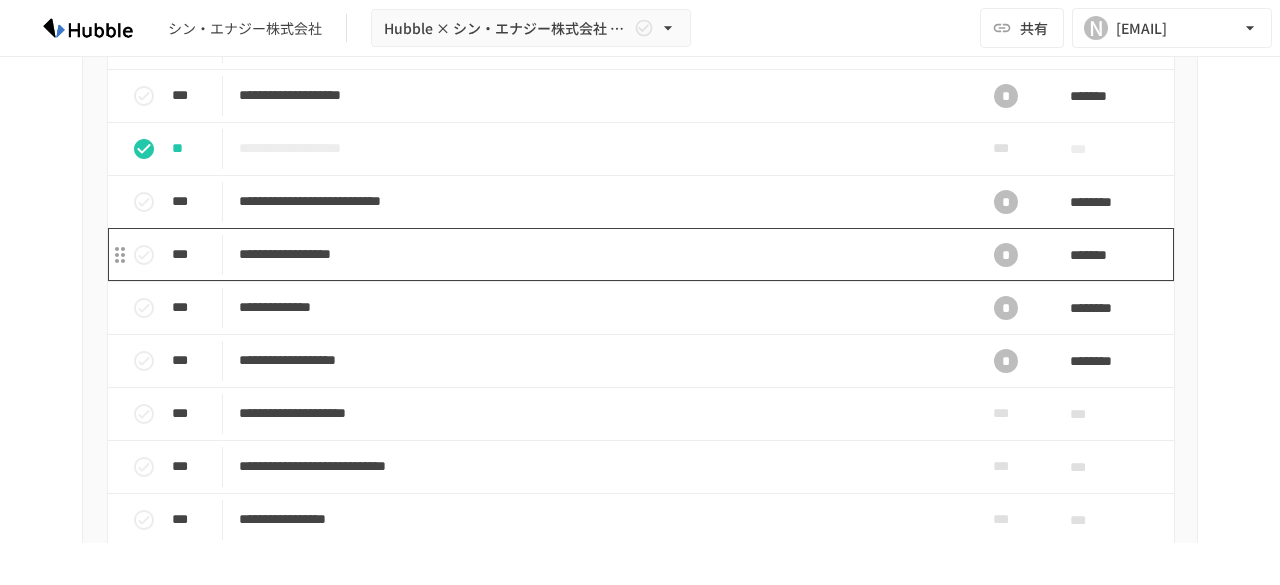 click on "**********" at bounding box center [598, 254] 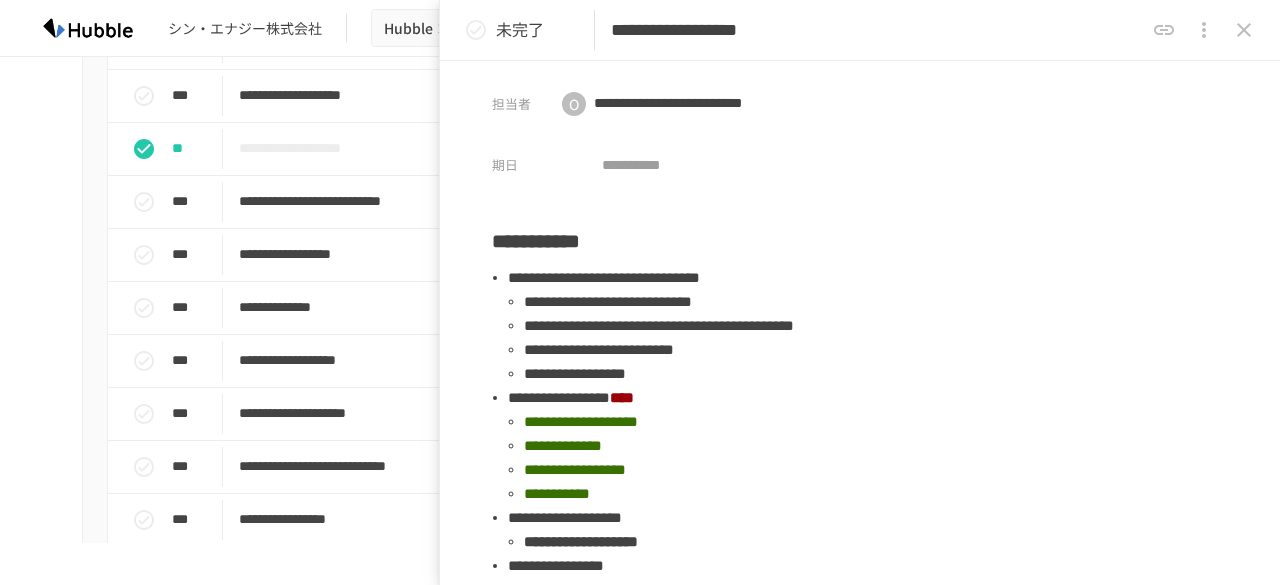 drag, startPoint x: 742, startPoint y: 30, endPoint x: 953, endPoint y: 51, distance: 212.04245 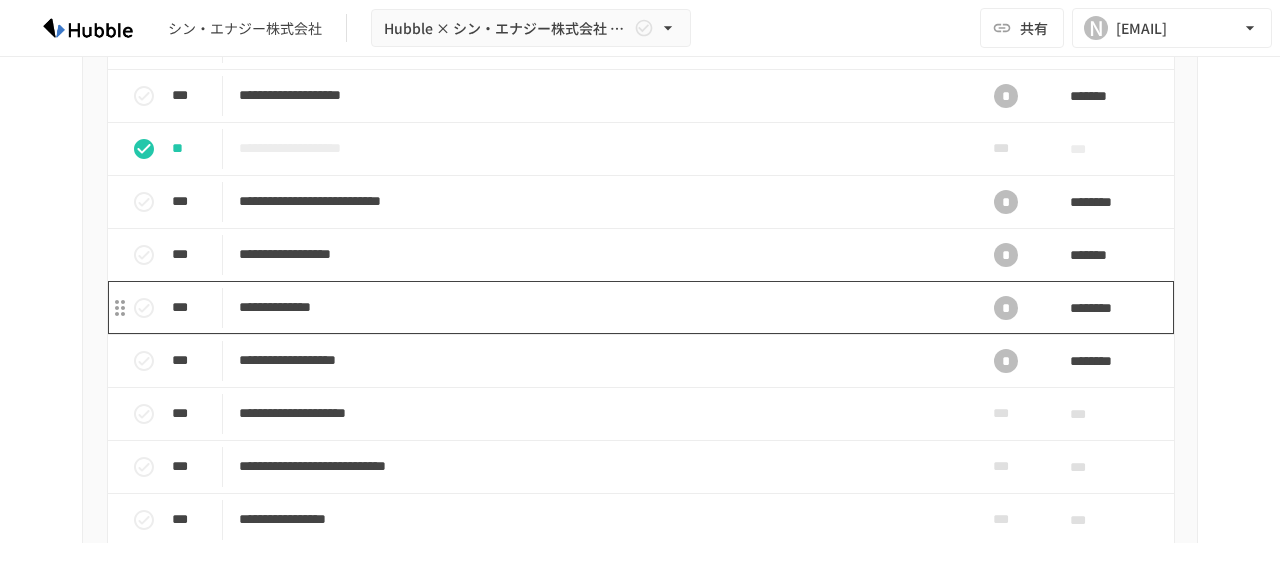 click on "**********" at bounding box center [598, 307] 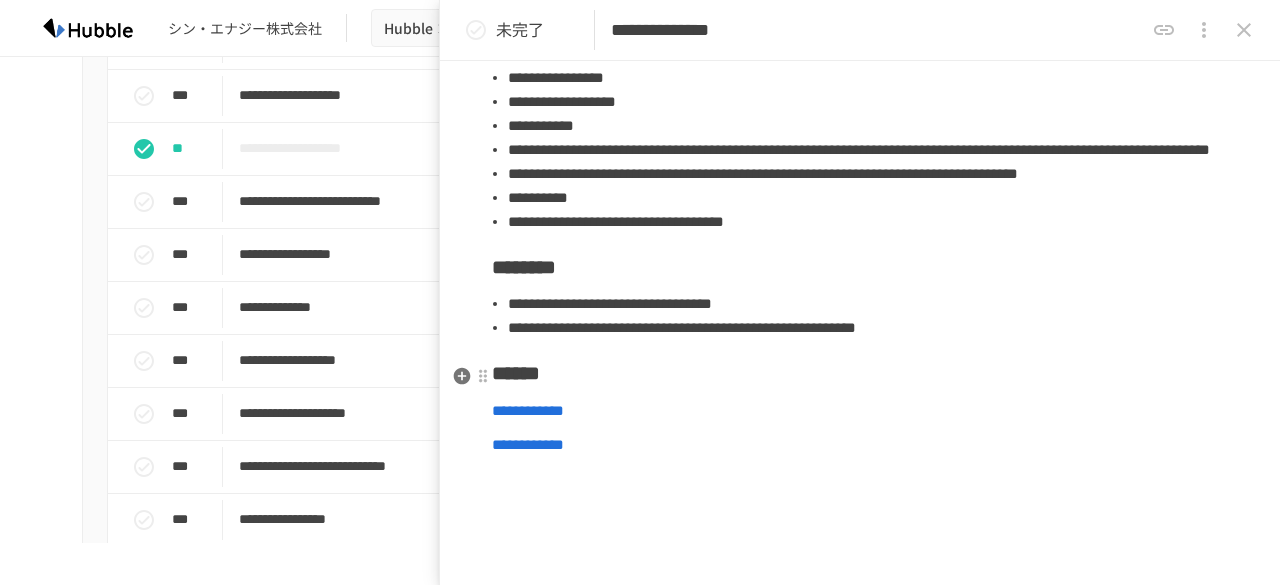scroll, scrollTop: 100, scrollLeft: 0, axis: vertical 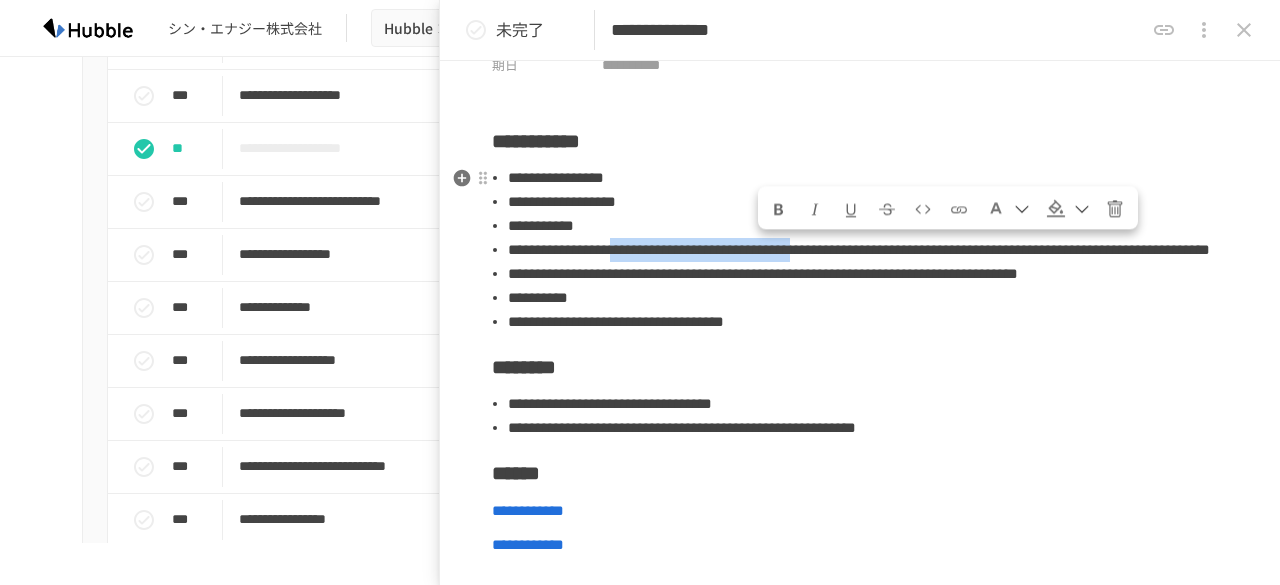 drag, startPoint x: 764, startPoint y: 251, endPoint x: 1194, endPoint y: 256, distance: 430.02908 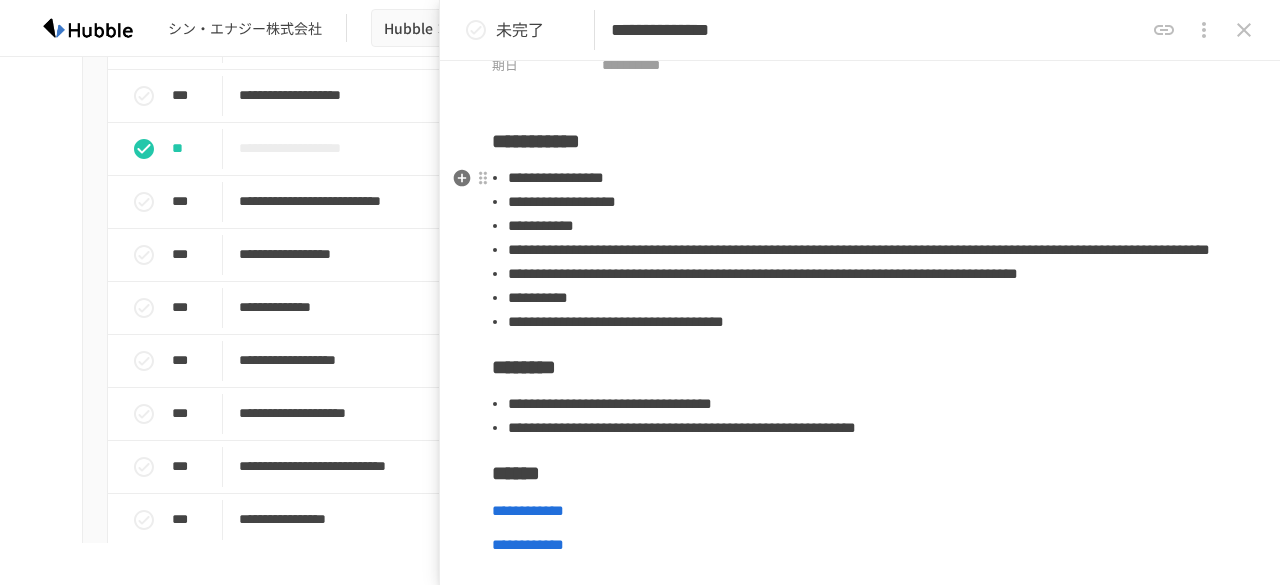 click on "**********" at bounding box center (859, 249) 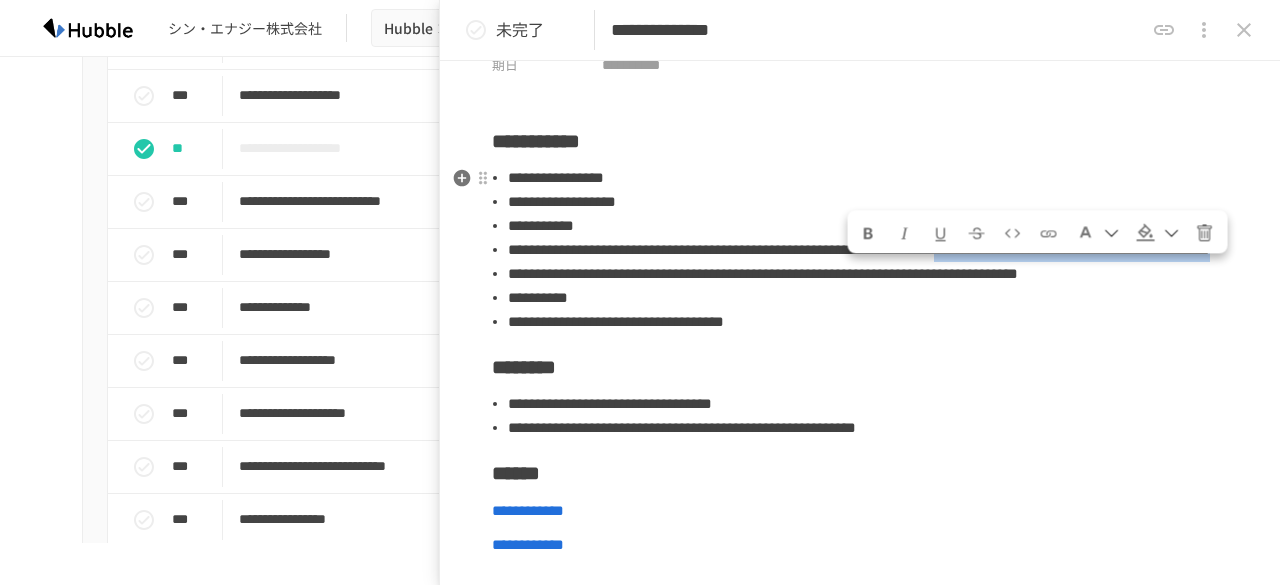 drag, startPoint x: 855, startPoint y: 281, endPoint x: 996, endPoint y: 287, distance: 141.12761 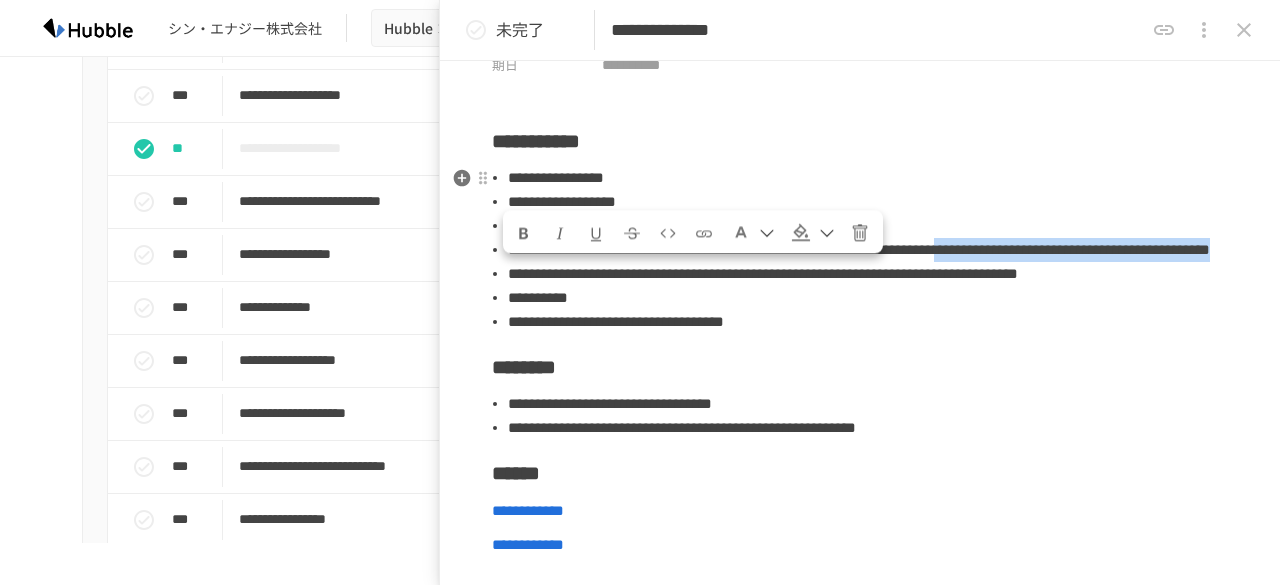 click on "**********" at bounding box center [868, 250] 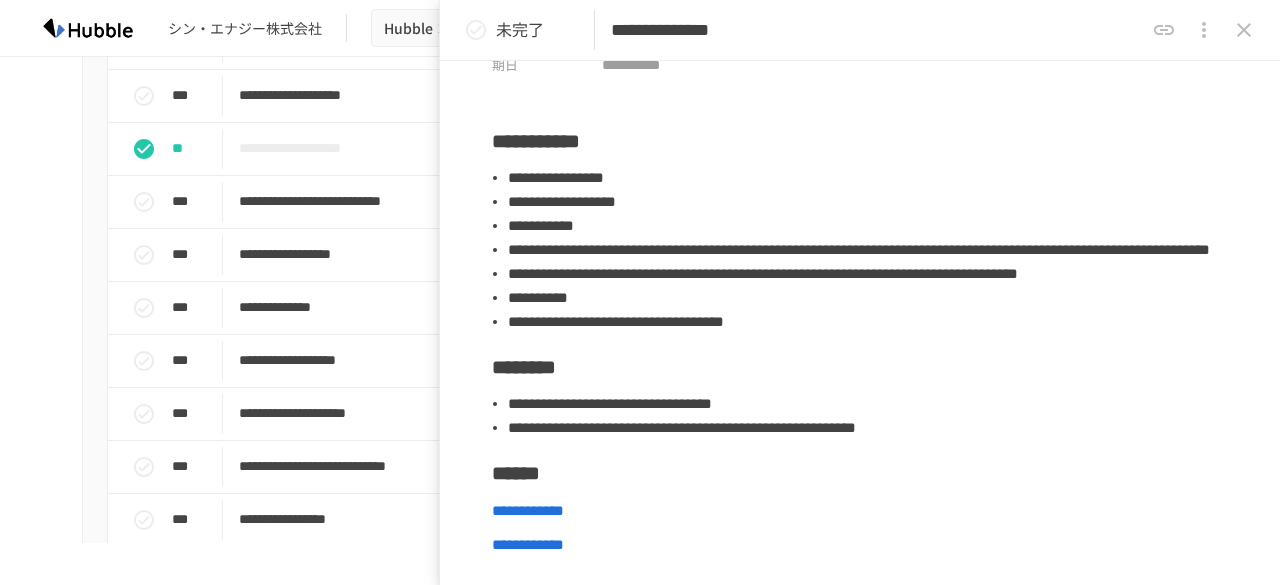 click 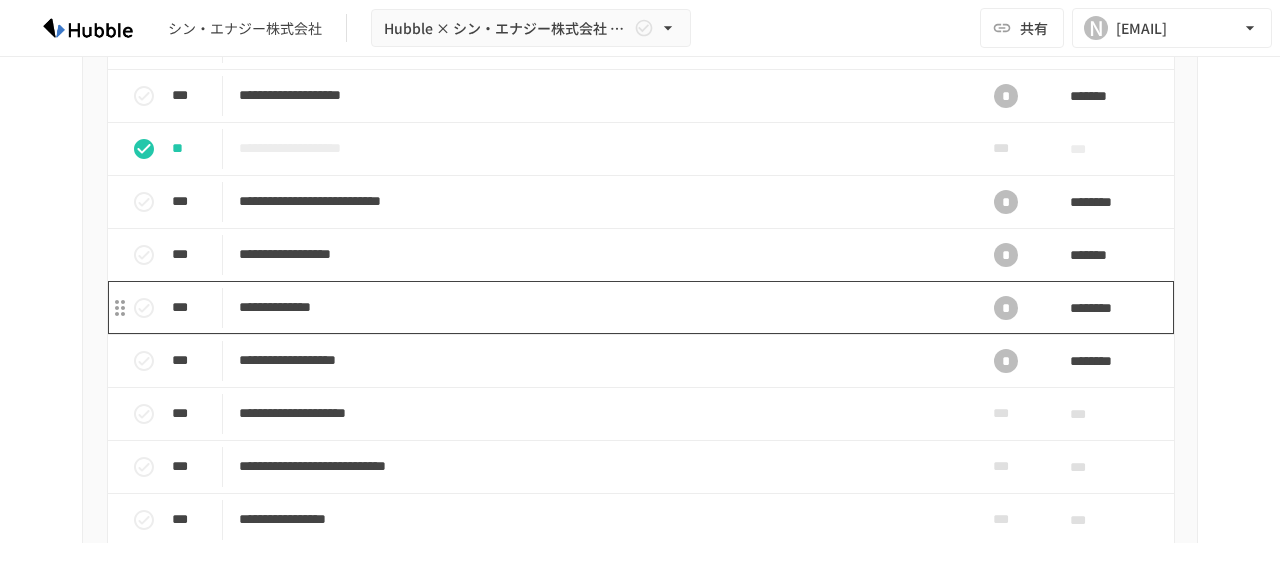 click on "**********" at bounding box center [598, 307] 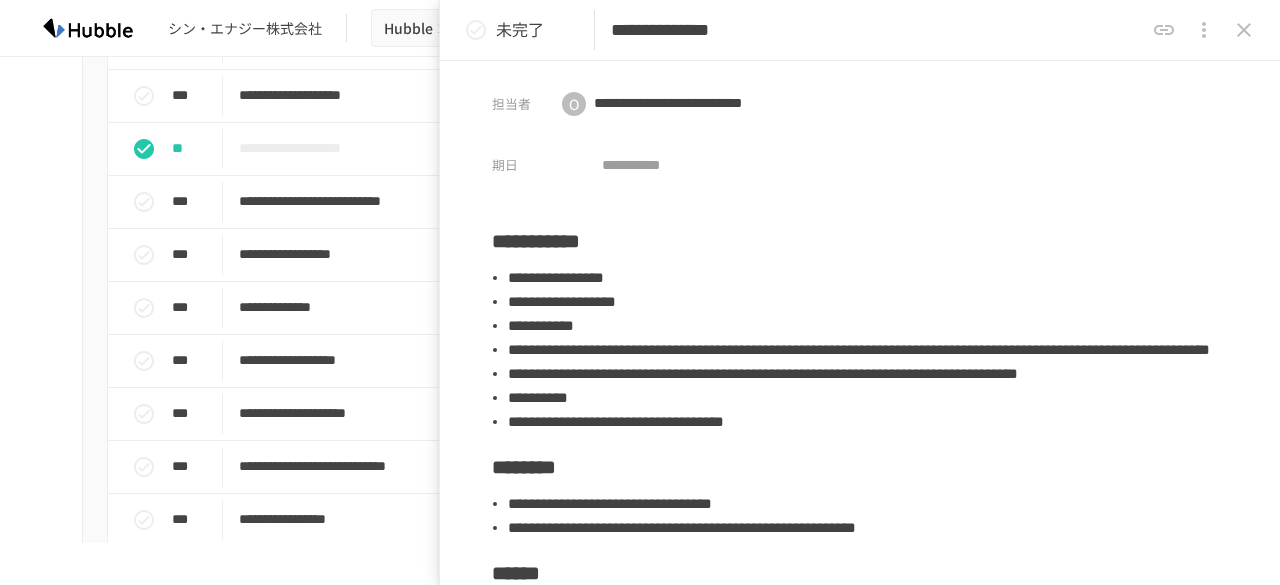 drag, startPoint x: 734, startPoint y: 30, endPoint x: 992, endPoint y: 35, distance: 258.04843 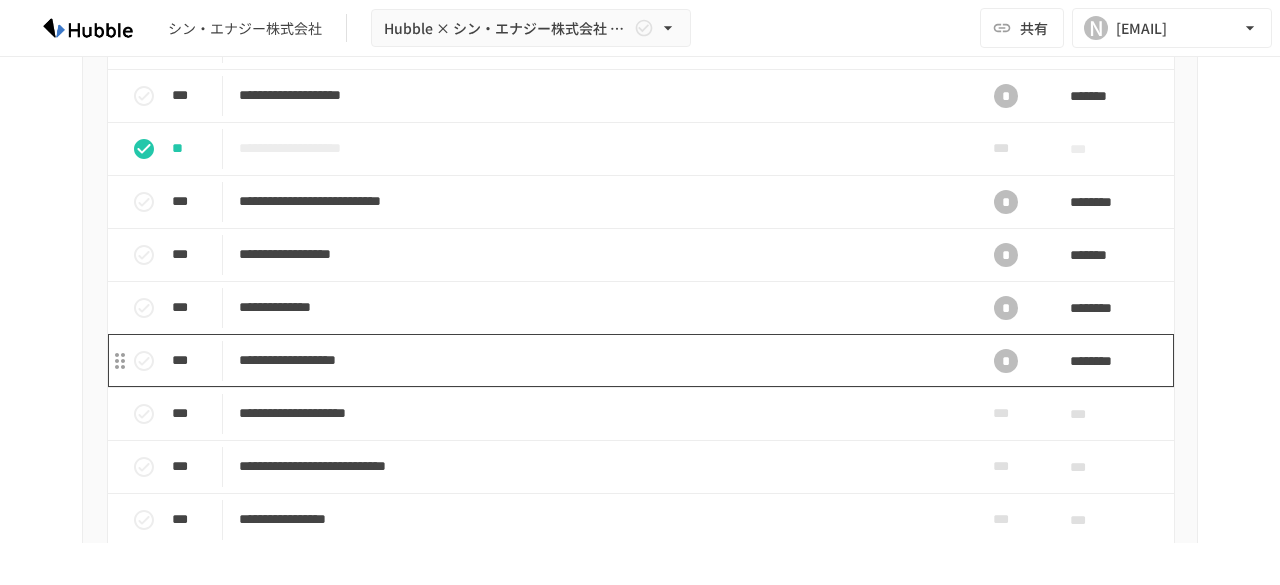 click on "**********" at bounding box center [598, 360] 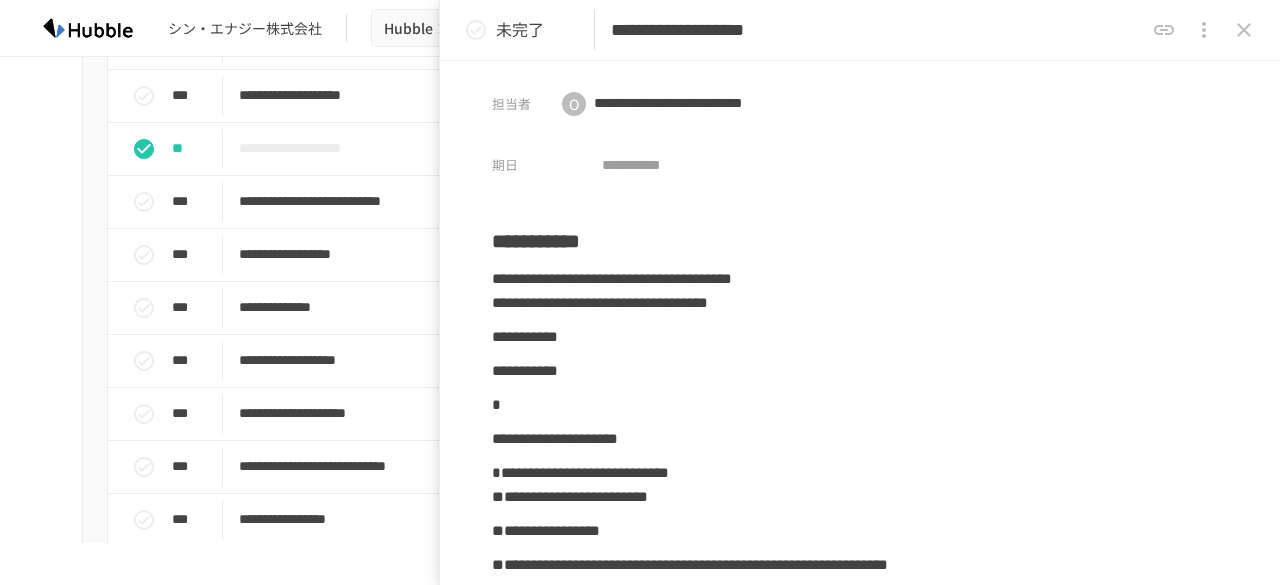 drag, startPoint x: 736, startPoint y: 31, endPoint x: 952, endPoint y: 39, distance: 216.1481 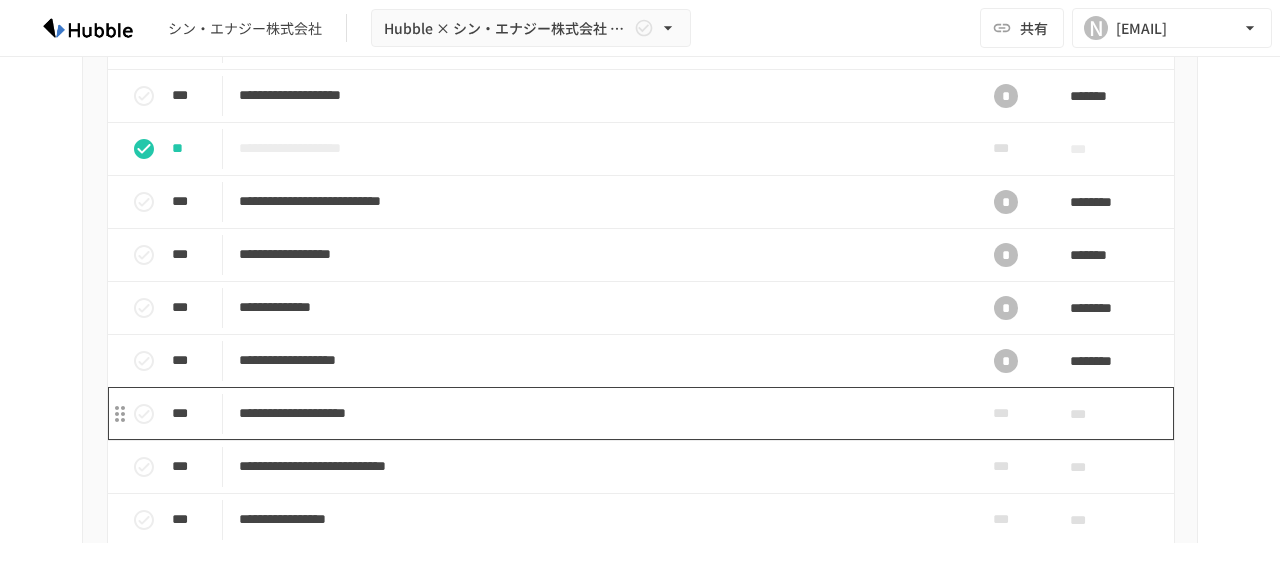 click on "**********" at bounding box center [598, 413] 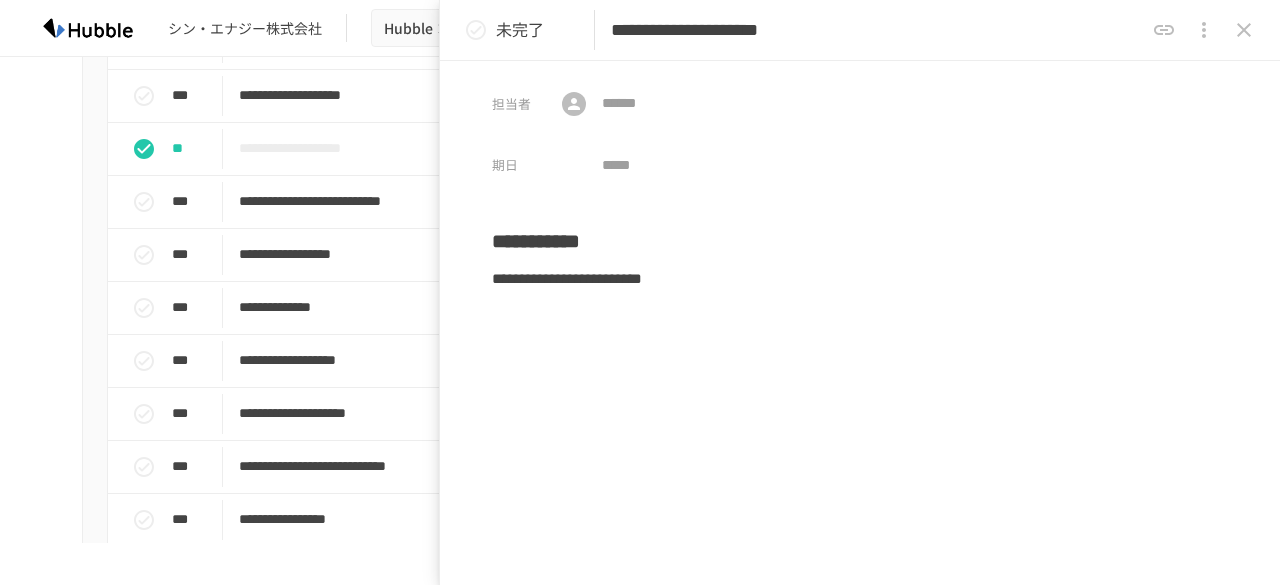 drag, startPoint x: 742, startPoint y: 31, endPoint x: 1035, endPoint y: 51, distance: 293.6818 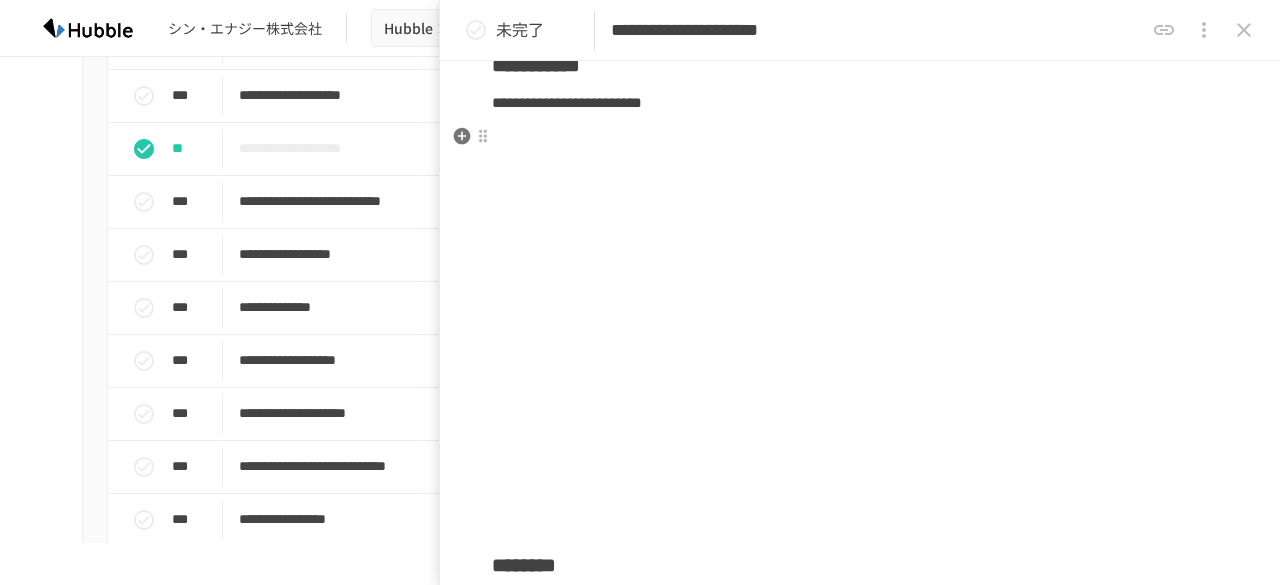 scroll, scrollTop: 0, scrollLeft: 0, axis: both 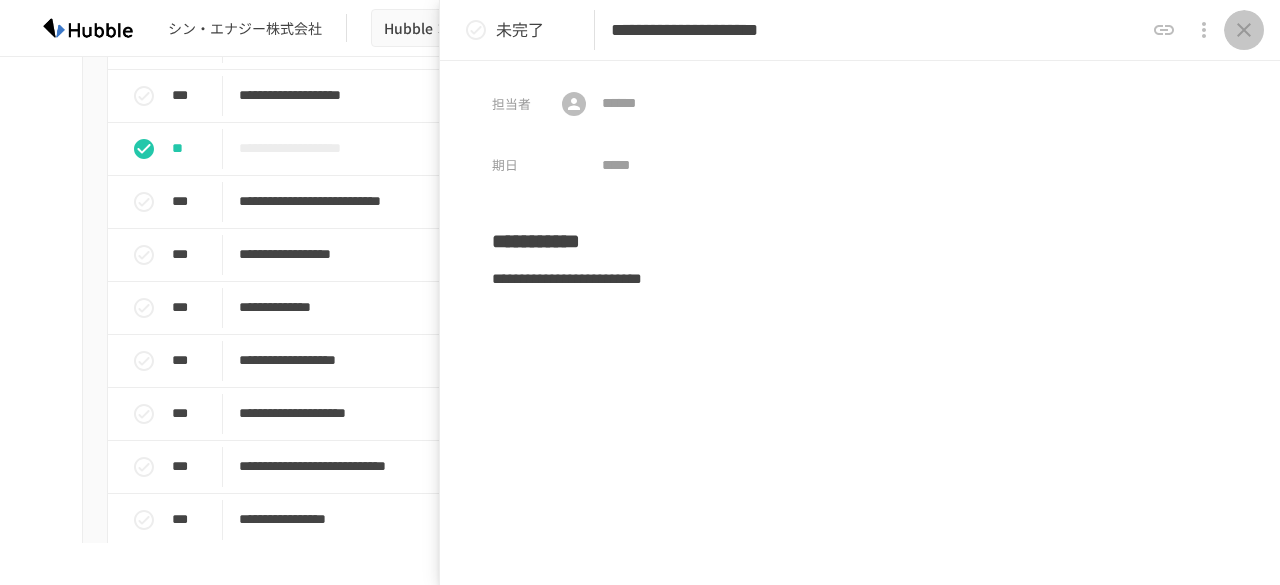 click 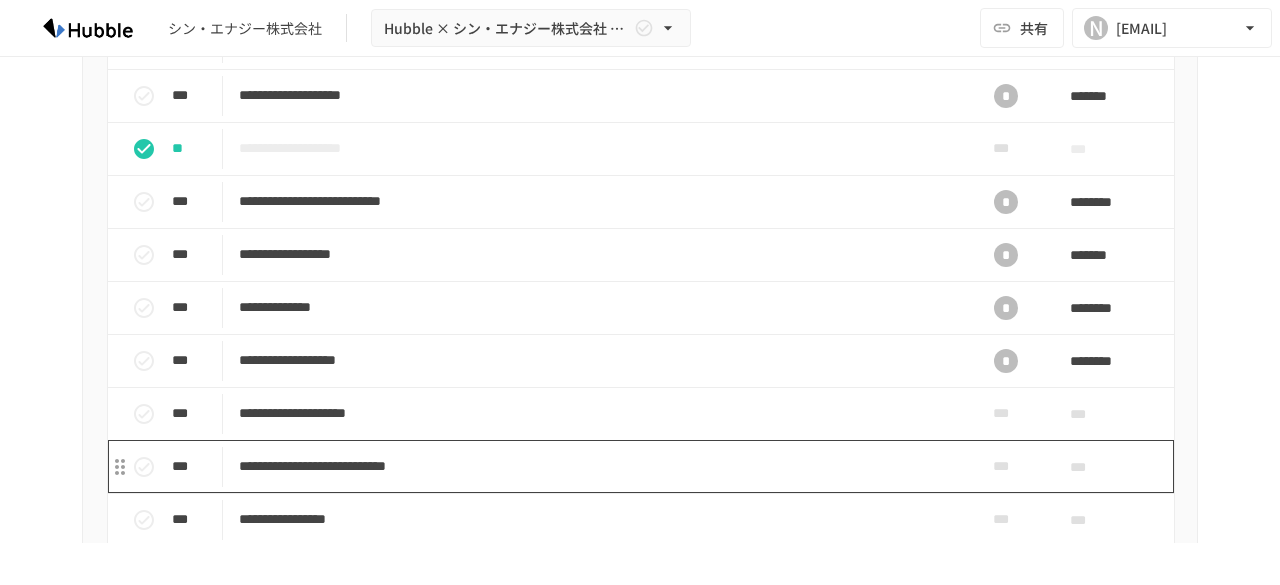click on "**********" at bounding box center (598, 466) 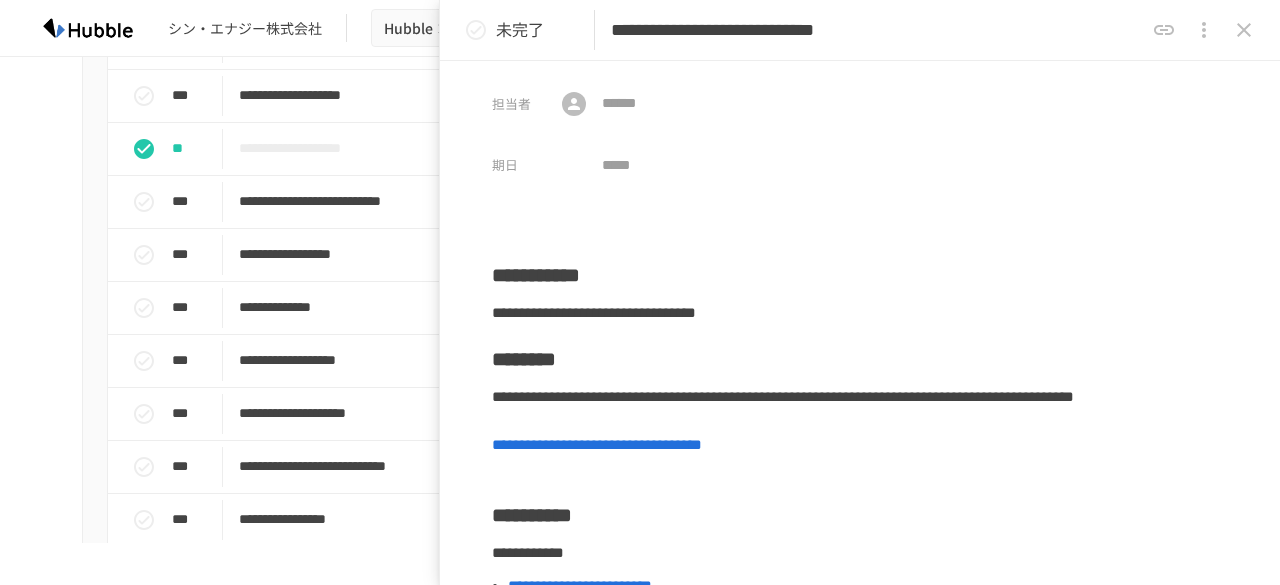 drag, startPoint x: 738, startPoint y: 27, endPoint x: 1107, endPoint y: 42, distance: 369.30475 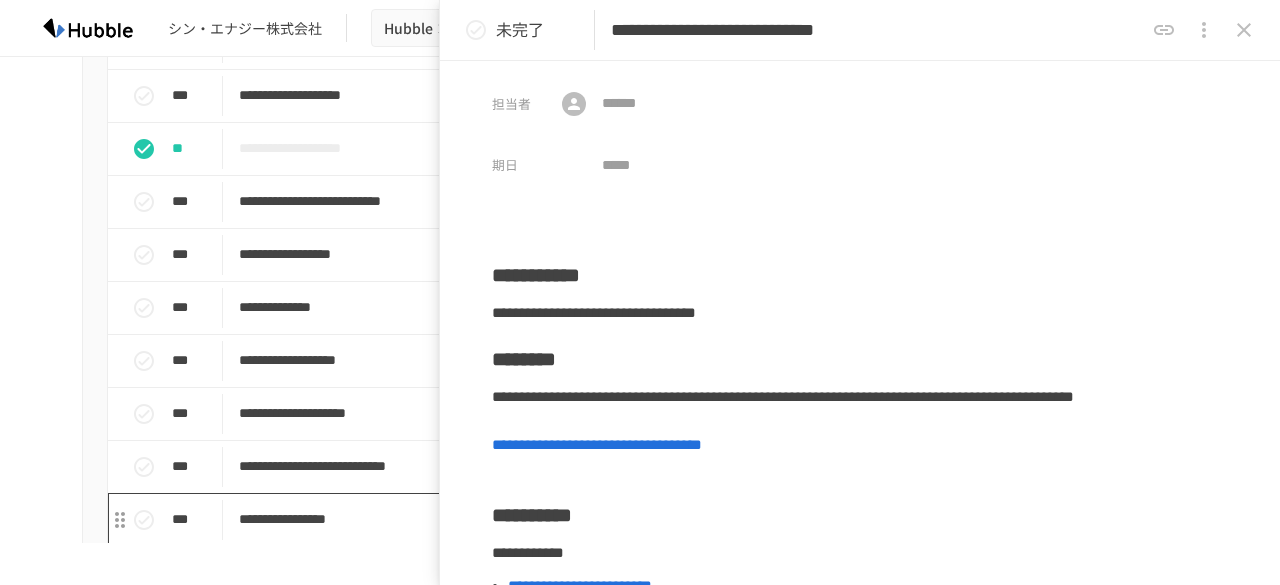 click on "**********" at bounding box center (598, 519) 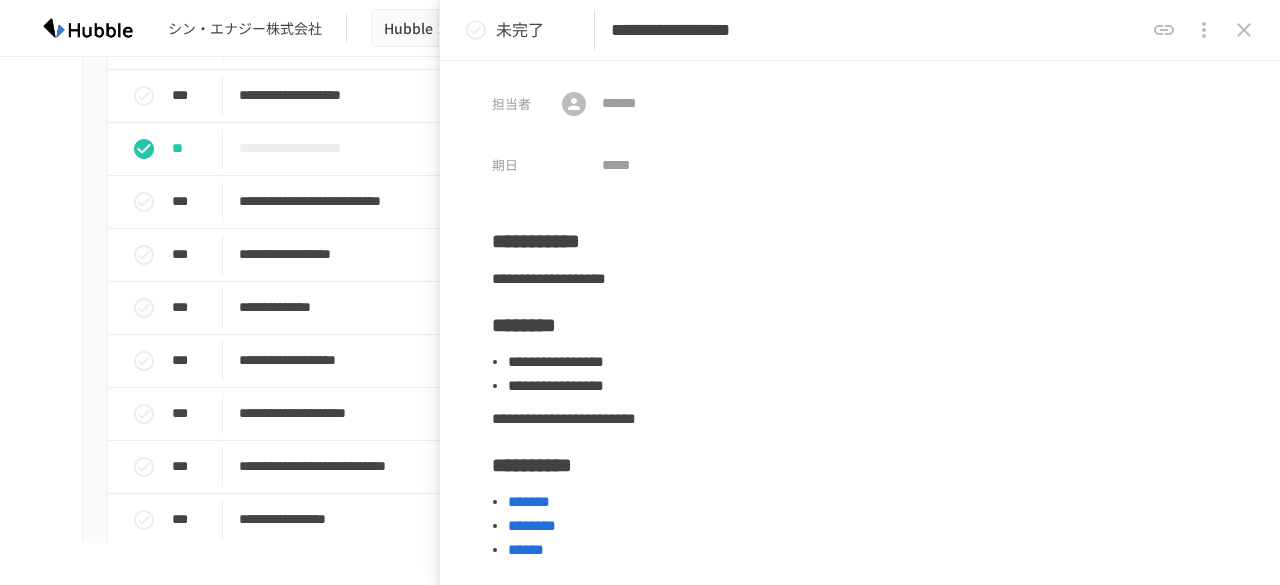 click 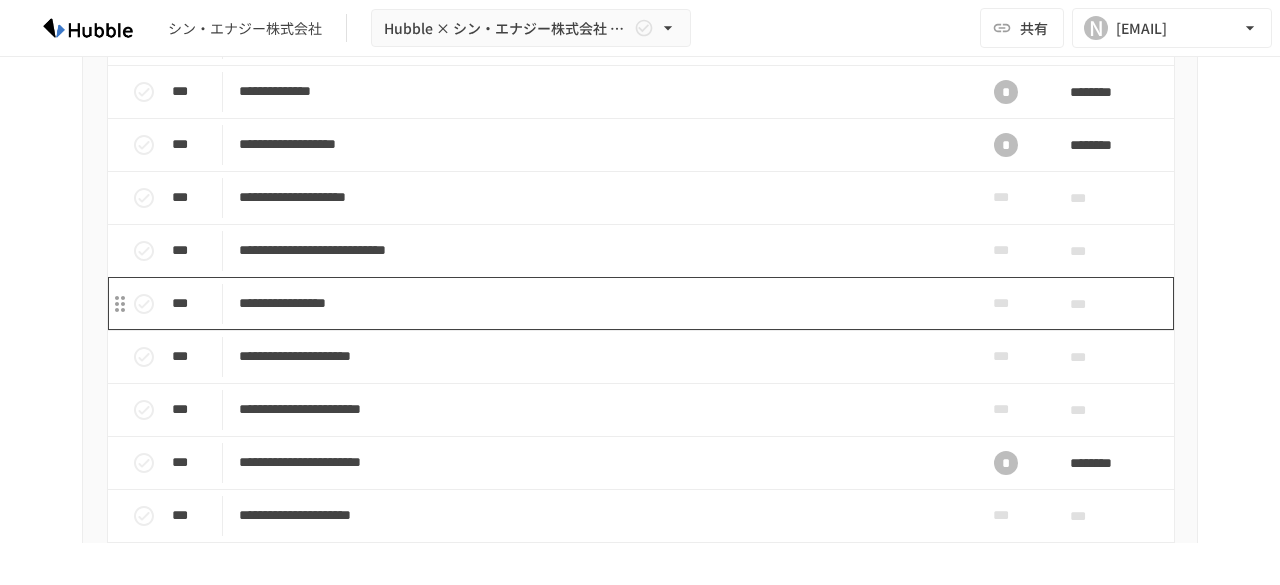scroll, scrollTop: 1900, scrollLeft: 0, axis: vertical 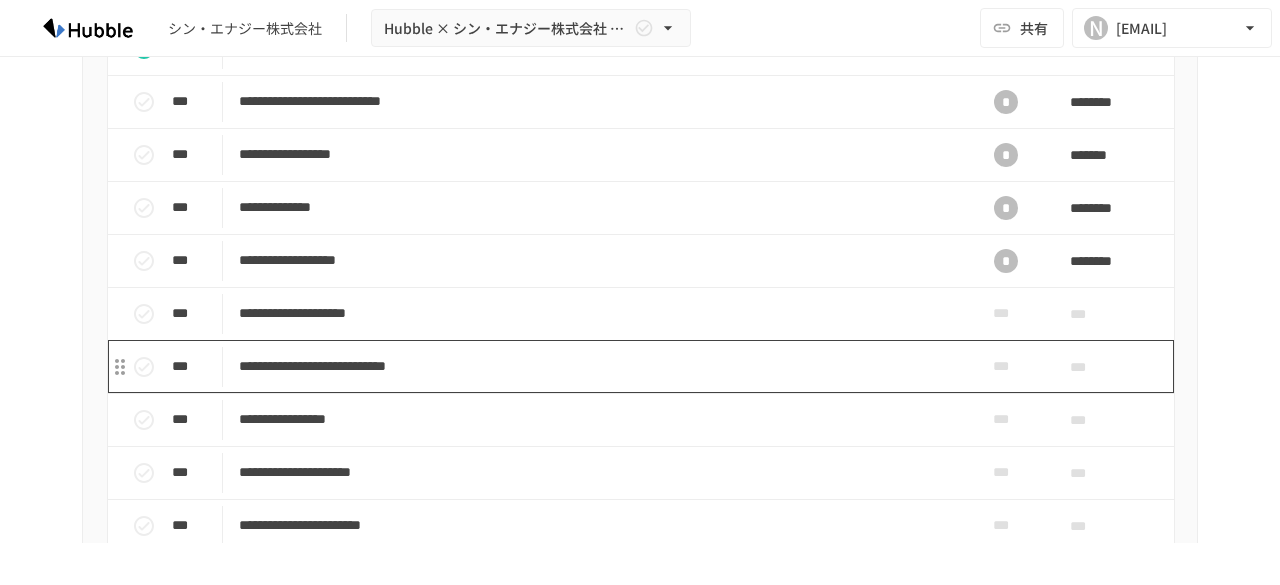 click on "**********" at bounding box center (598, 366) 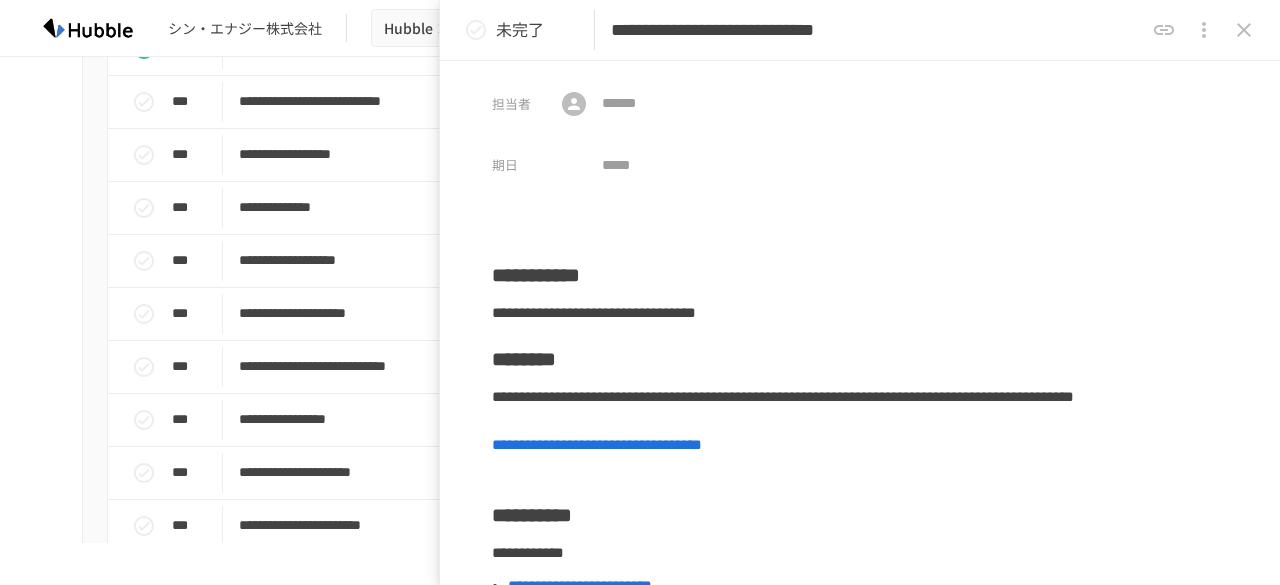 click on "**********" at bounding box center [640, 271] 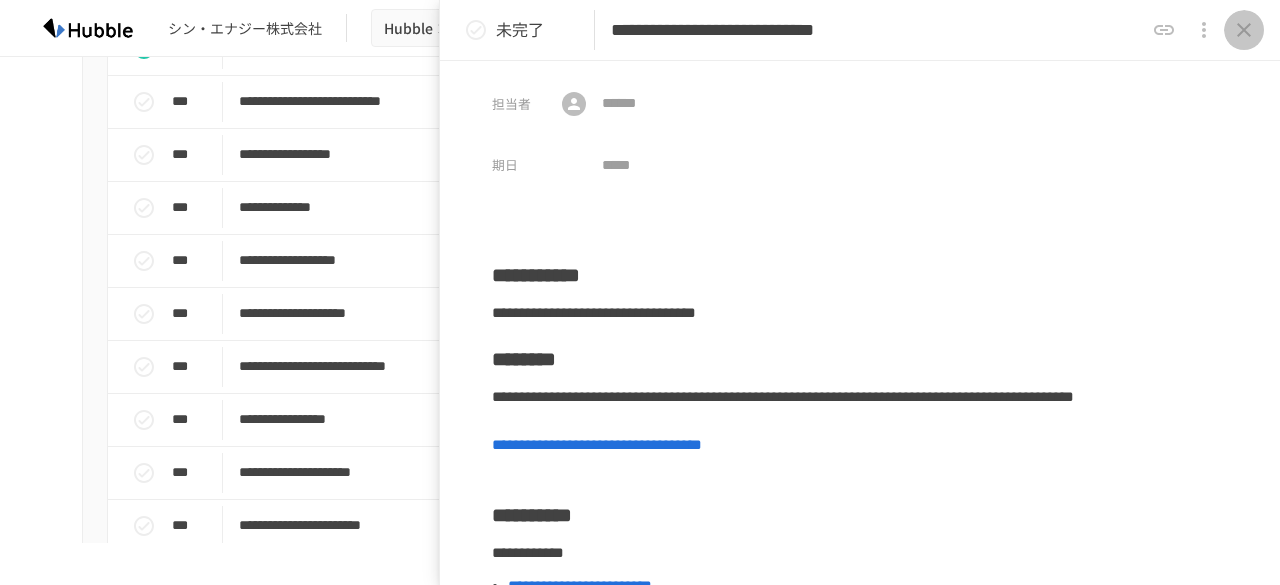 click 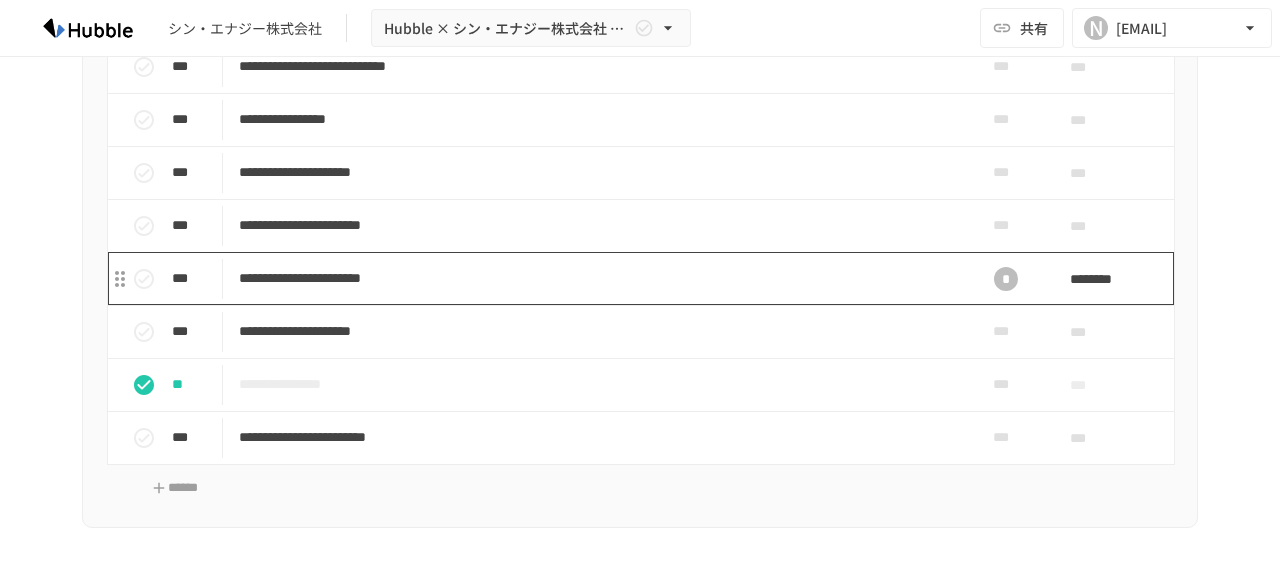 scroll, scrollTop: 2100, scrollLeft: 0, axis: vertical 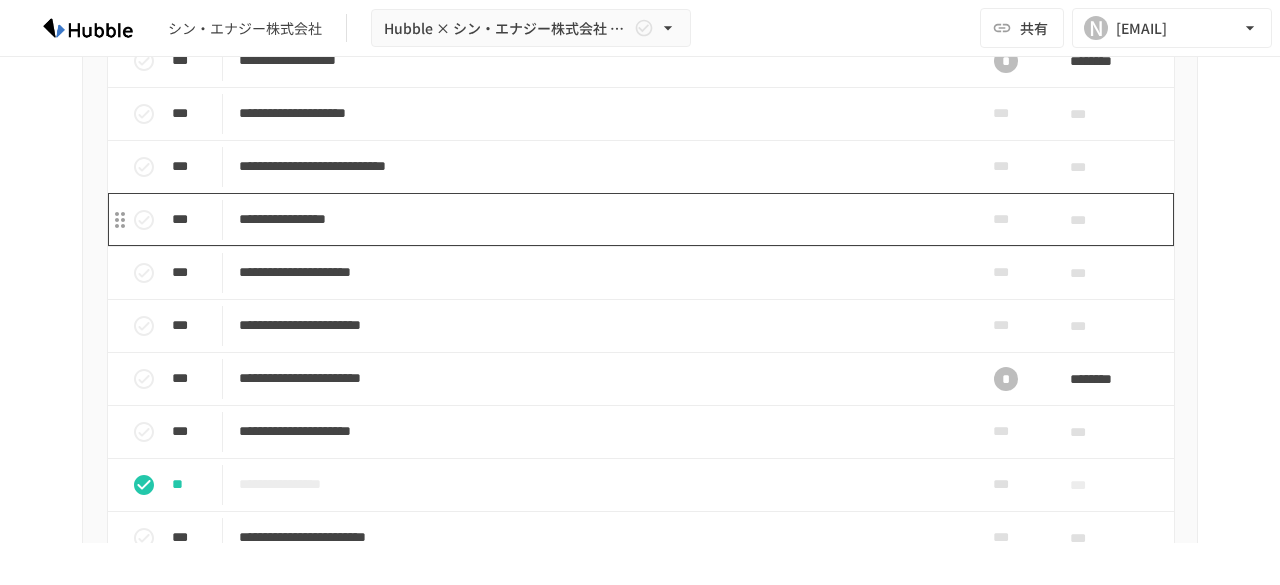 click on "**********" at bounding box center [598, 219] 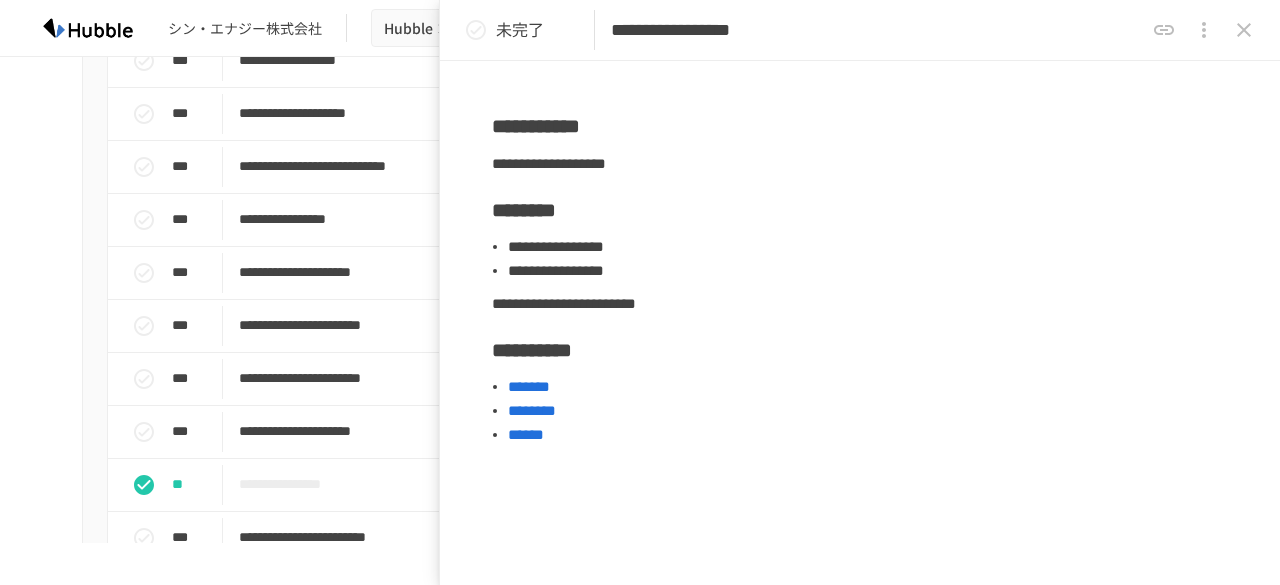 scroll, scrollTop: 0, scrollLeft: 0, axis: both 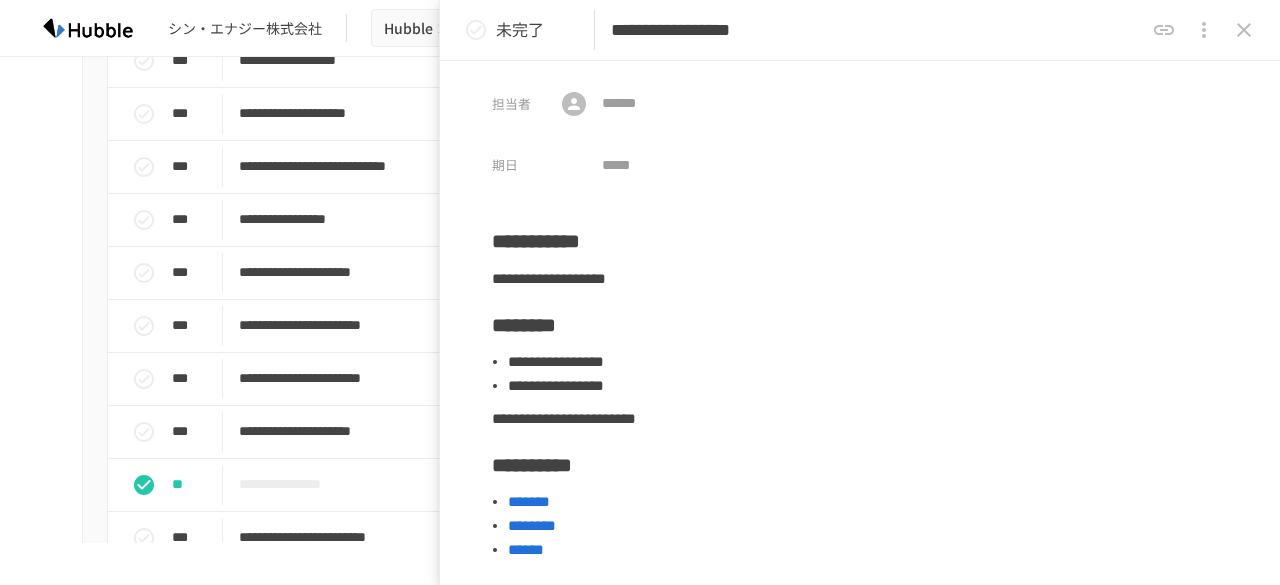 drag, startPoint x: 724, startPoint y: 28, endPoint x: 954, endPoint y: 43, distance: 230.48862 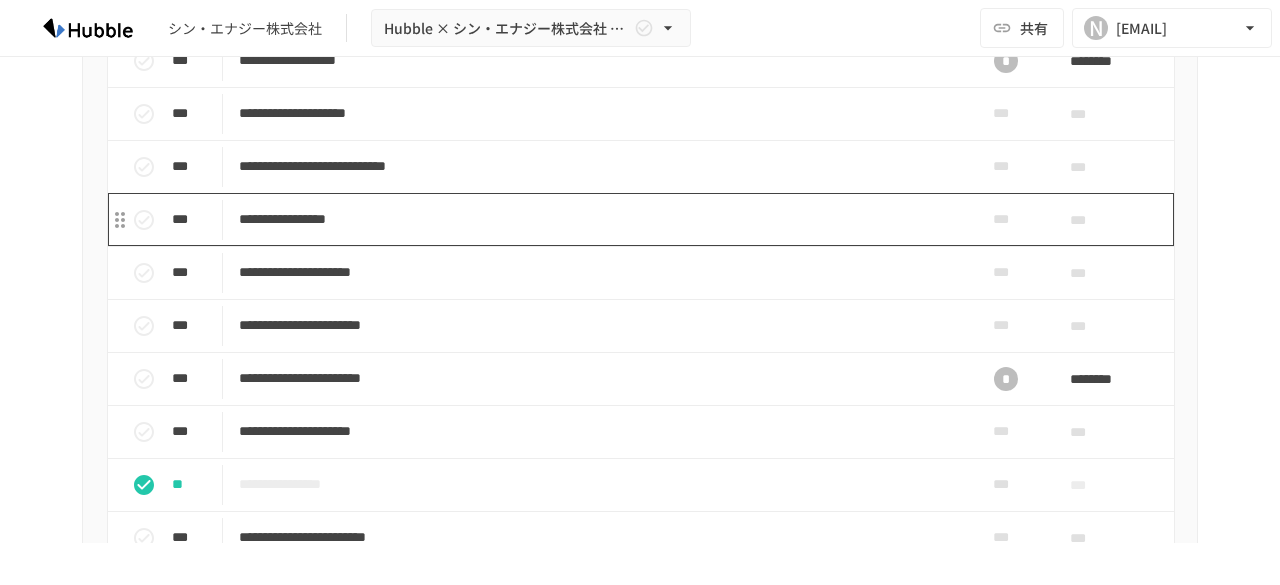 click on "**********" at bounding box center (598, 219) 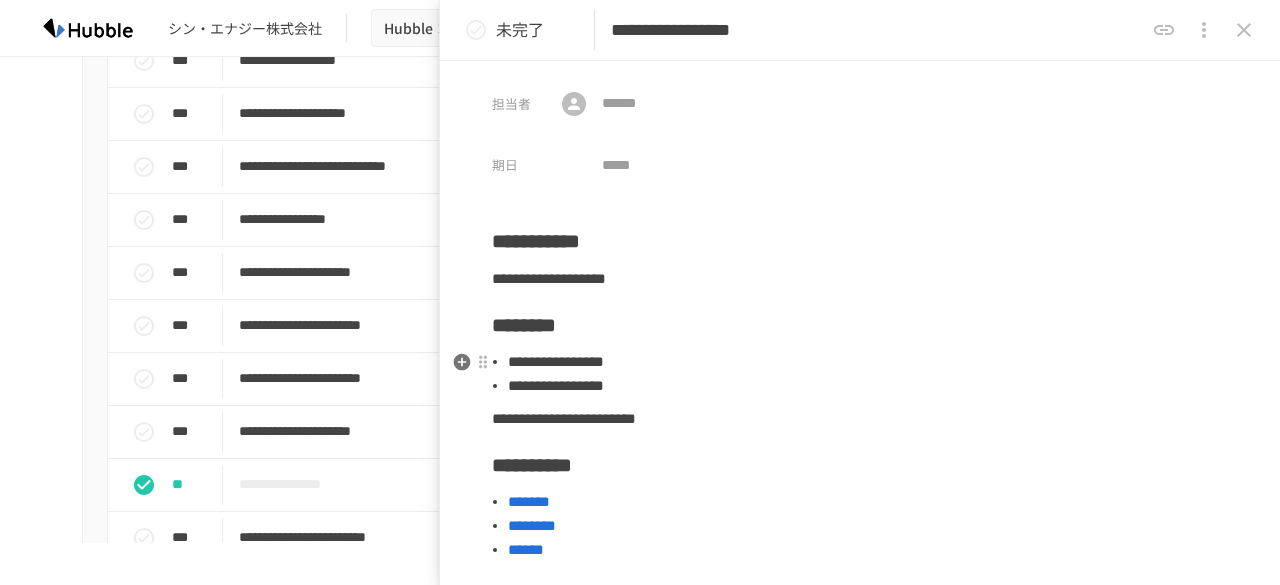 scroll, scrollTop: 100, scrollLeft: 0, axis: vertical 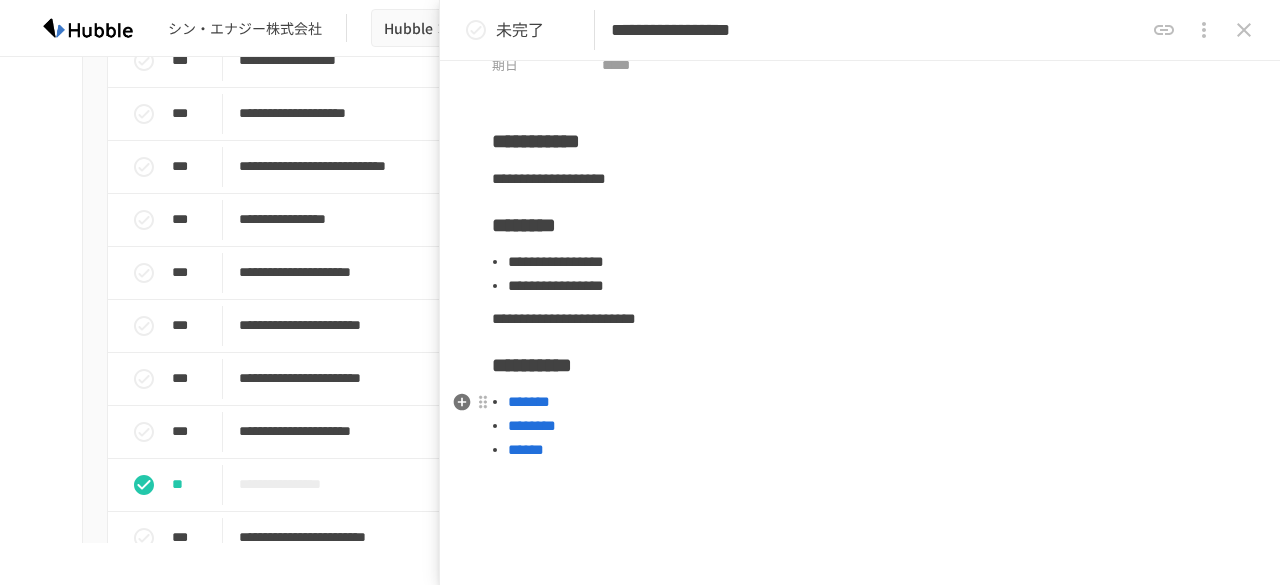 click on "*******" at bounding box center (529, 401) 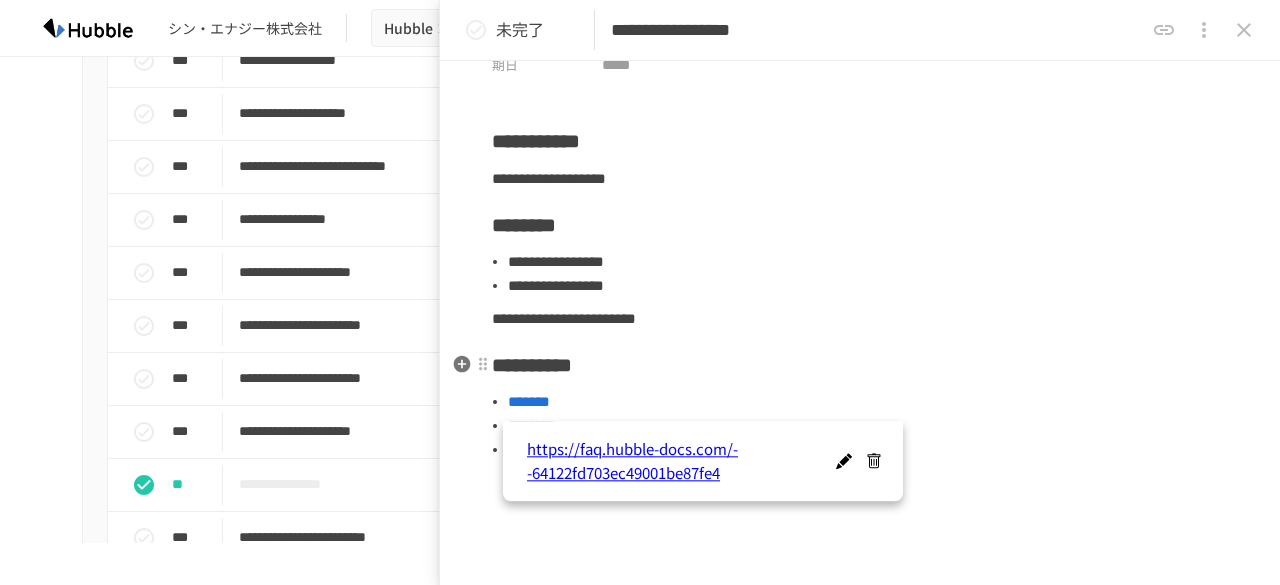 click on "**********" at bounding box center [860, 365] 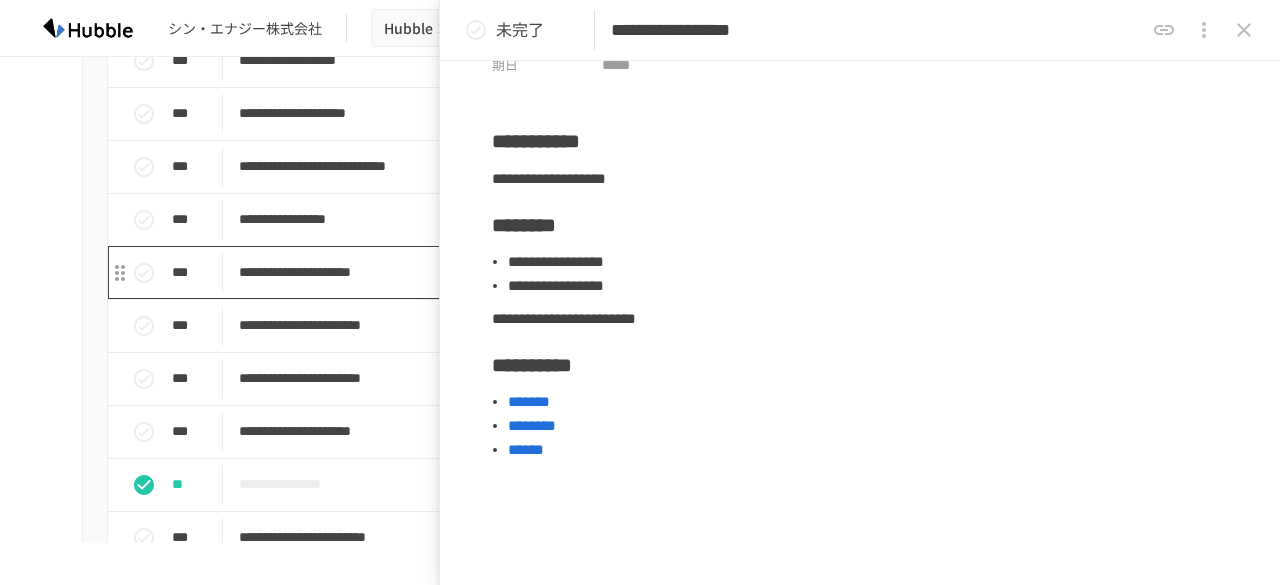 click on "**********" at bounding box center (598, 272) 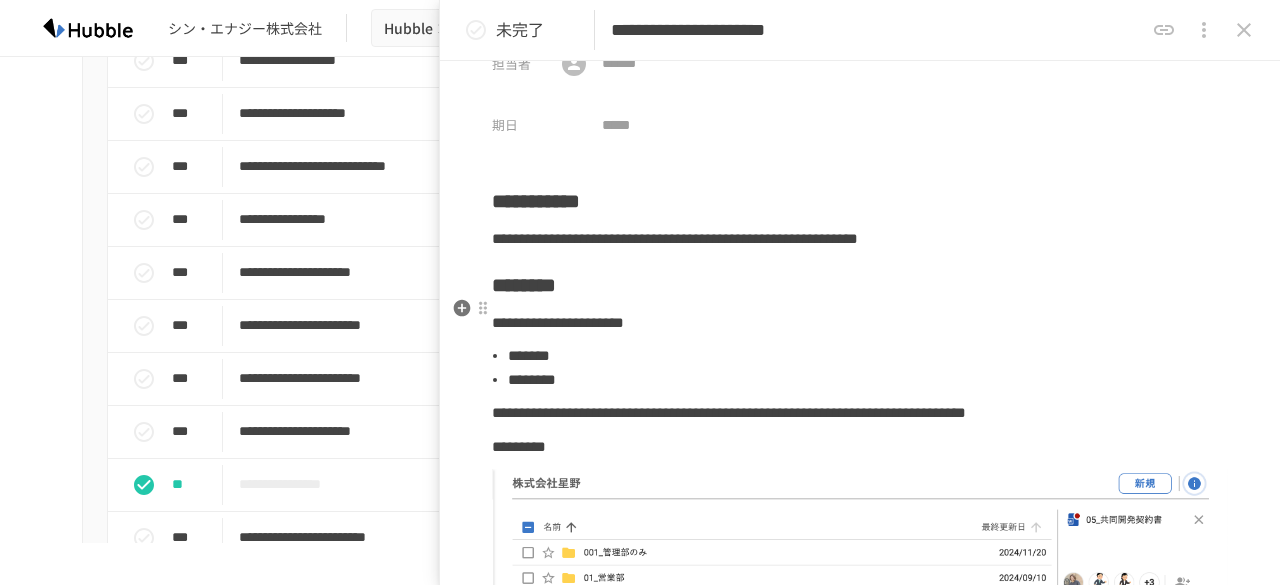 scroll, scrollTop: 0, scrollLeft: 0, axis: both 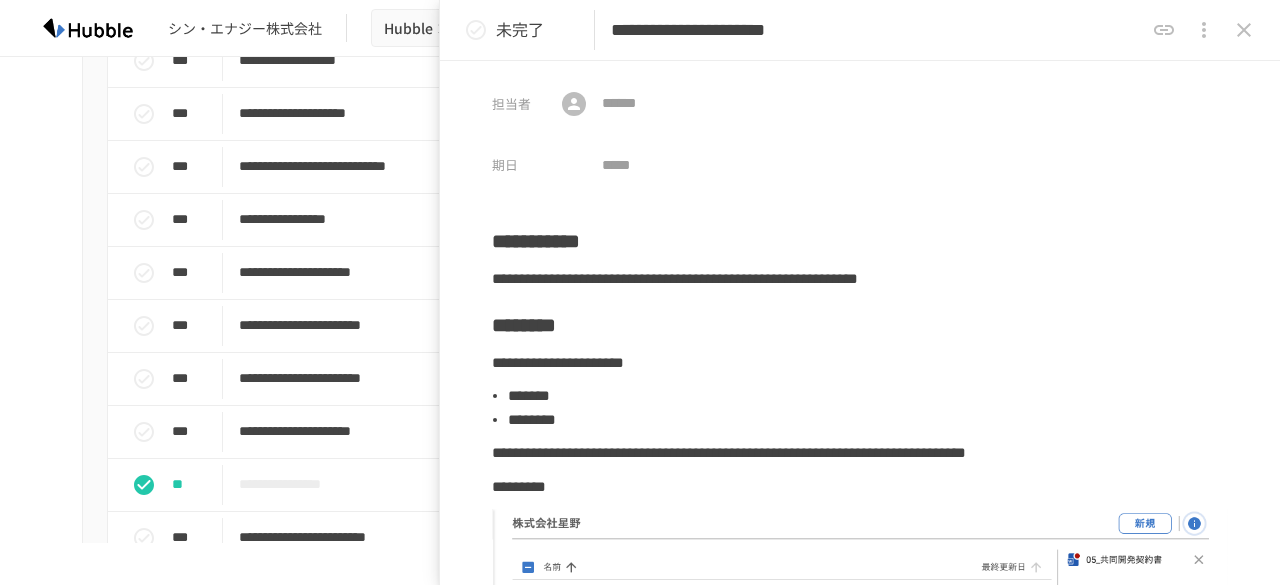 drag, startPoint x: 720, startPoint y: 29, endPoint x: 1020, endPoint y: 45, distance: 300.42636 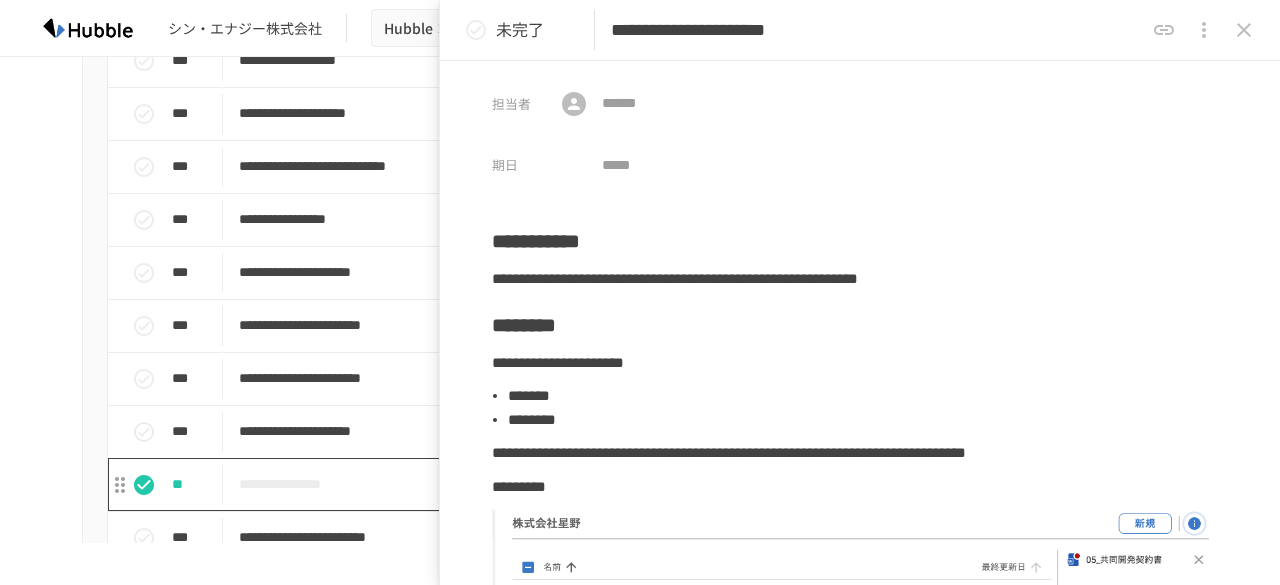 click on "**********" at bounding box center (598, 484) 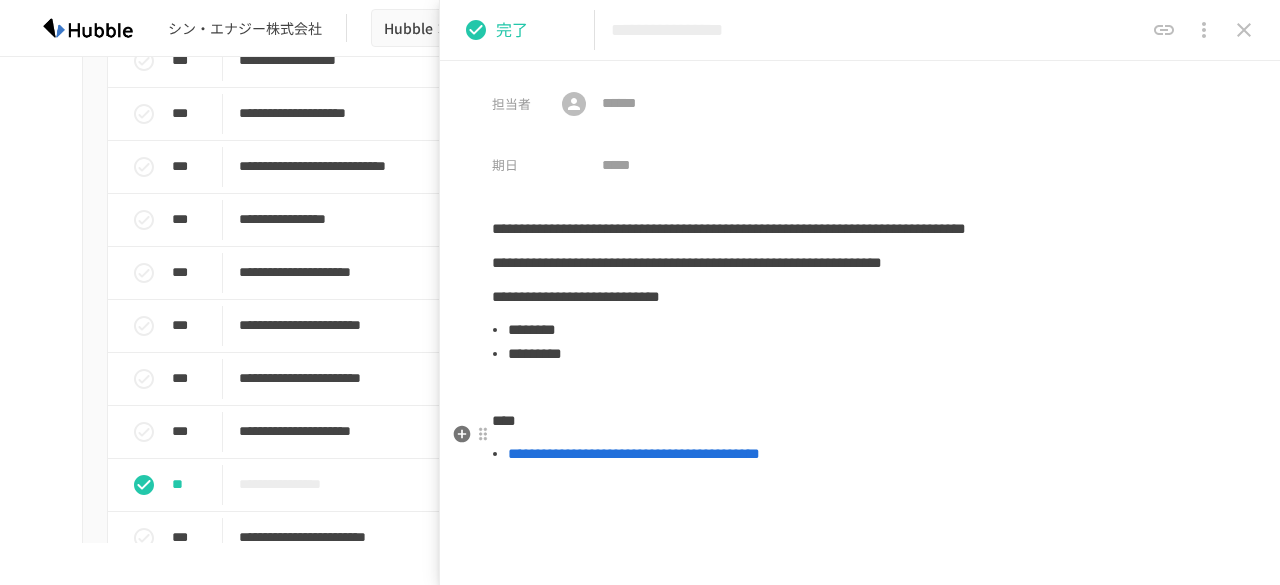 click on "**********" at bounding box center (860, 375) 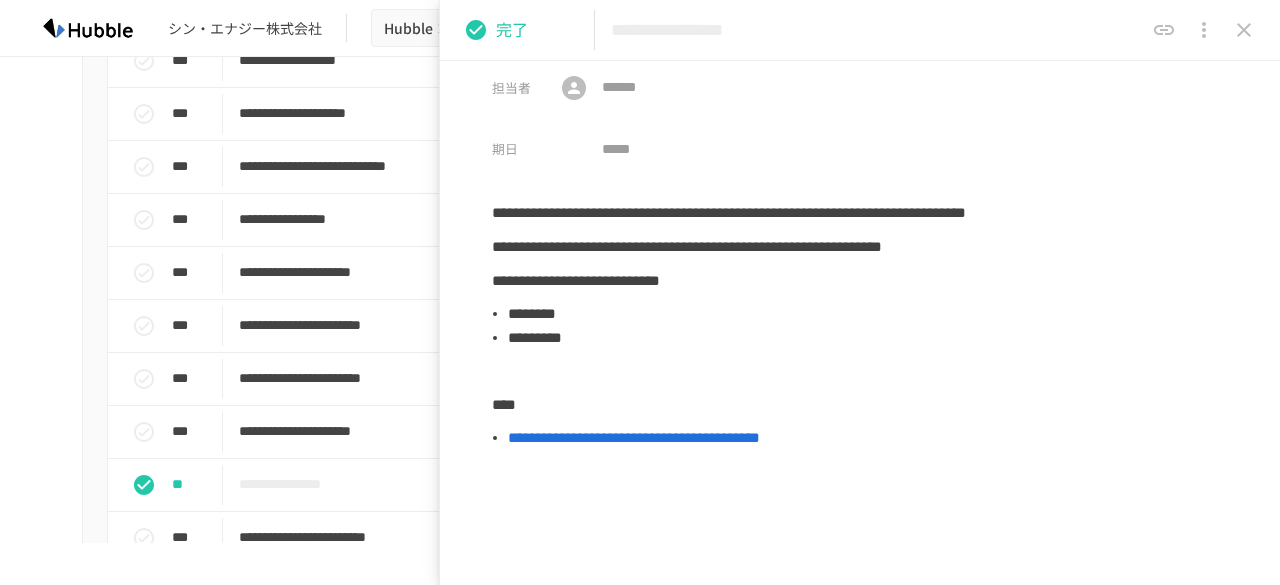 scroll, scrollTop: 0, scrollLeft: 0, axis: both 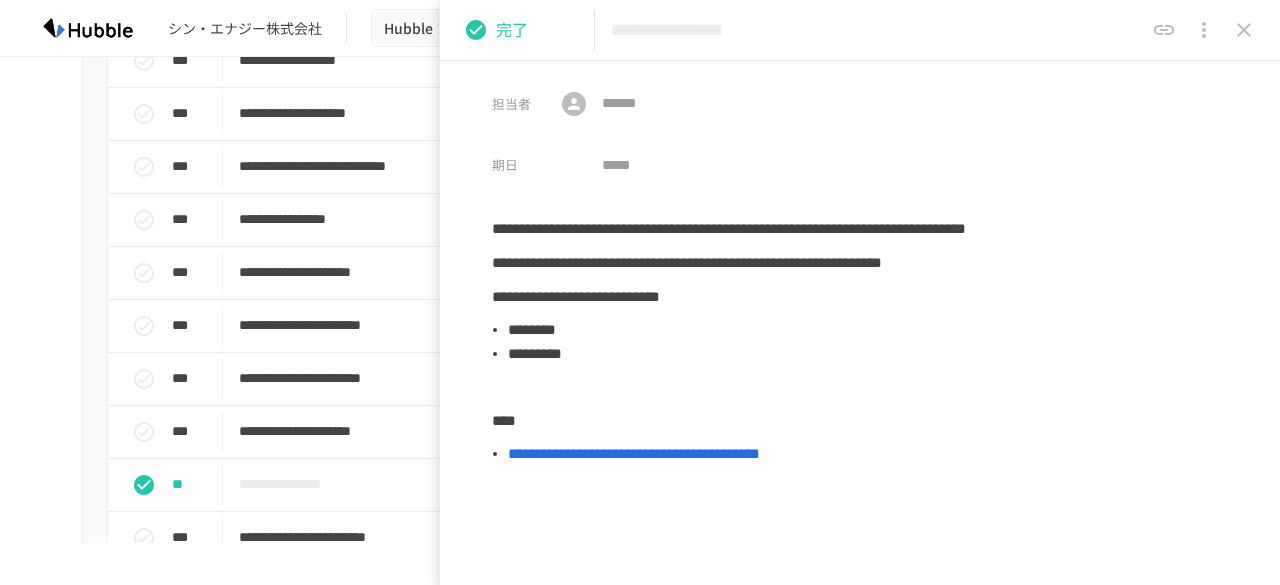 click 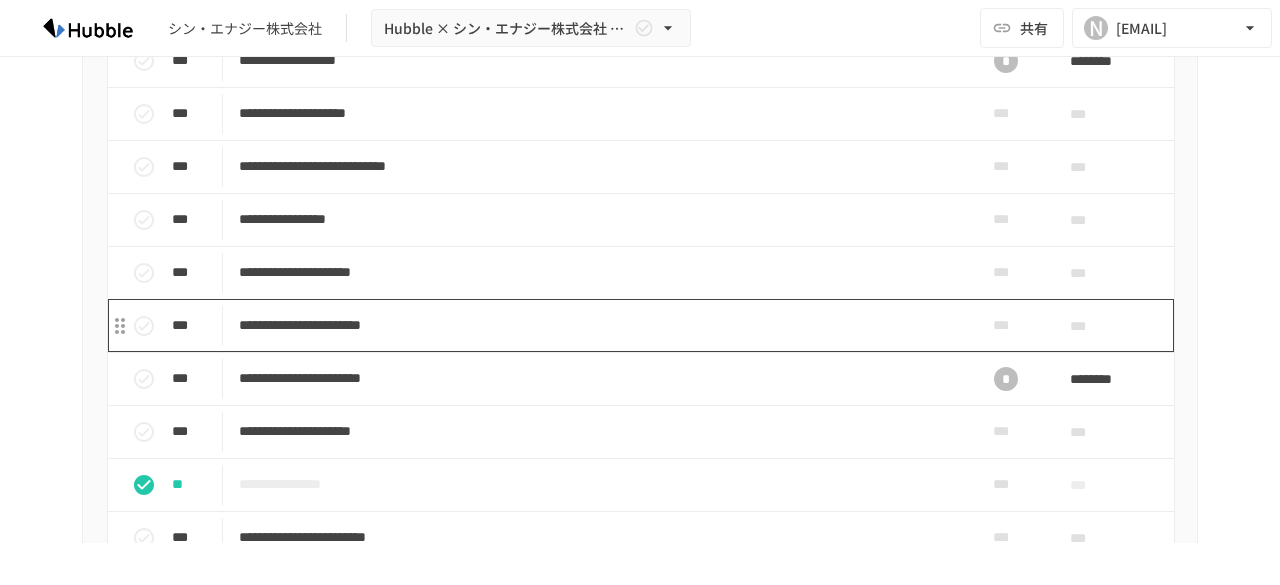 click on "**********" at bounding box center (598, 325) 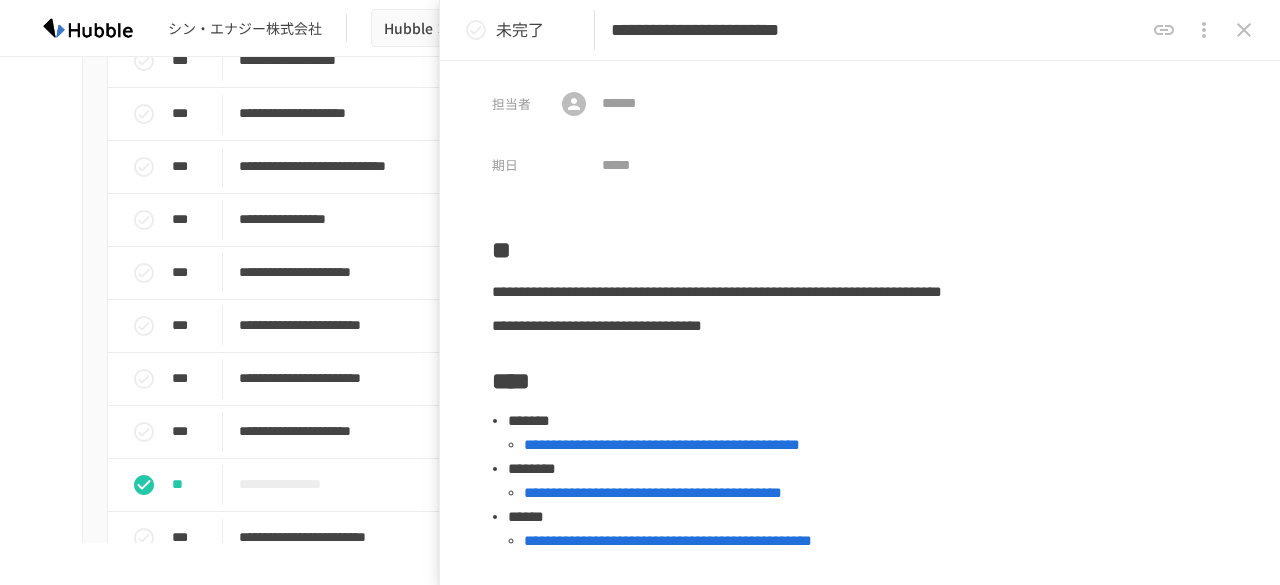 drag, startPoint x: 720, startPoint y: 32, endPoint x: 1067, endPoint y: 51, distance: 347.51978 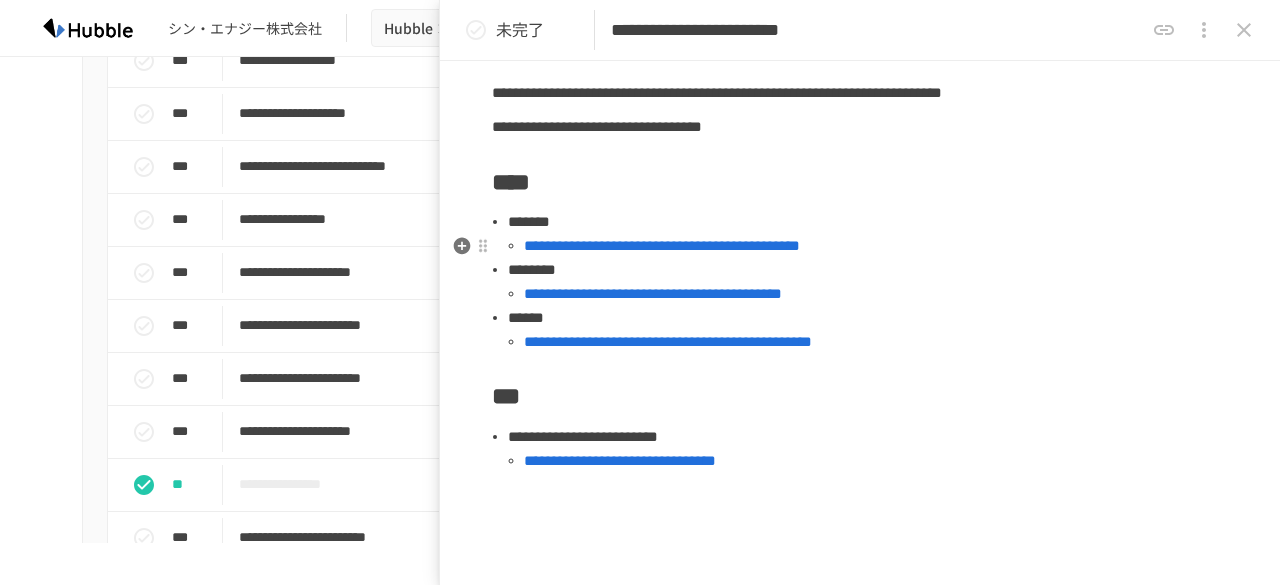scroll, scrollTop: 200, scrollLeft: 0, axis: vertical 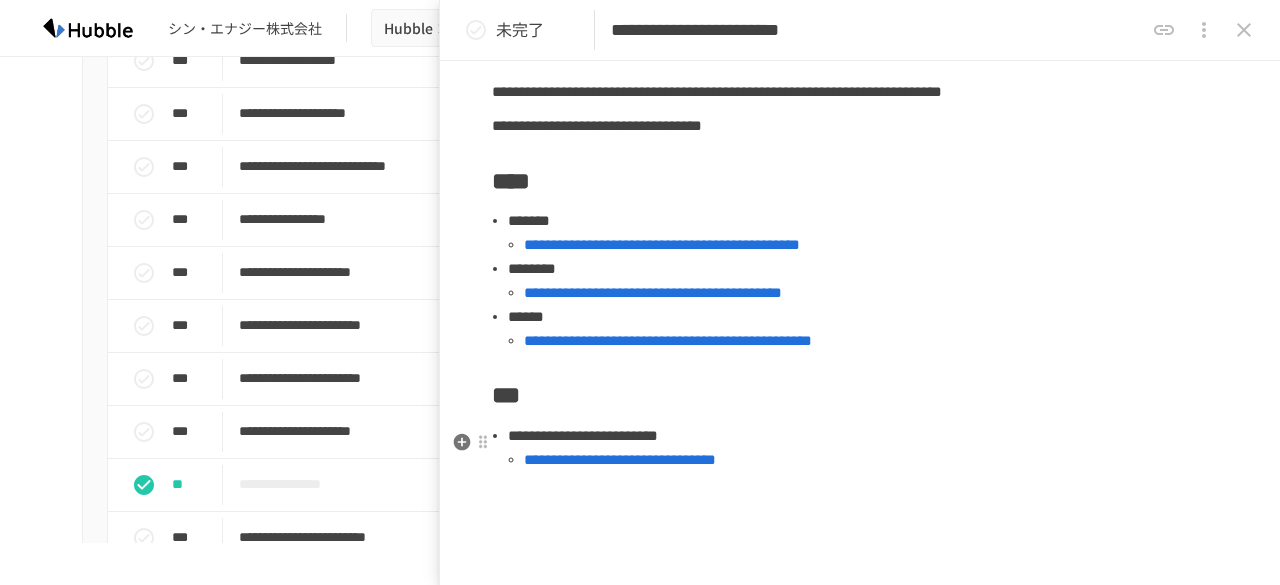click on "***" at bounding box center [860, 395] 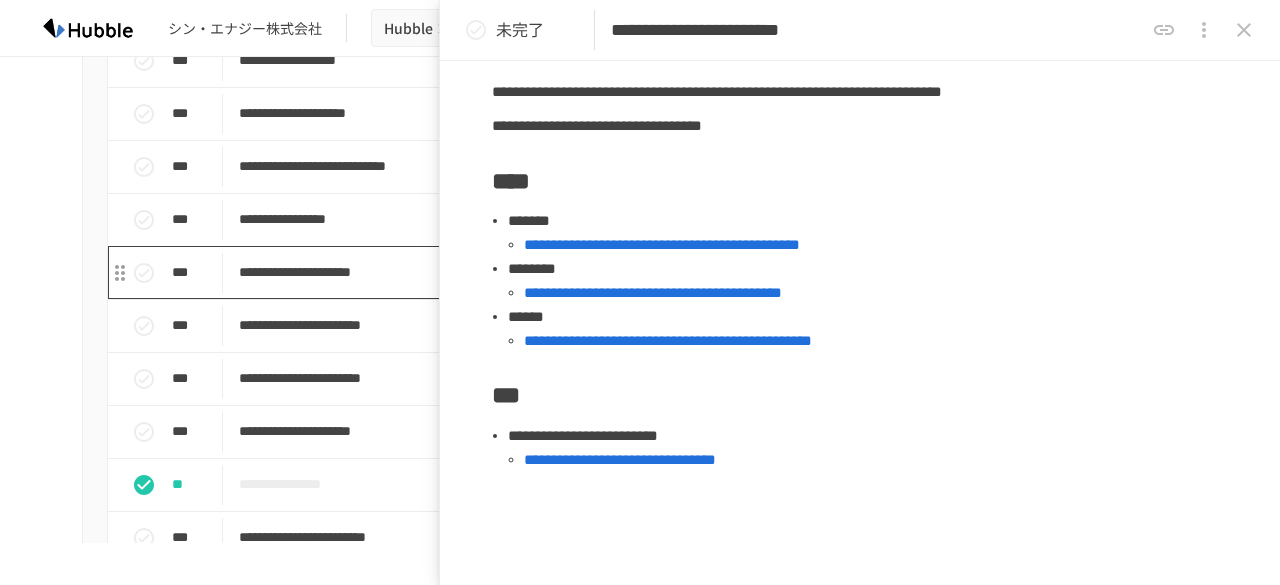 click on "**********" at bounding box center (598, 272) 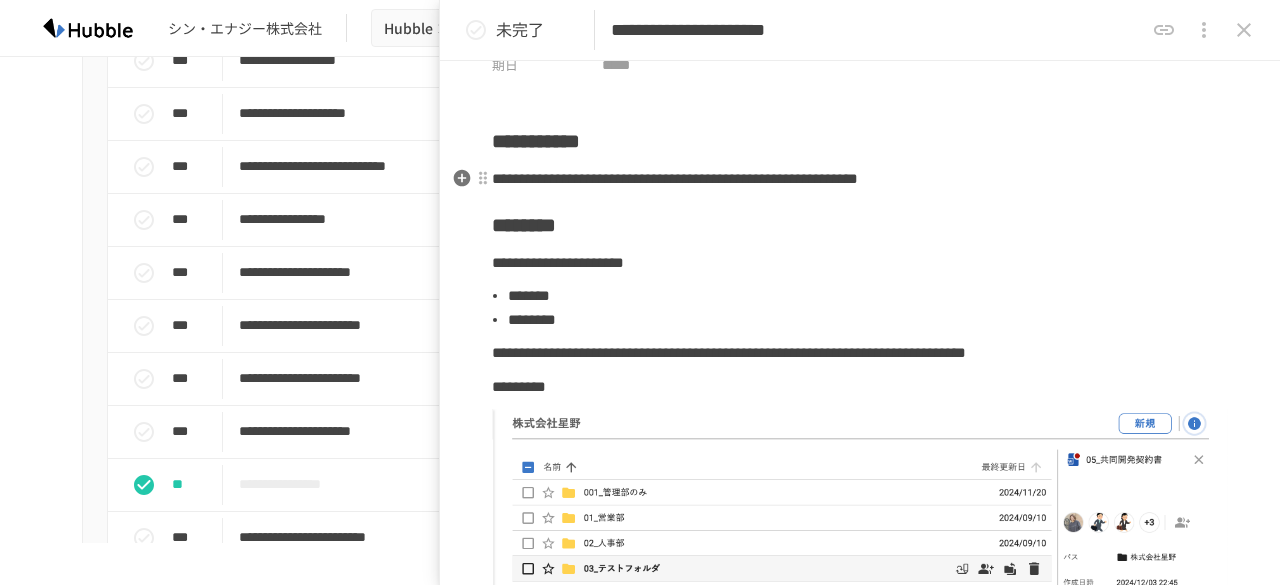 scroll, scrollTop: 200, scrollLeft: 0, axis: vertical 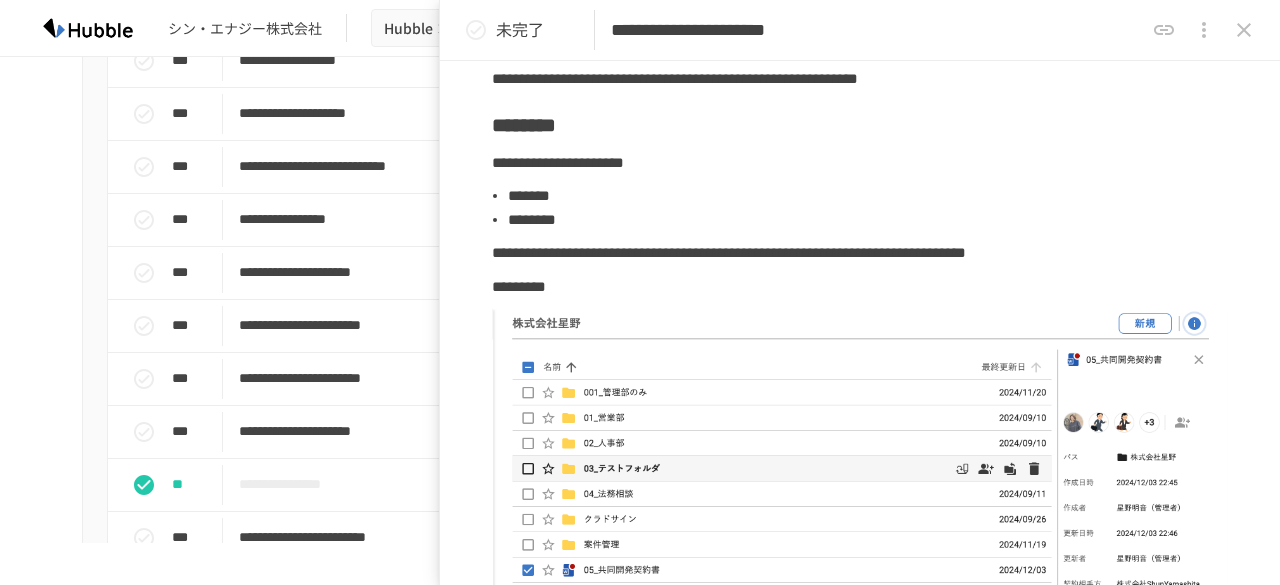 click 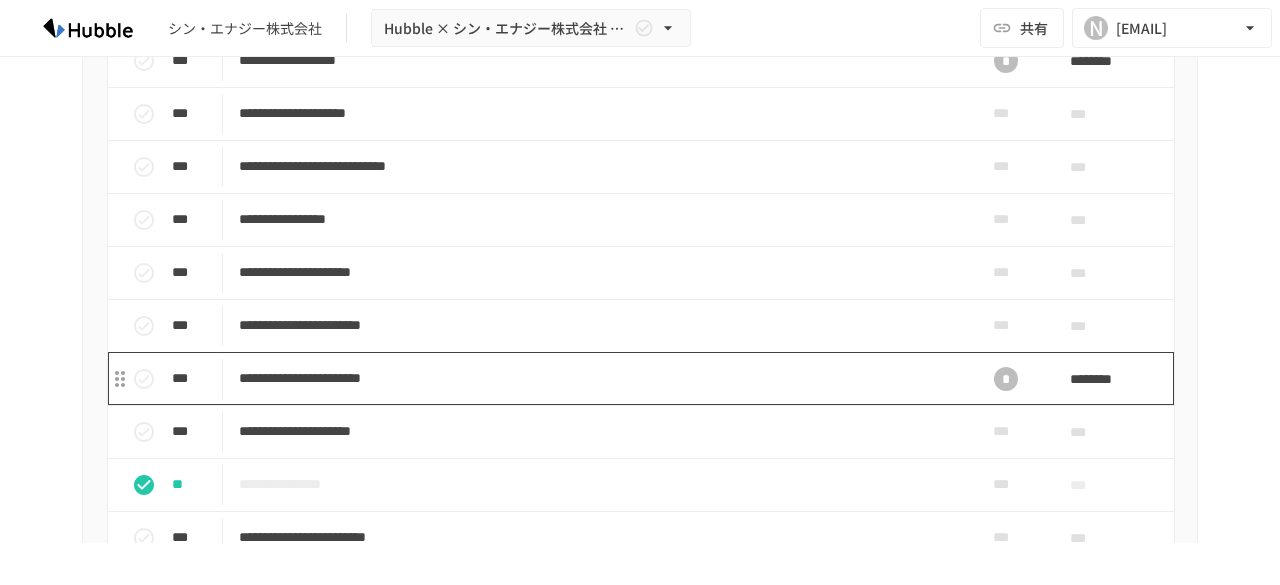 click on "**********" at bounding box center [598, 378] 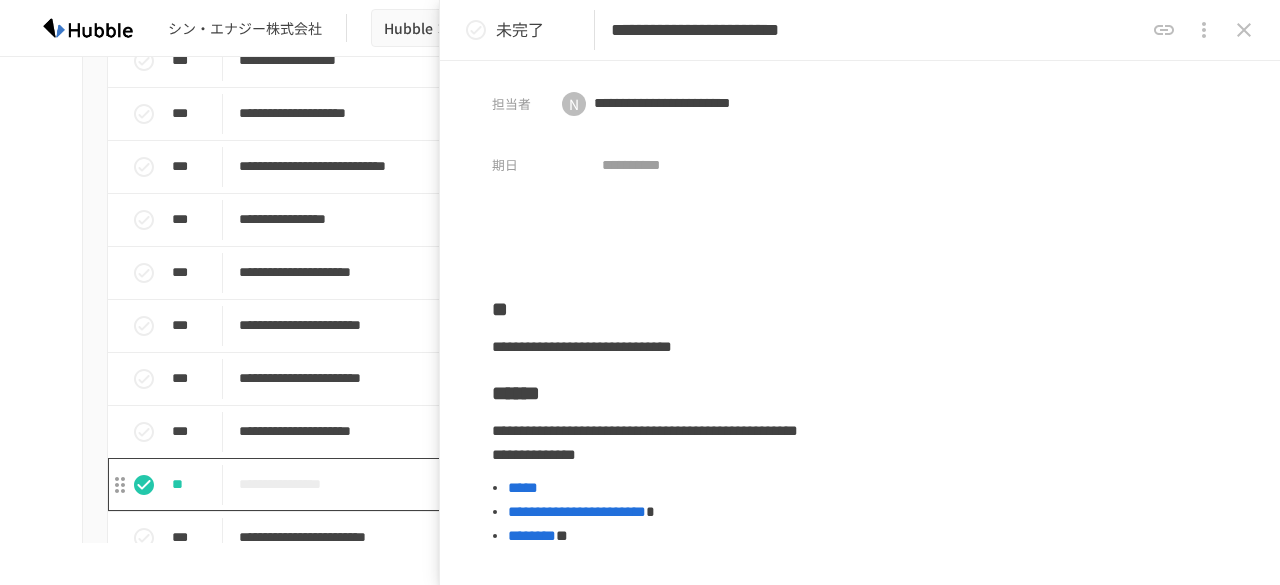 click on "**********" at bounding box center (598, 484) 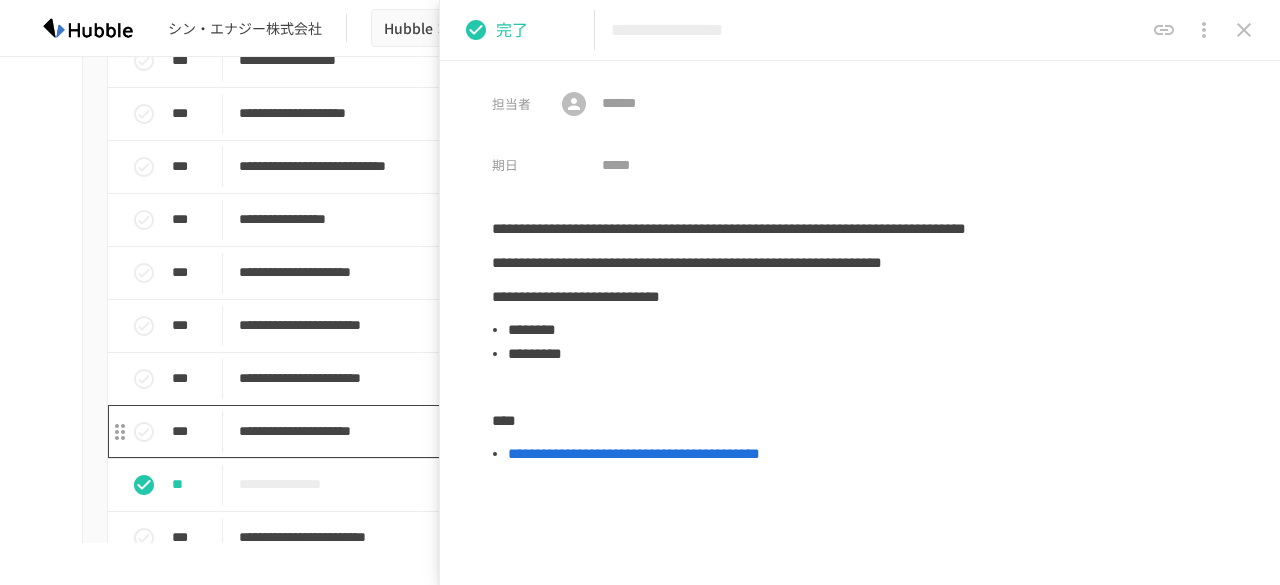 click on "**********" at bounding box center [598, 431] 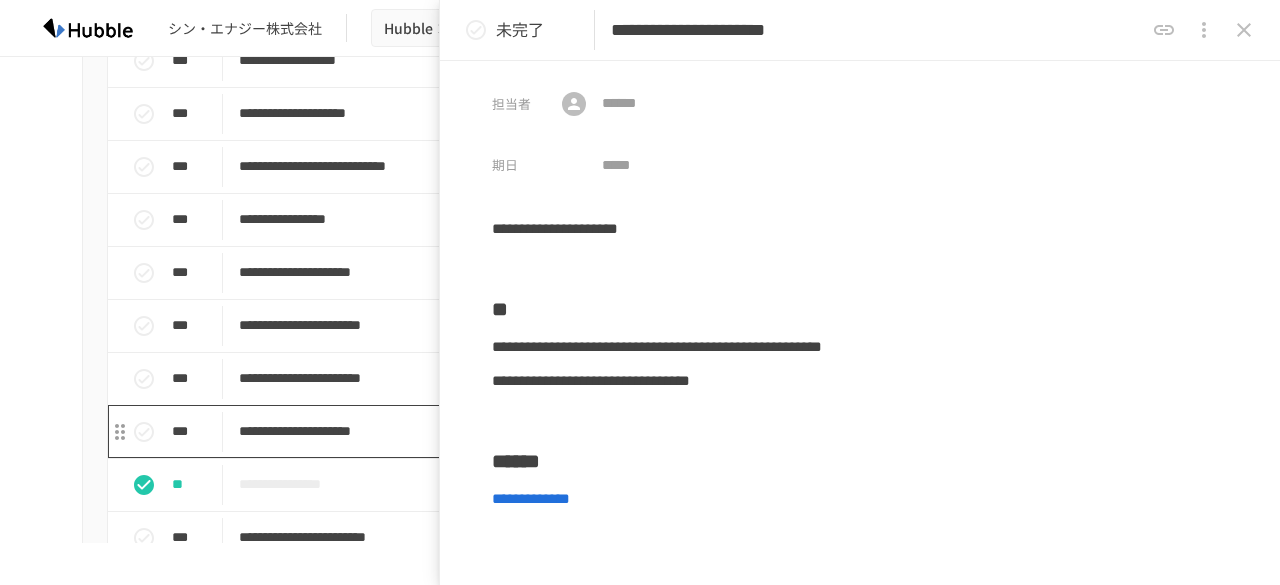 click on "**********" at bounding box center (598, 431) 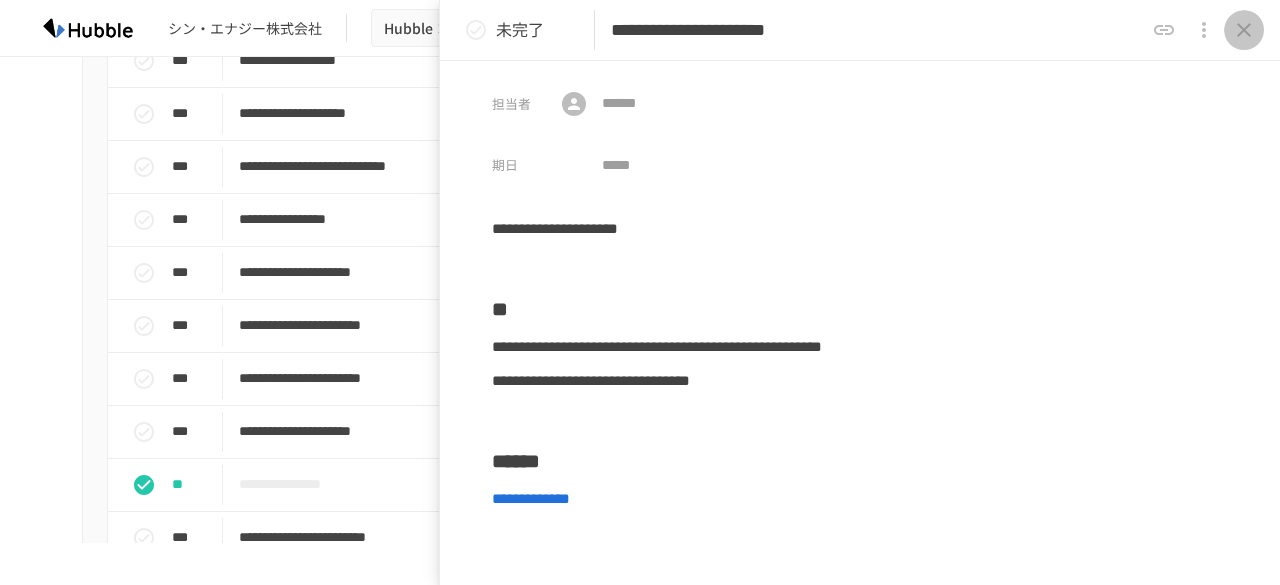 click 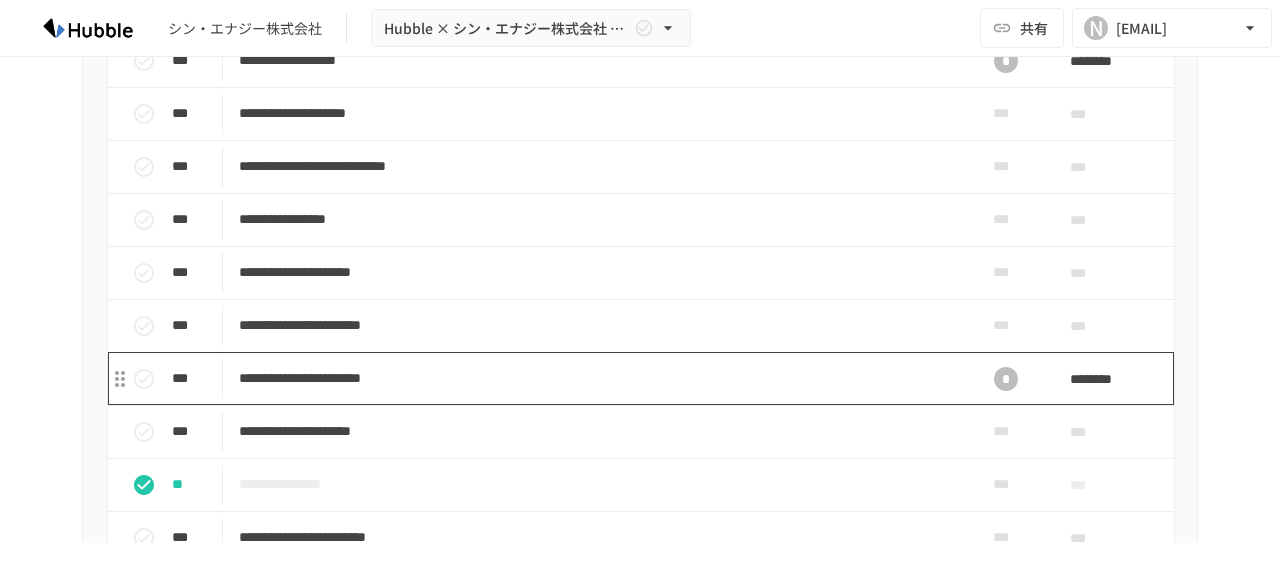click on "**********" at bounding box center (598, 378) 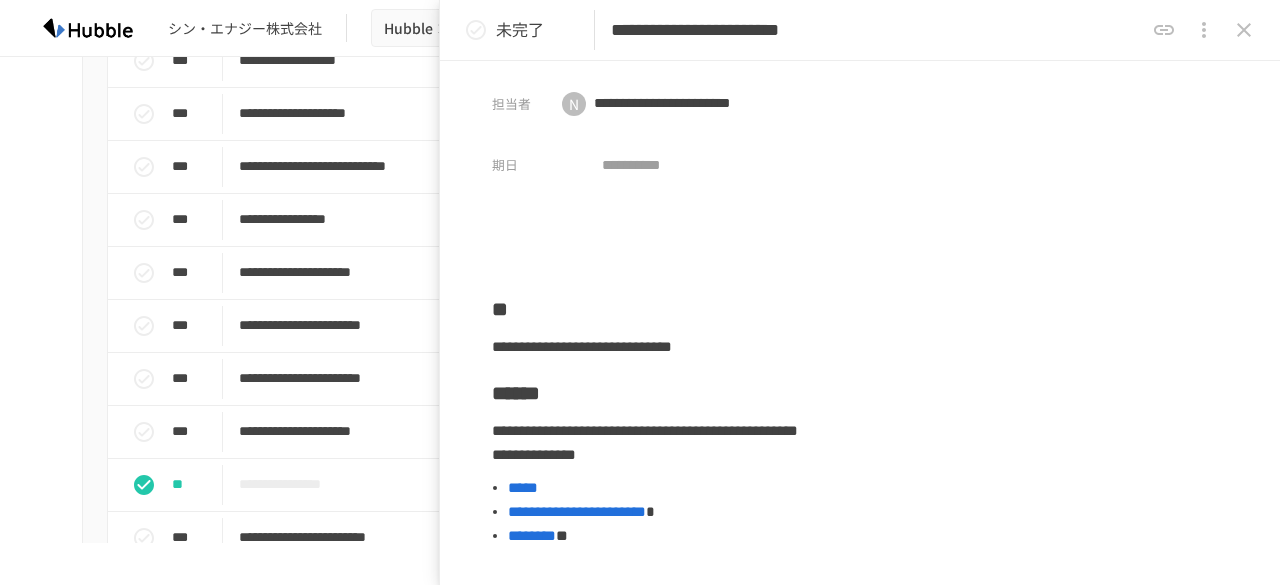 drag, startPoint x: 615, startPoint y: 29, endPoint x: 784, endPoint y: 39, distance: 169.2956 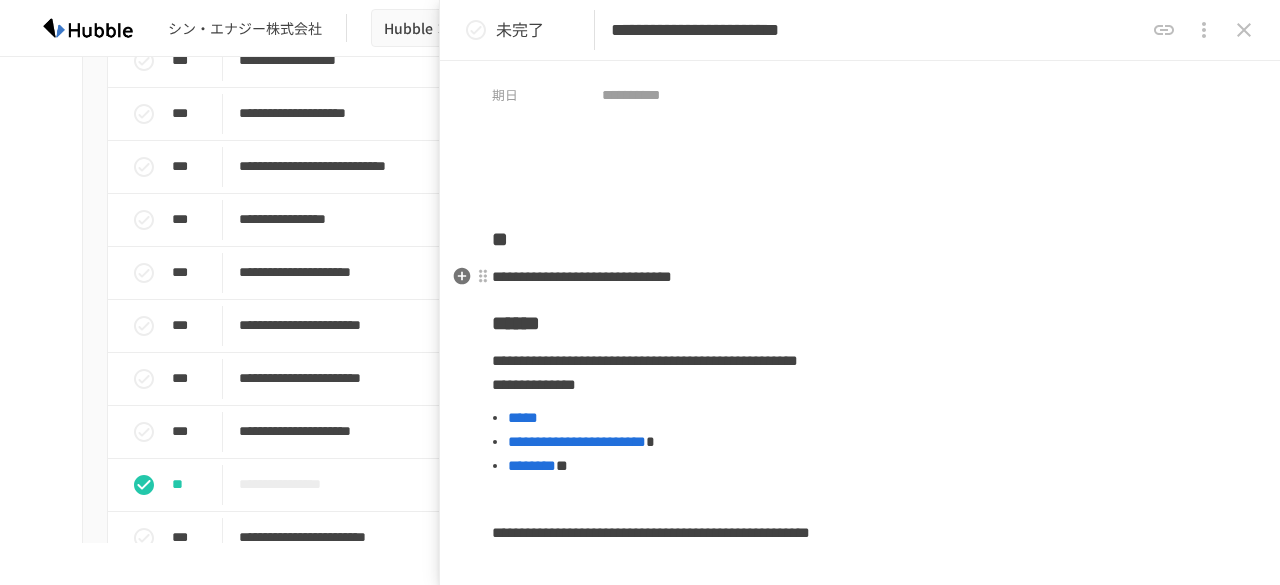 scroll, scrollTop: 100, scrollLeft: 0, axis: vertical 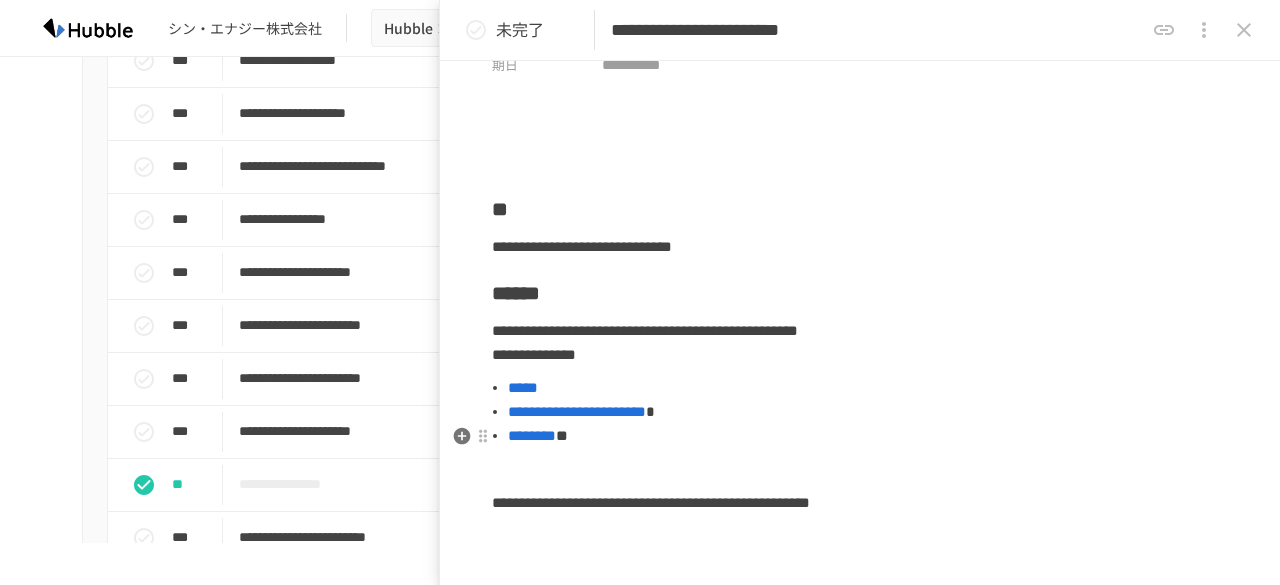 click on "********" at bounding box center (532, 435) 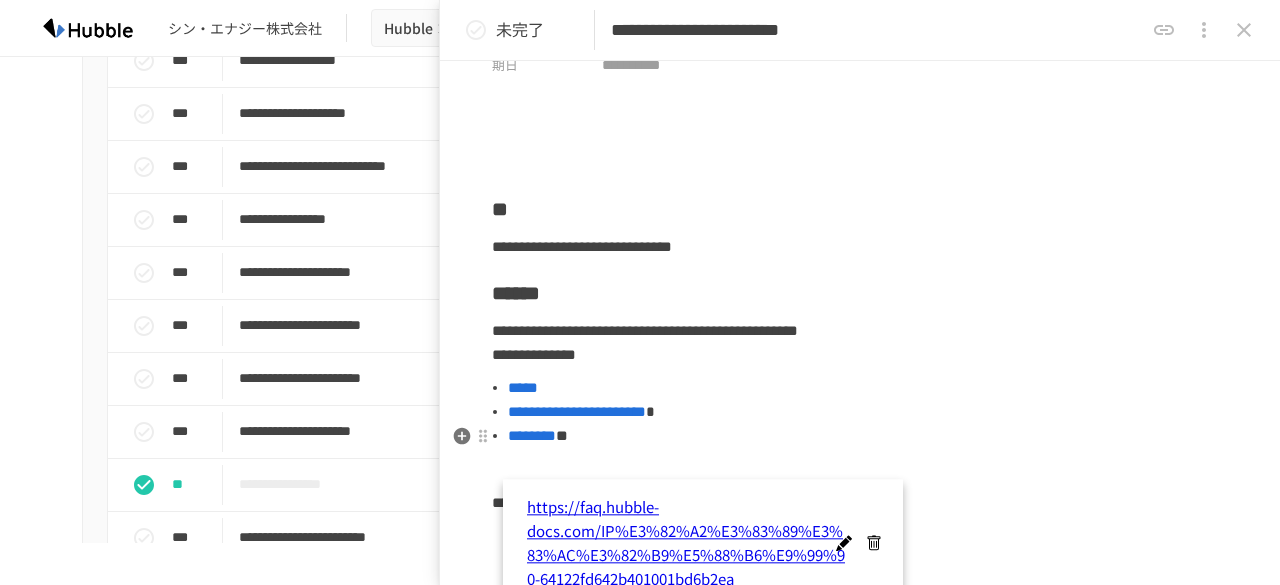 click on "**********" at bounding box center [868, 412] 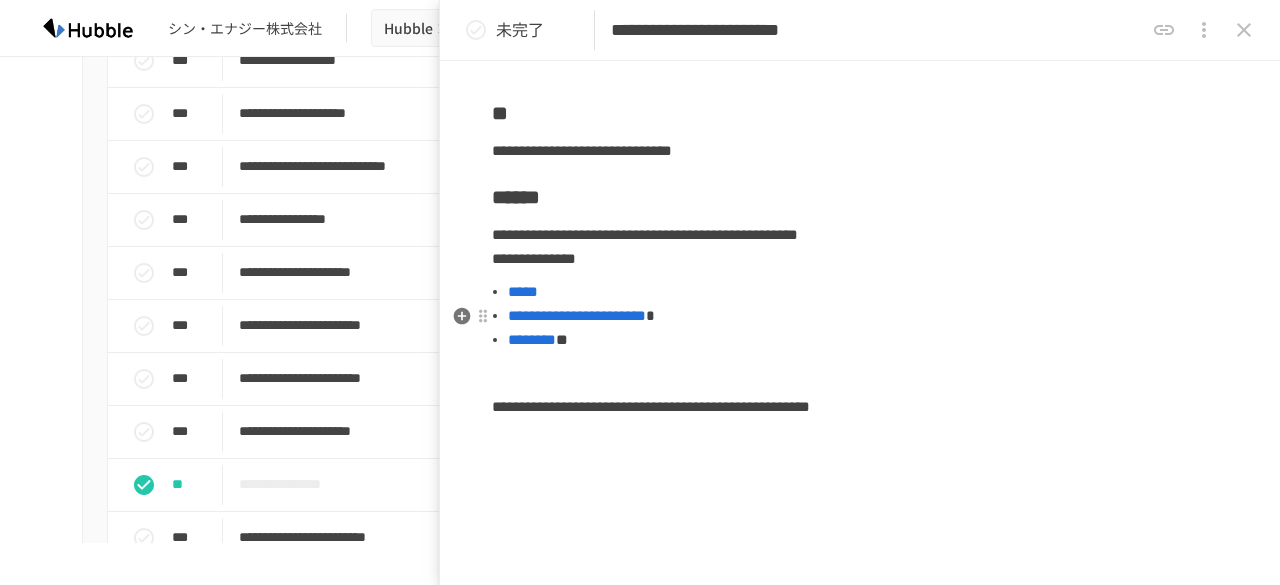 scroll, scrollTop: 200, scrollLeft: 0, axis: vertical 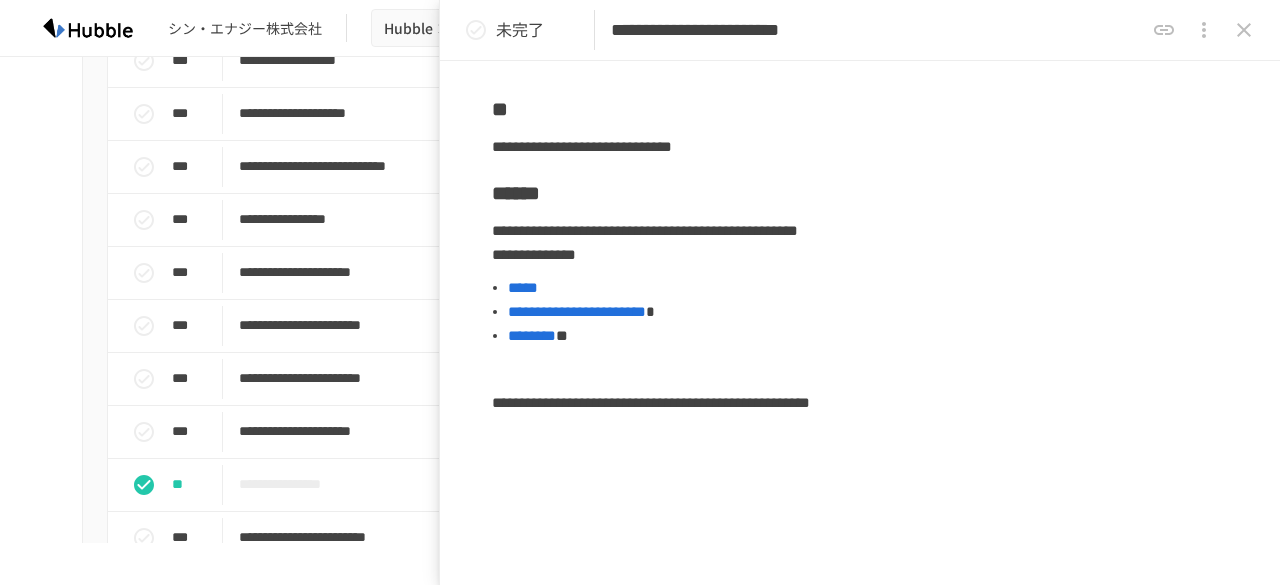 drag, startPoint x: 618, startPoint y: 30, endPoint x: 1039, endPoint y: 29, distance: 421.0012 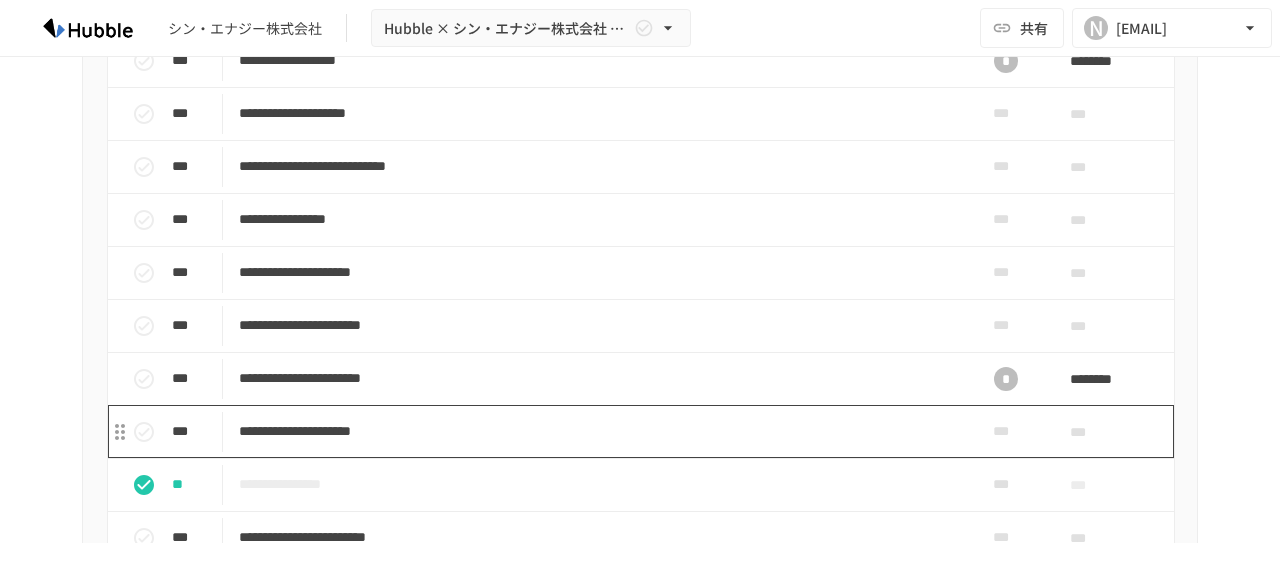 click on "**********" at bounding box center [598, 431] 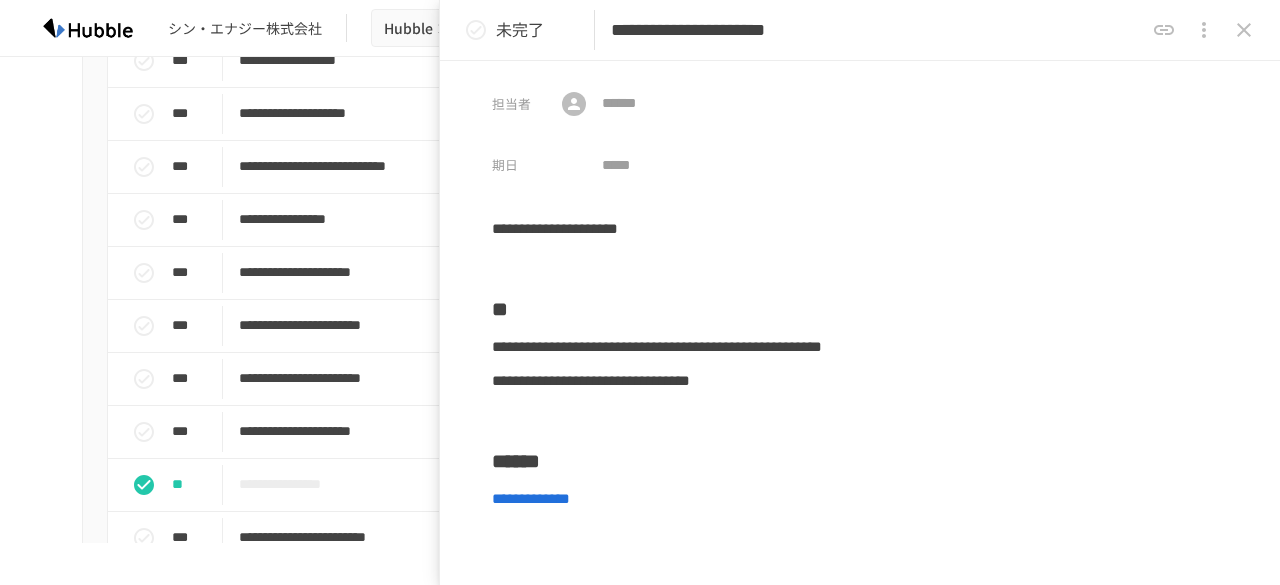 drag, startPoint x: 726, startPoint y: 33, endPoint x: 940, endPoint y: 37, distance: 214.03738 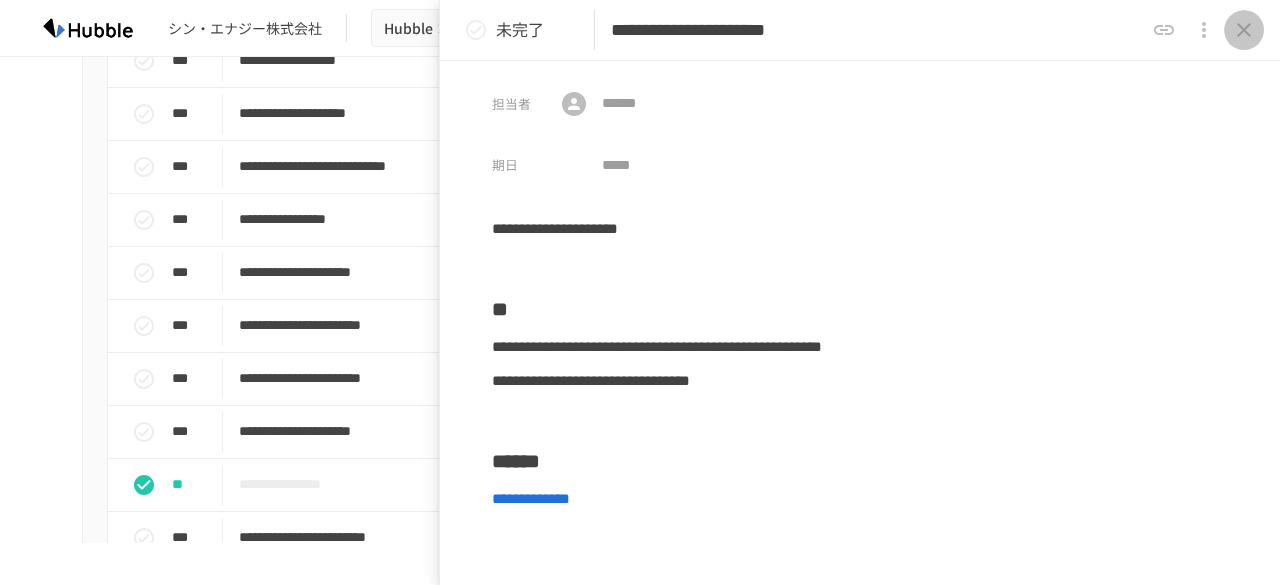 click 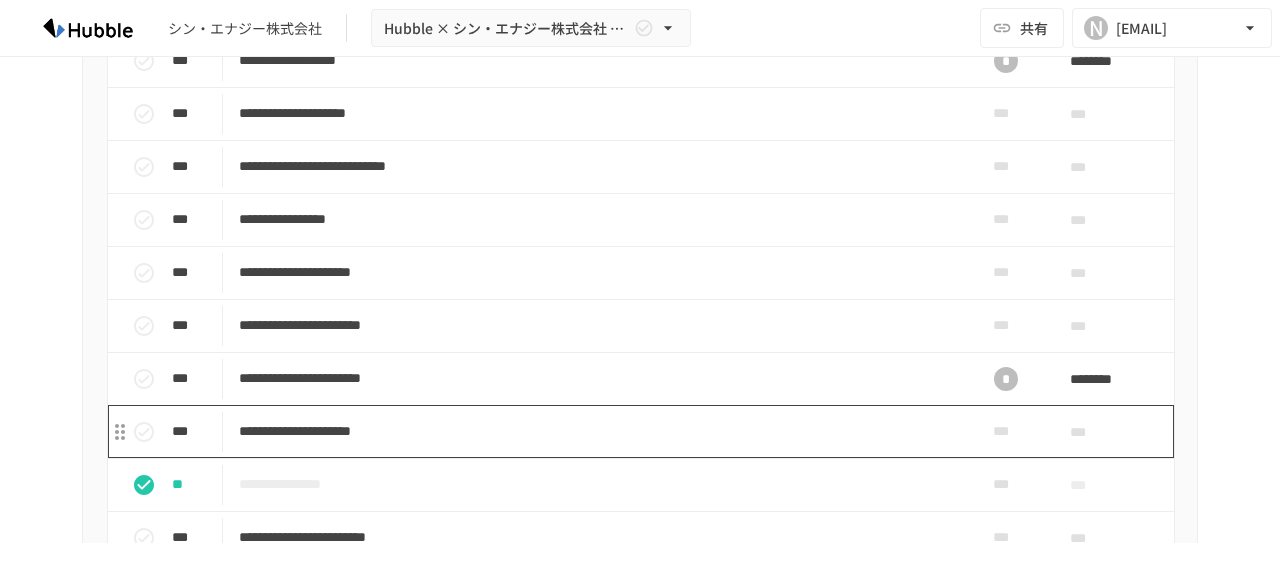 click on "**********" at bounding box center [598, 431] 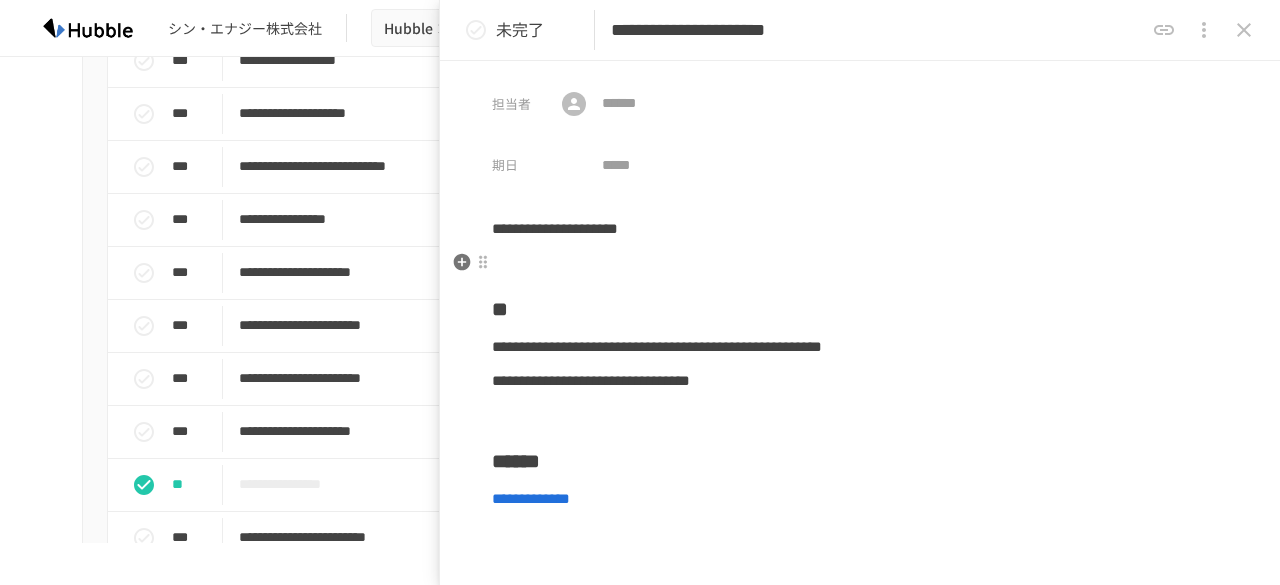 scroll, scrollTop: 100, scrollLeft: 0, axis: vertical 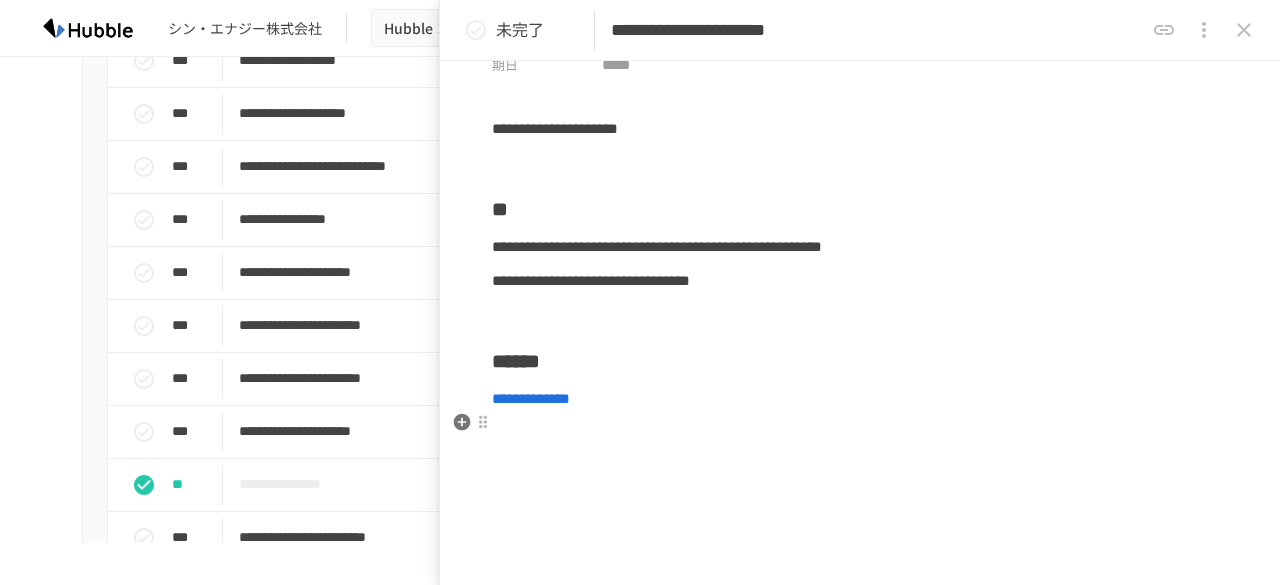 click on "**********" at bounding box center (531, 398) 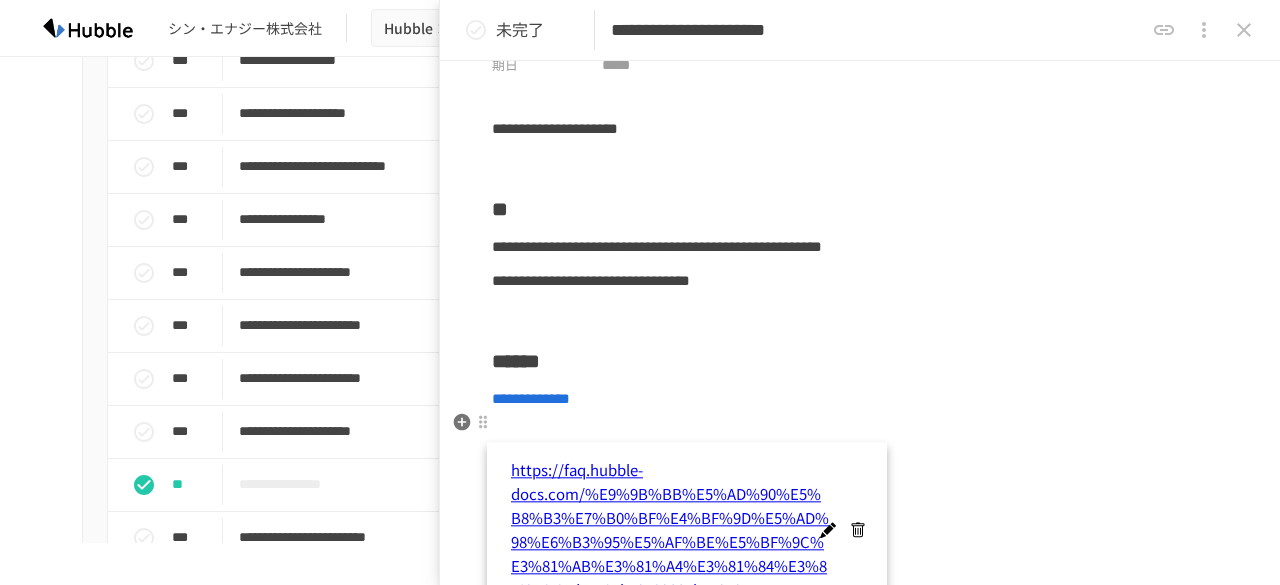 click on "**********" at bounding box center [860, 399] 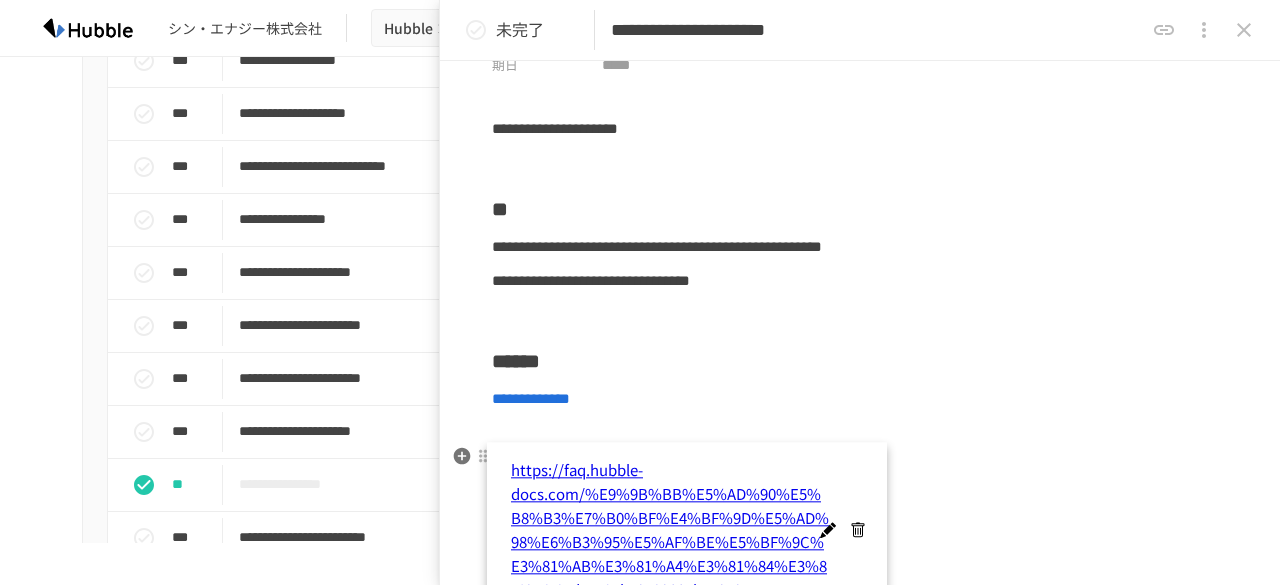 click at bounding box center (860, 433) 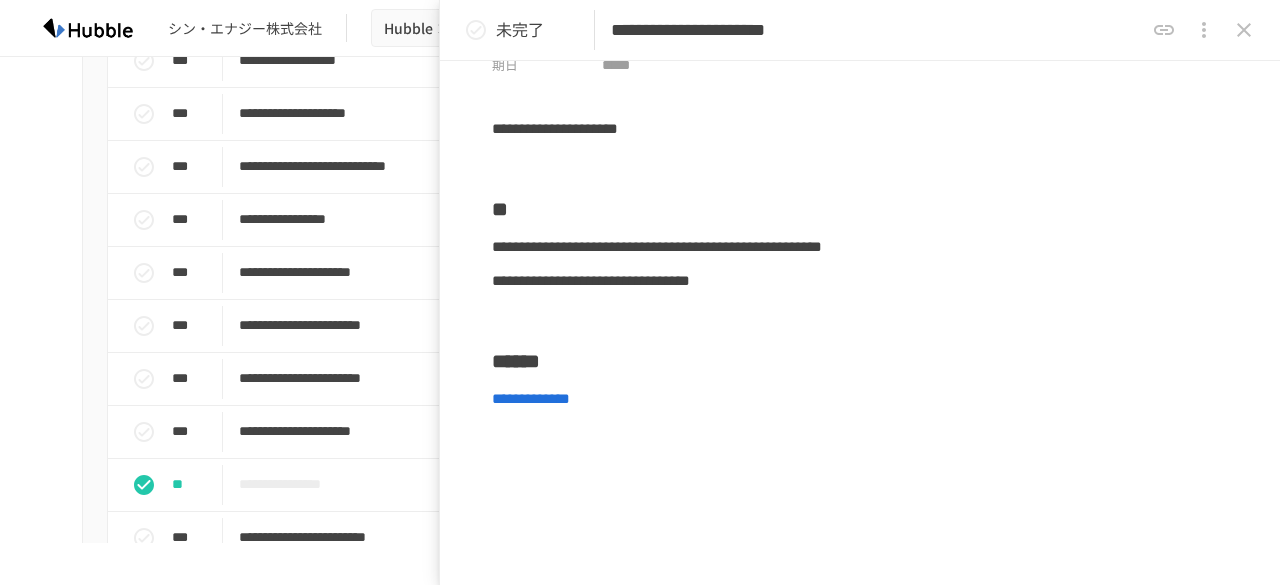 click 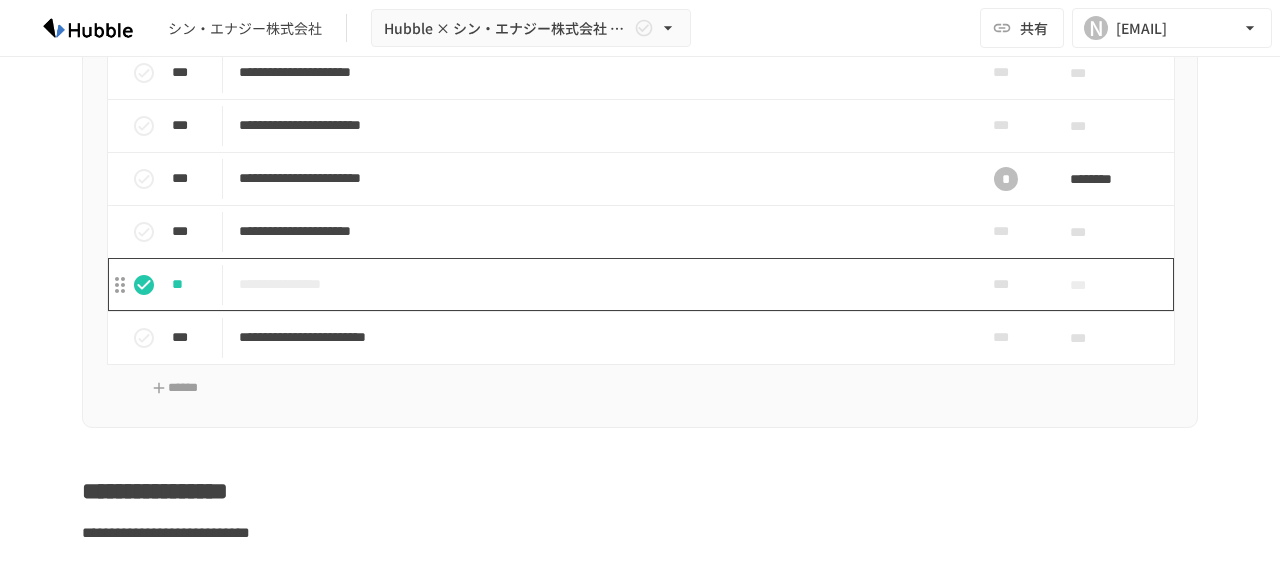 scroll, scrollTop: 2400, scrollLeft: 0, axis: vertical 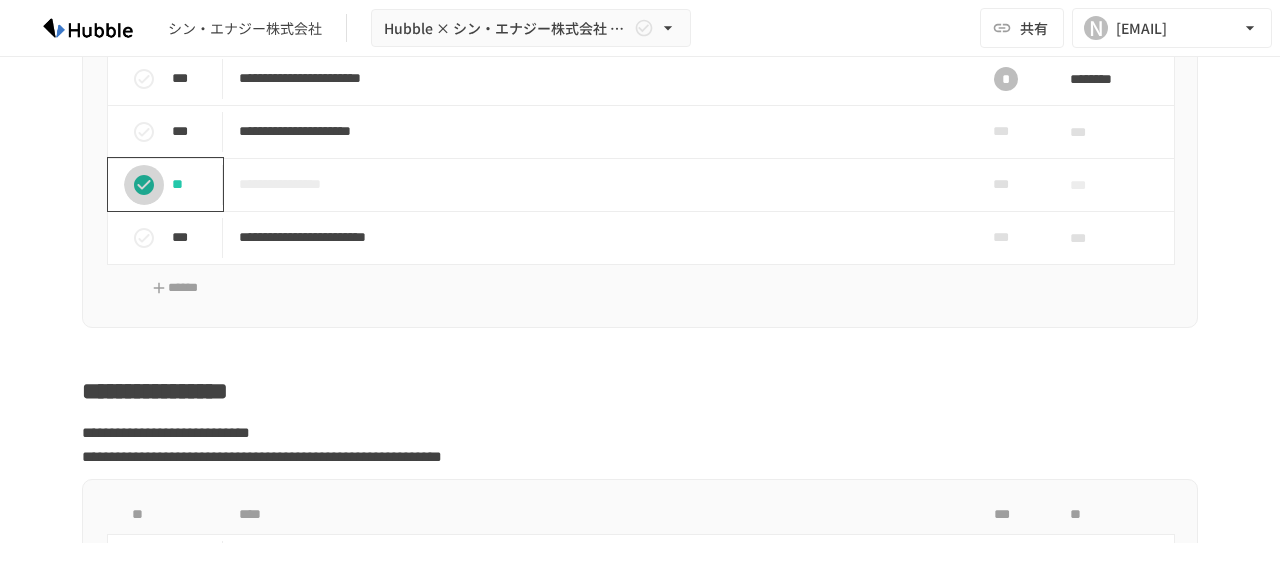 click 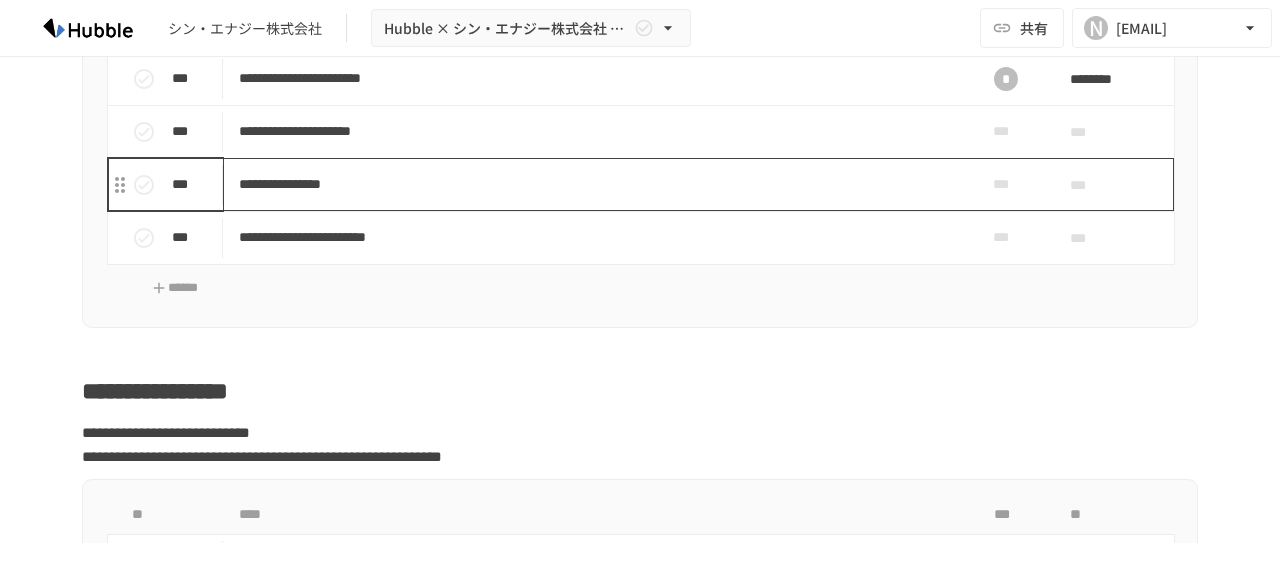 click on "**********" at bounding box center (598, 184) 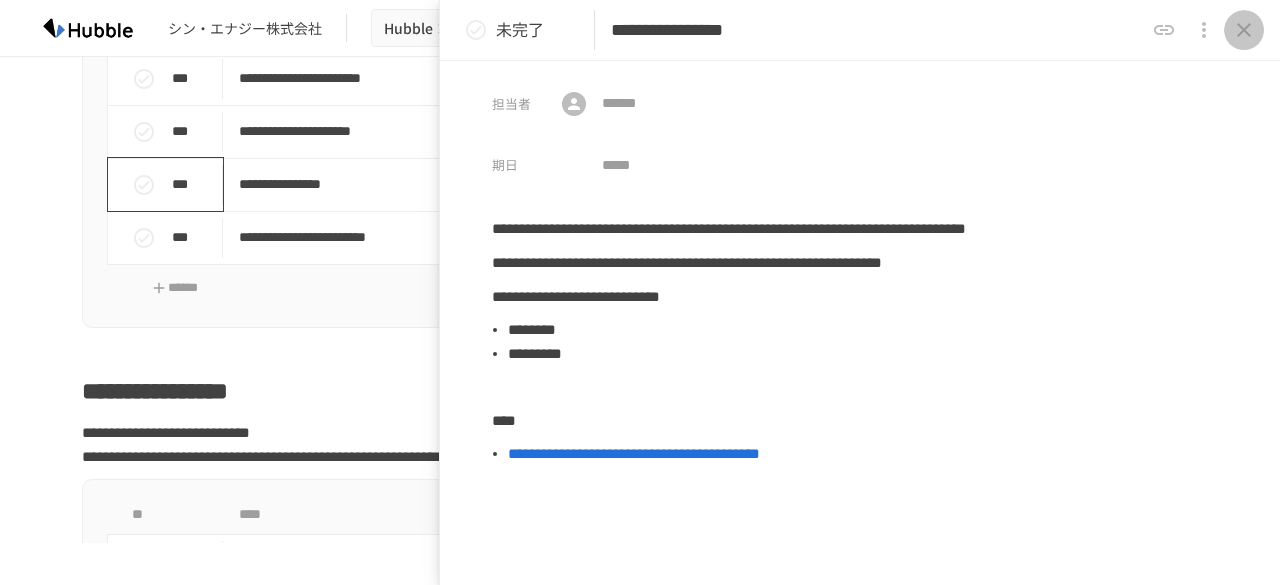 click 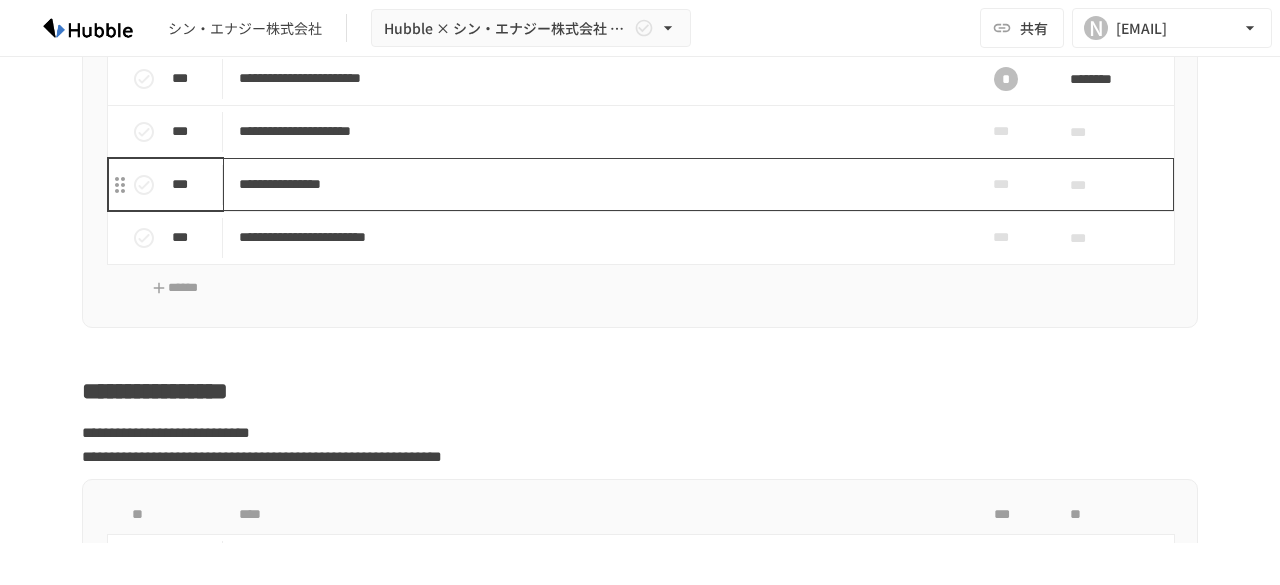 click on "**********" at bounding box center (598, 184) 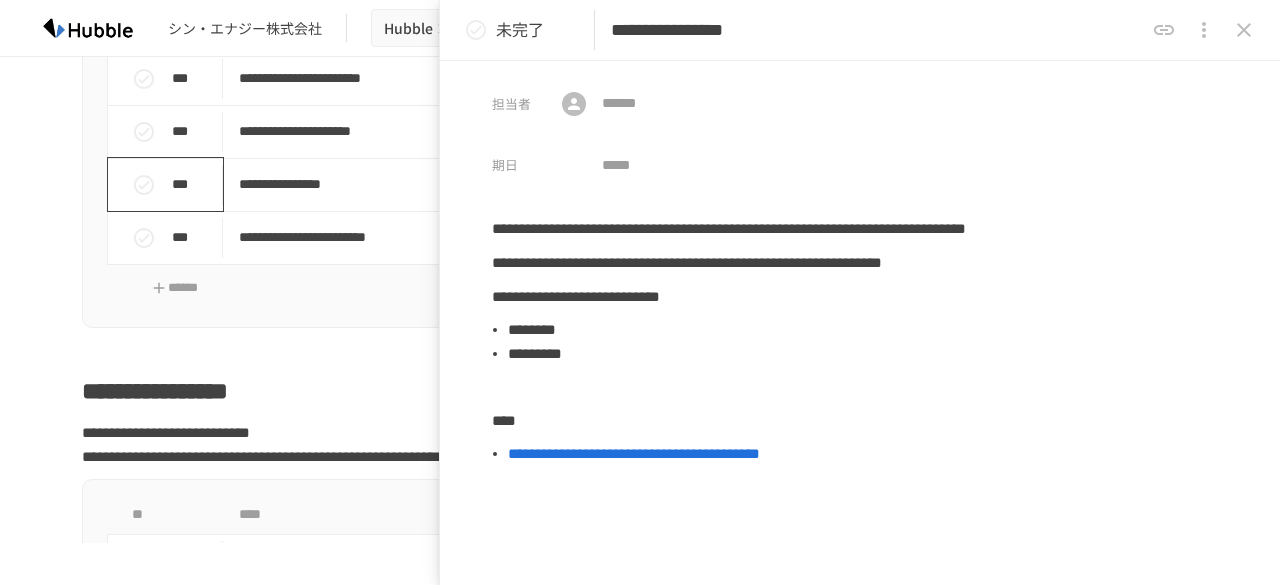 drag, startPoint x: 721, startPoint y: 32, endPoint x: 898, endPoint y: 45, distance: 177.47676 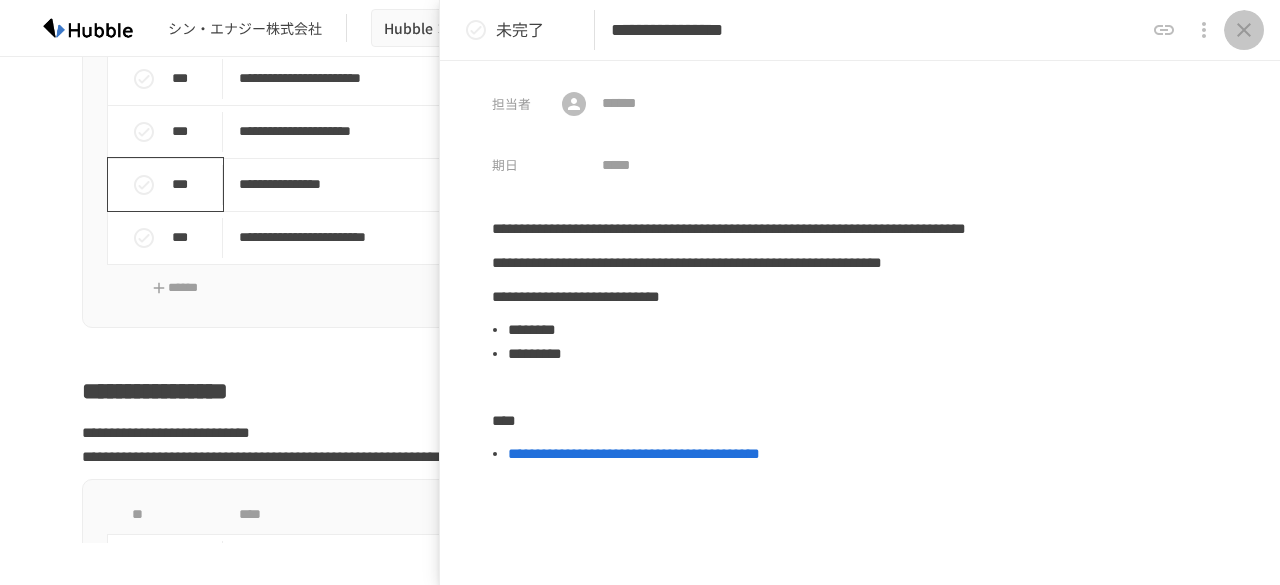 click 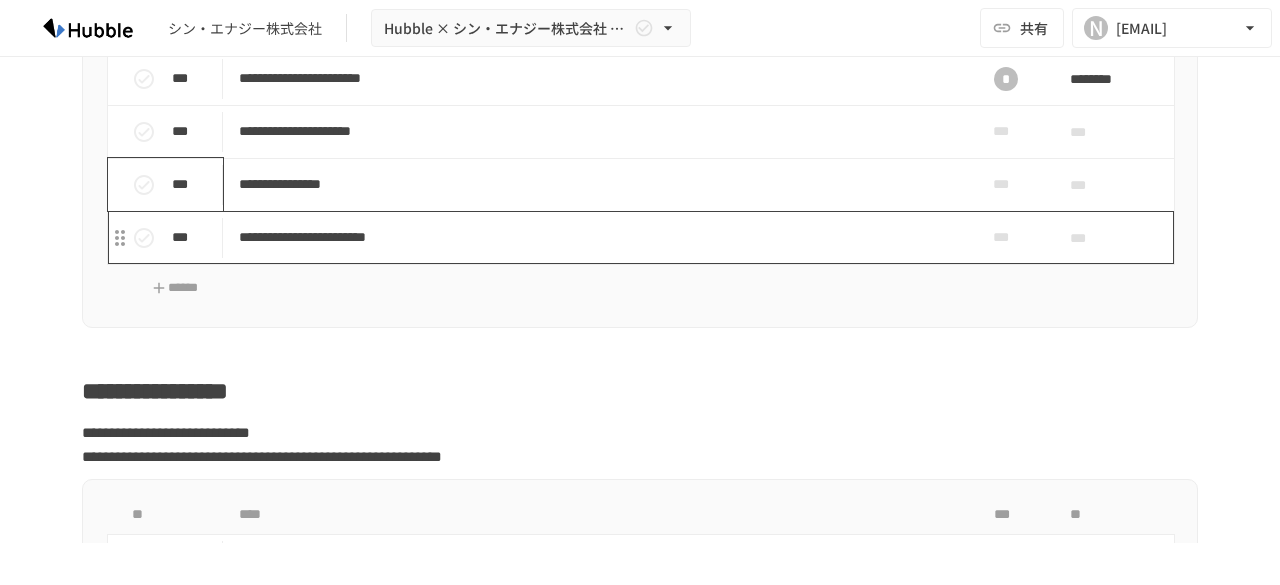 click on "**********" at bounding box center (598, 237) 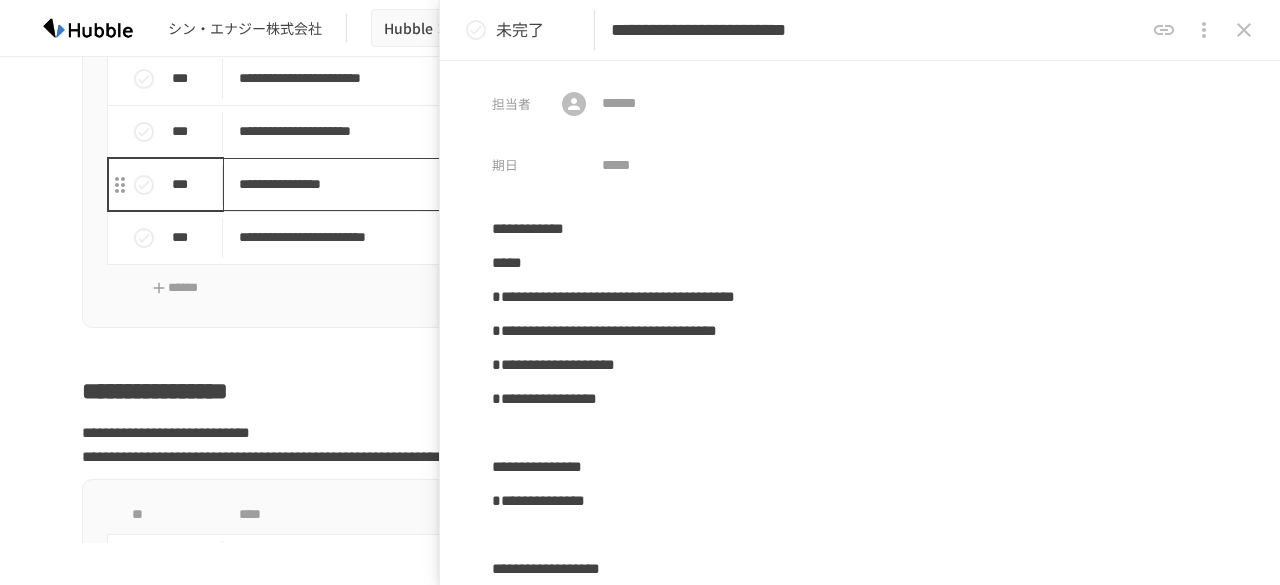 click on "**********" at bounding box center [598, 184] 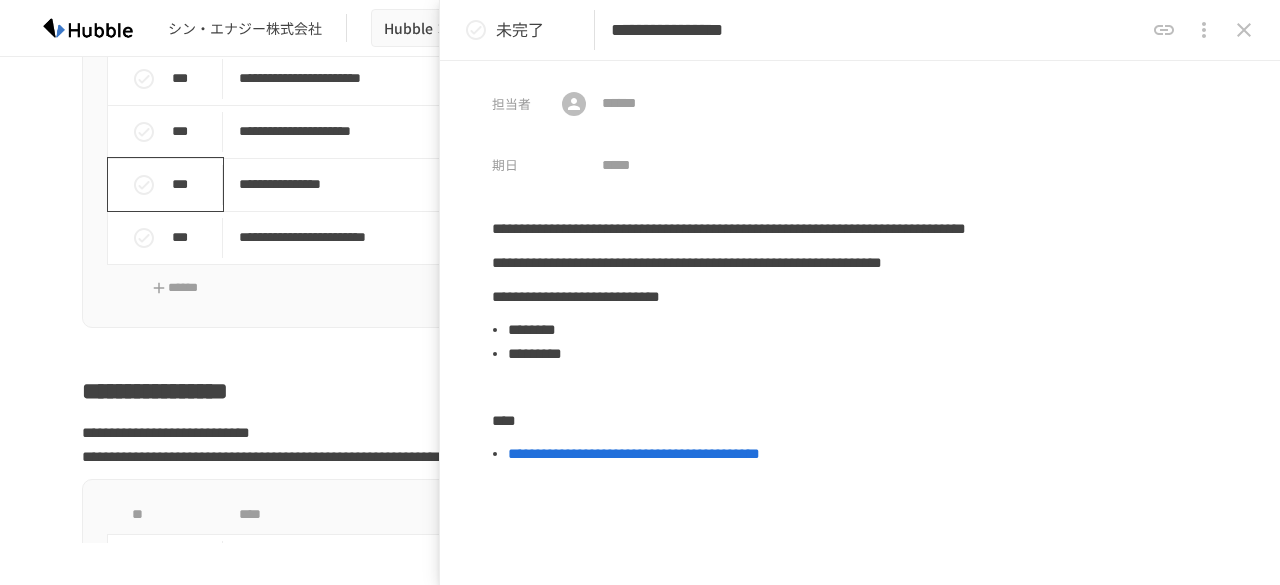 click 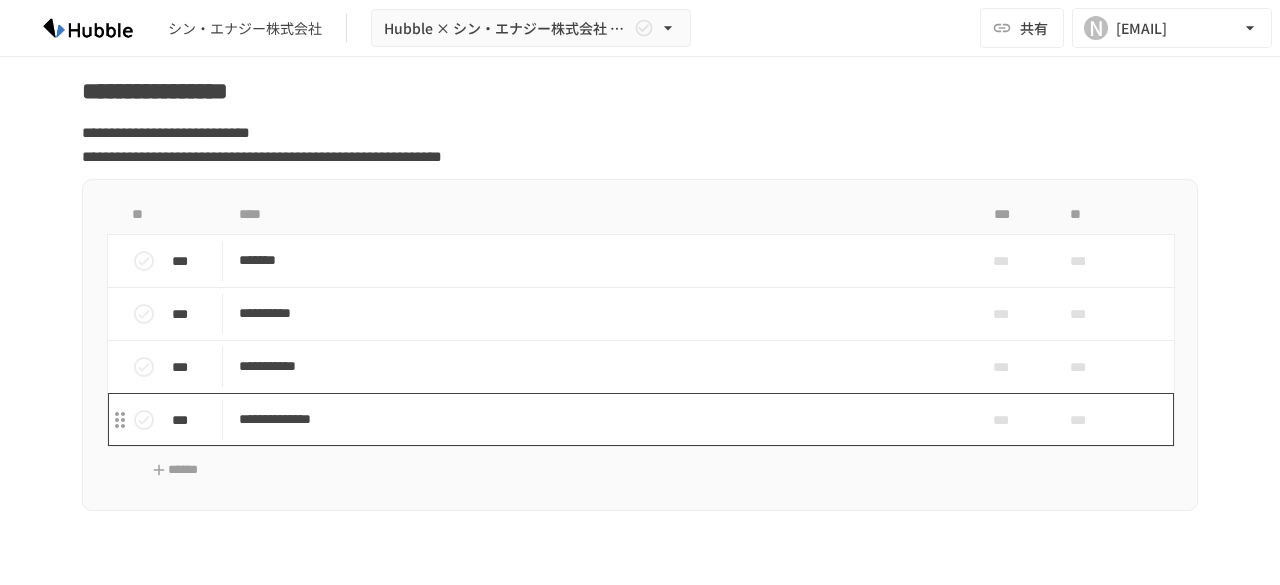 scroll, scrollTop: 2800, scrollLeft: 0, axis: vertical 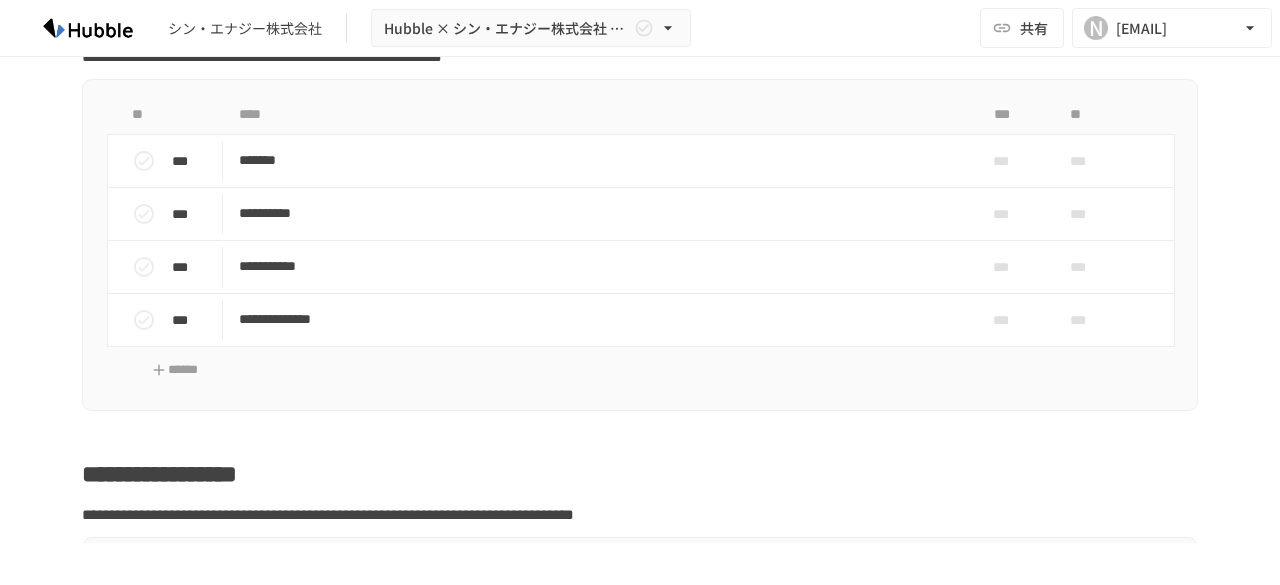 drag, startPoint x: 304, startPoint y: 463, endPoint x: 60, endPoint y: 457, distance: 244.07376 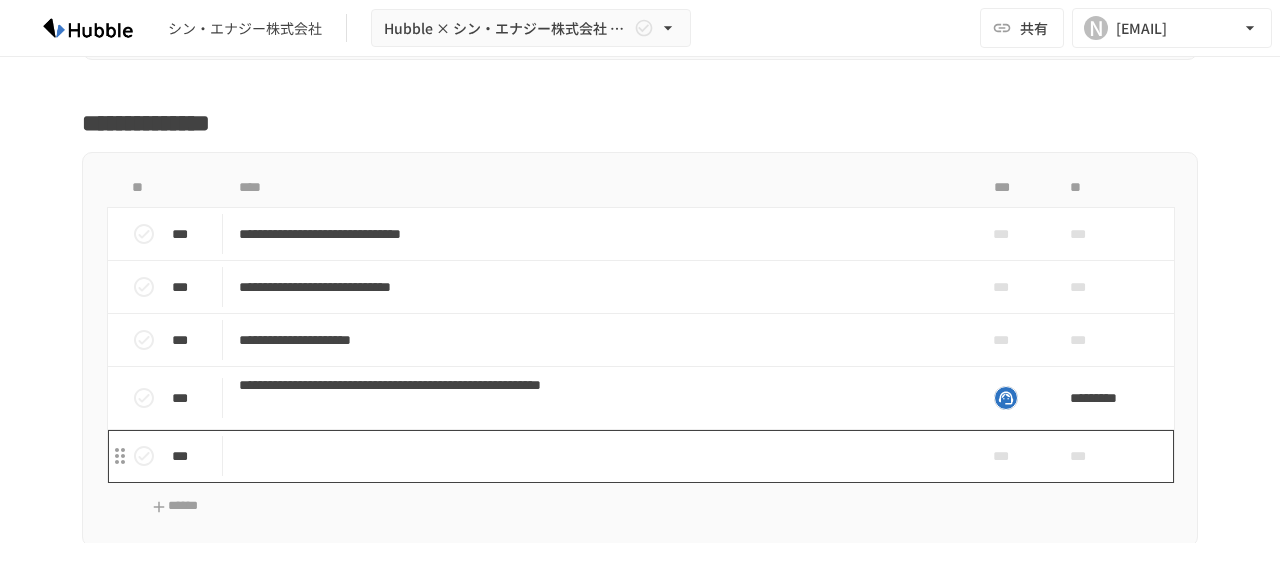 scroll, scrollTop: 3500, scrollLeft: 0, axis: vertical 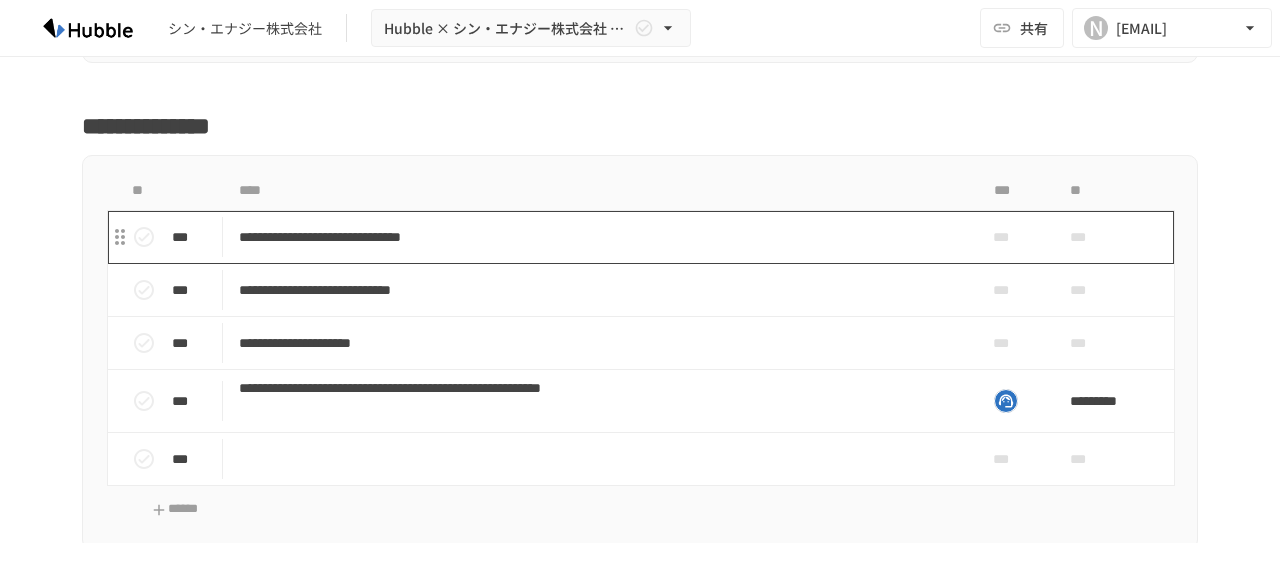 click on "**********" at bounding box center (598, 237) 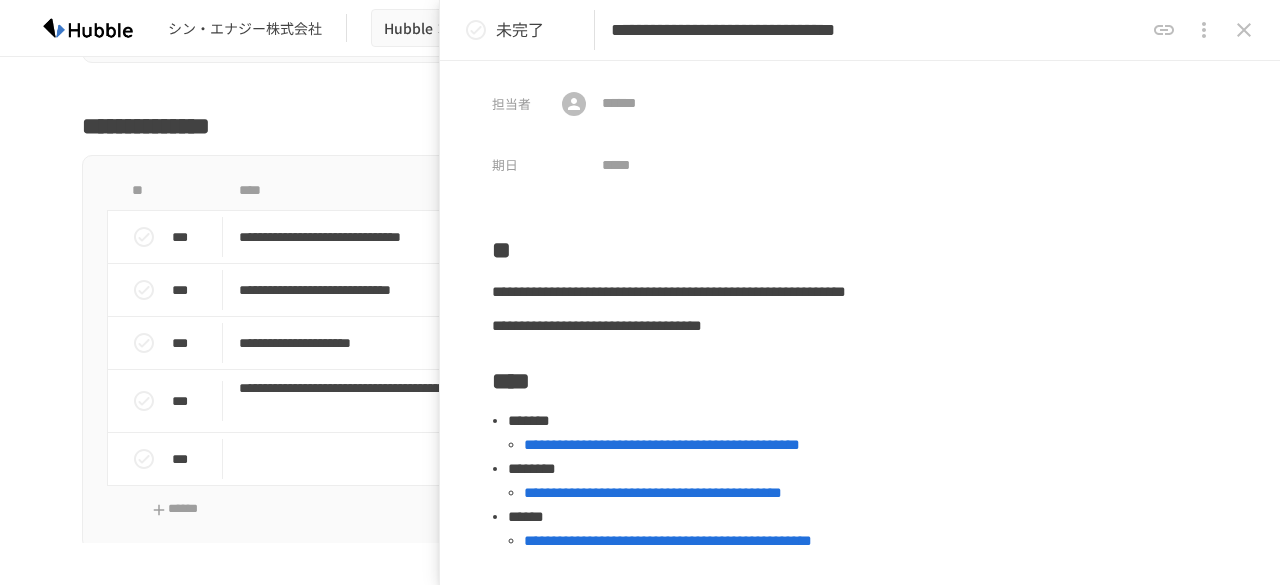 scroll, scrollTop: 0, scrollLeft: 33, axis: horizontal 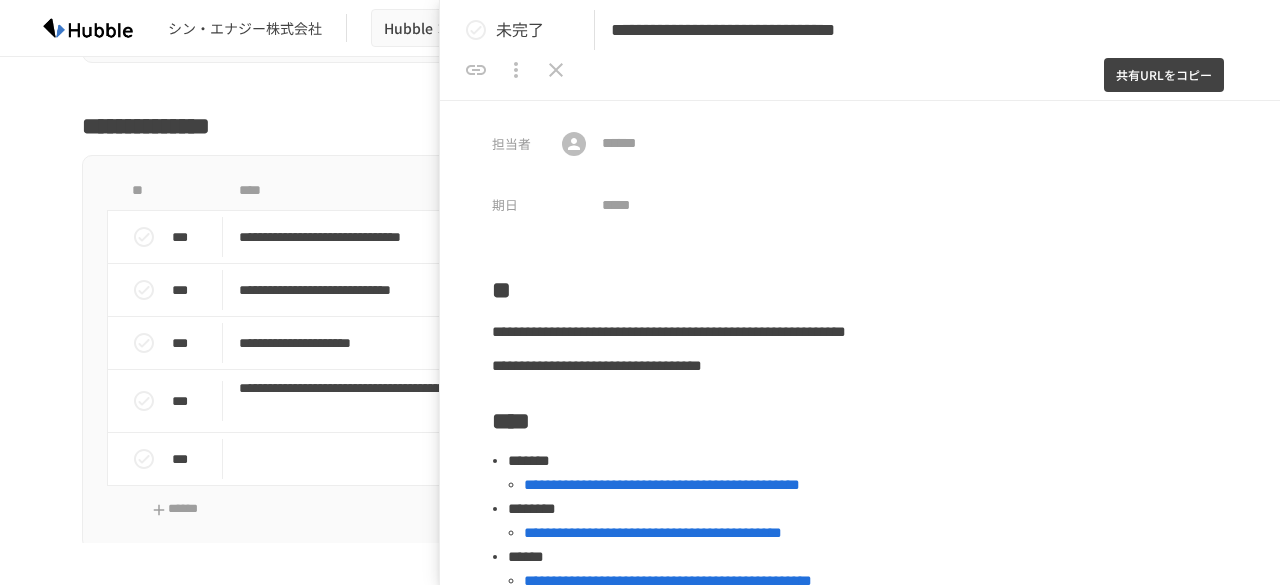 drag, startPoint x: 725, startPoint y: 33, endPoint x: 1159, endPoint y: 32, distance: 434.00116 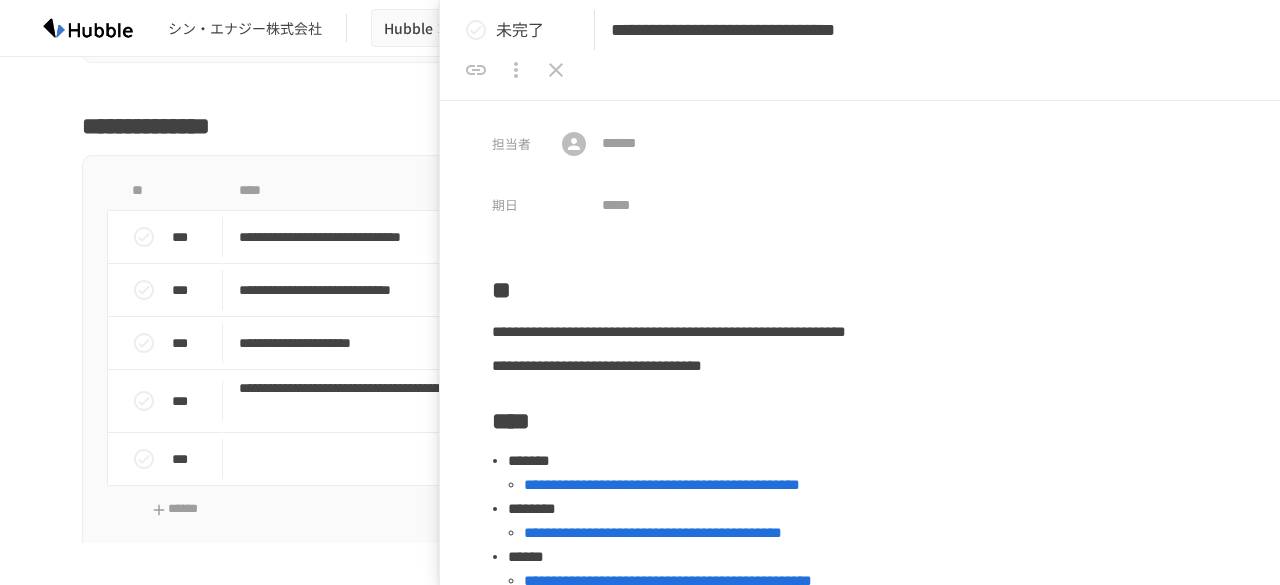 scroll, scrollTop: 0, scrollLeft: 0, axis: both 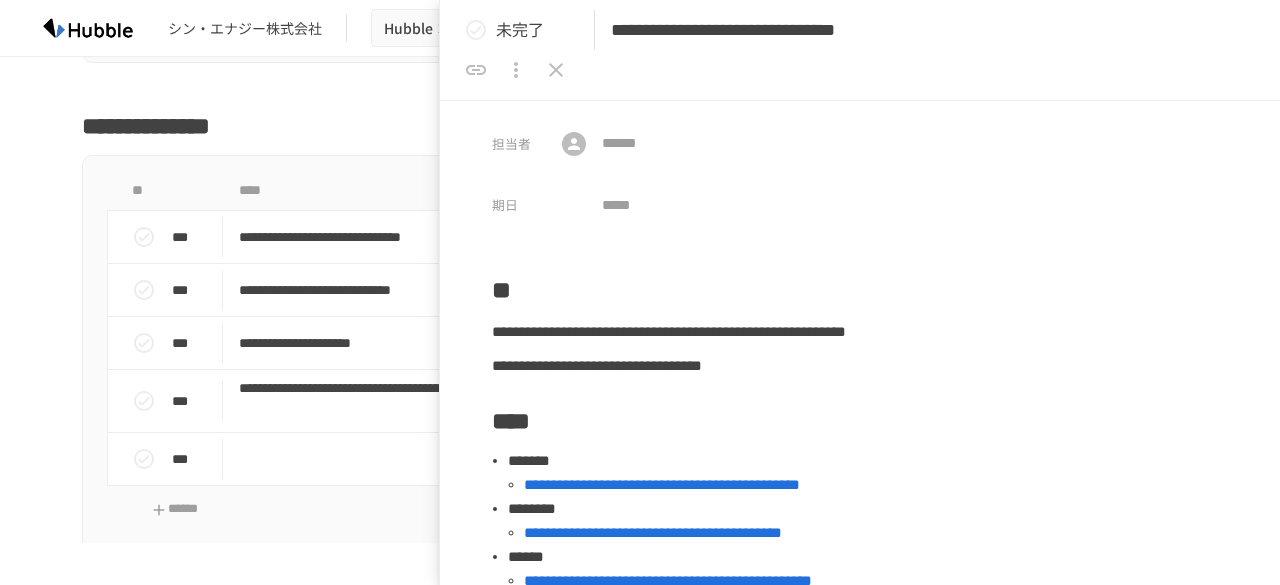 click on "**********" at bounding box center [640, 271] 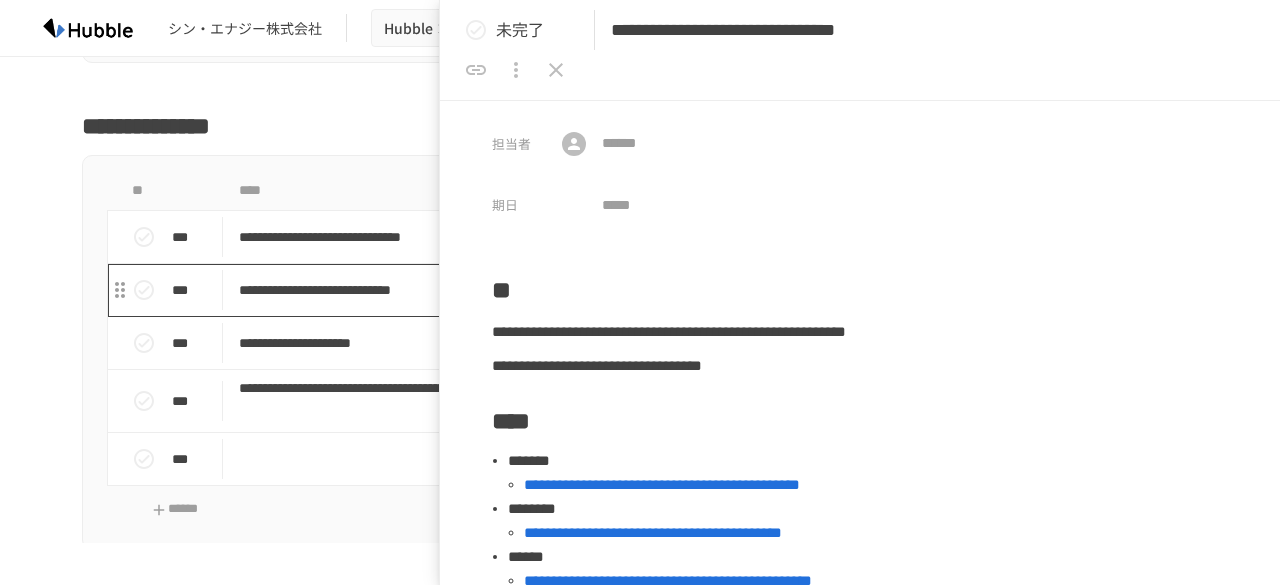 click on "**********" at bounding box center (598, 290) 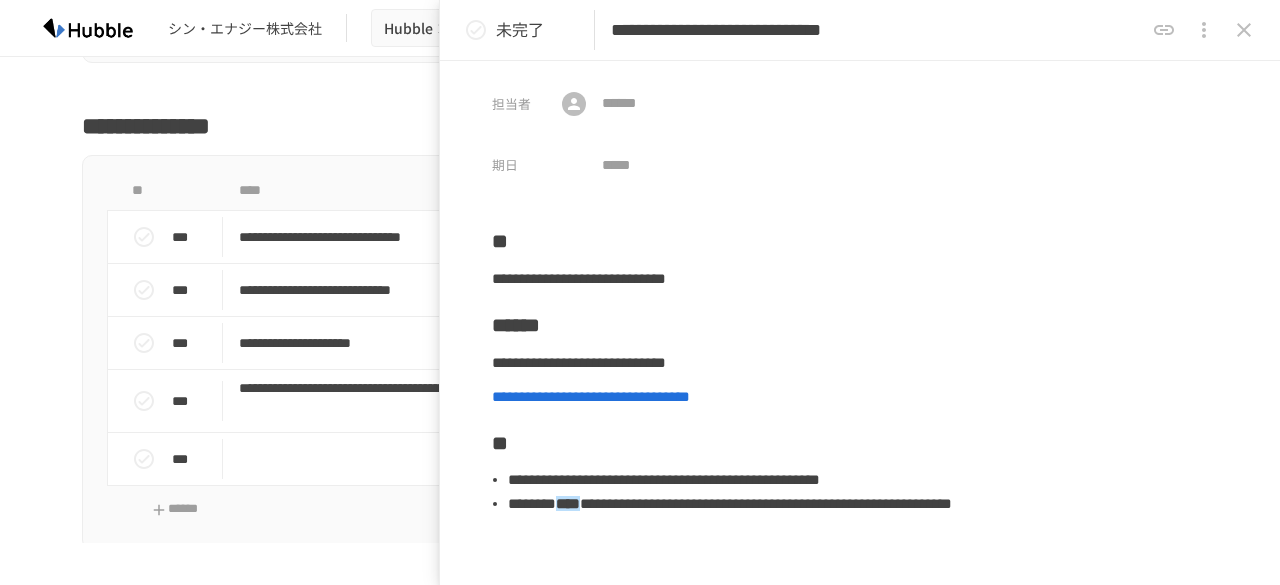 drag, startPoint x: 686, startPoint y: 31, endPoint x: 1109, endPoint y: 45, distance: 423.23163 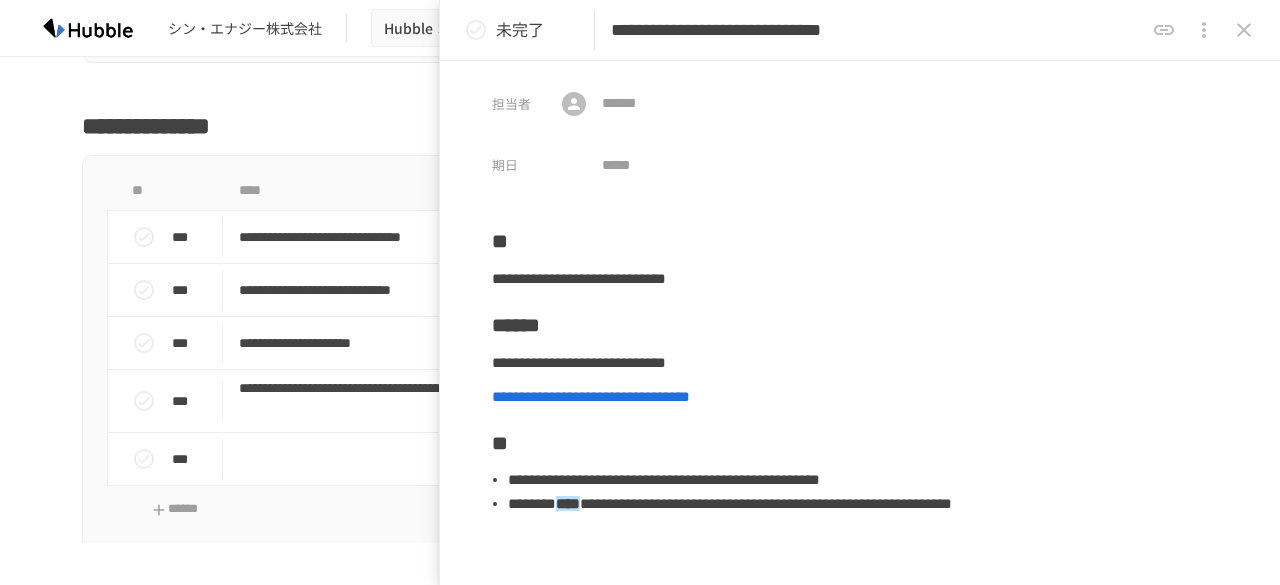 click on "**********" at bounding box center (877, 30) 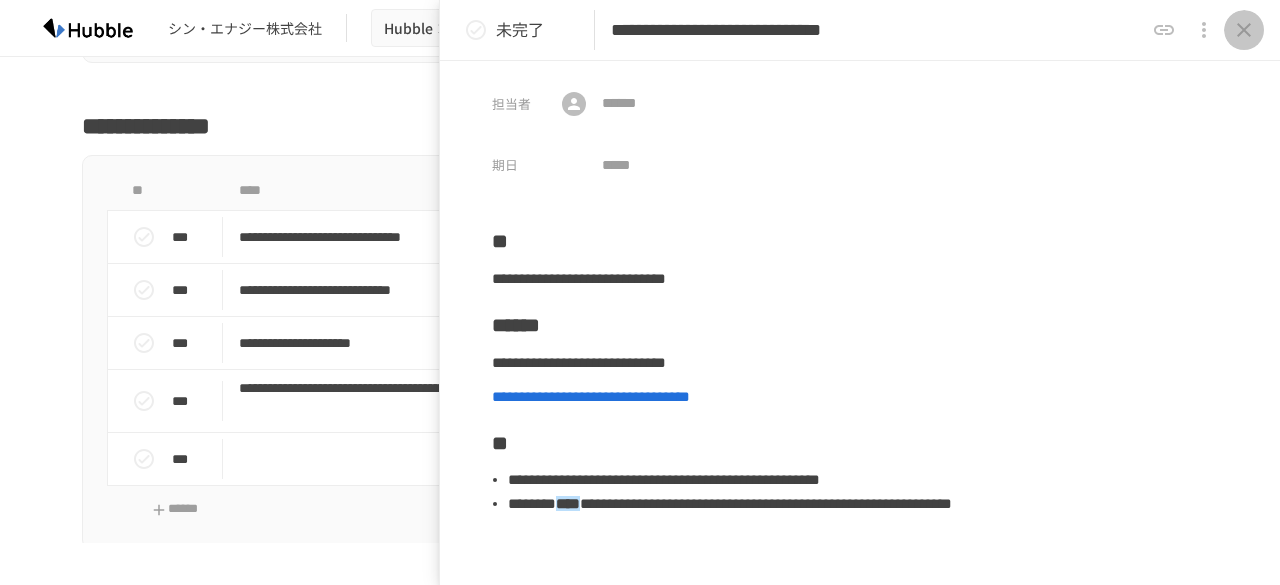 click at bounding box center [1244, 30] 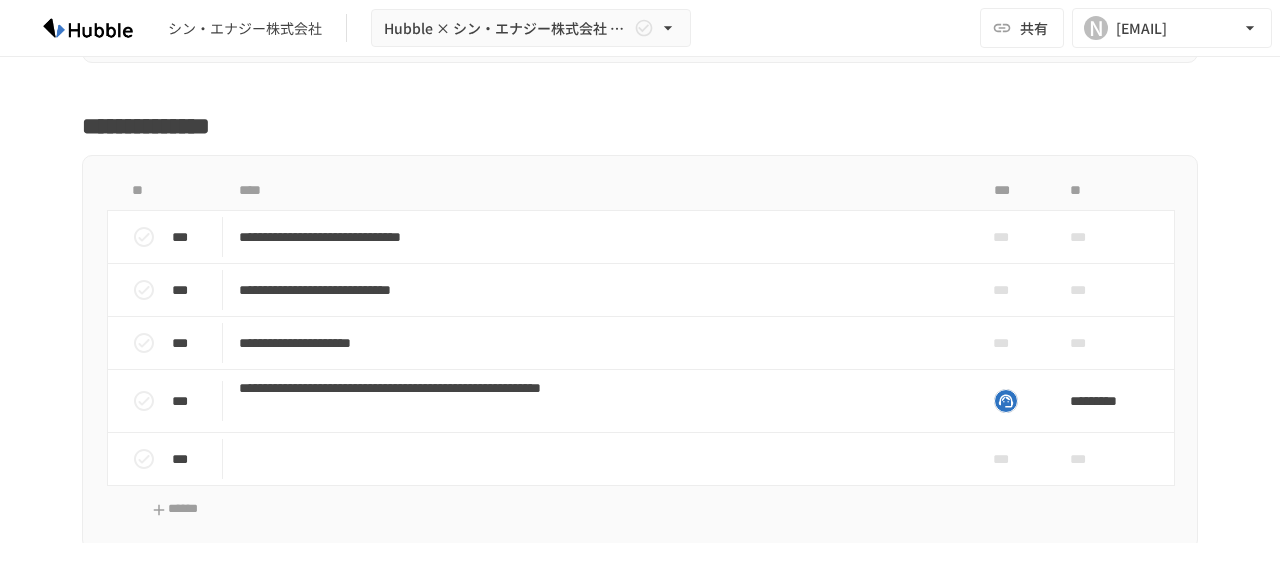click on "**********" at bounding box center (640, 126) 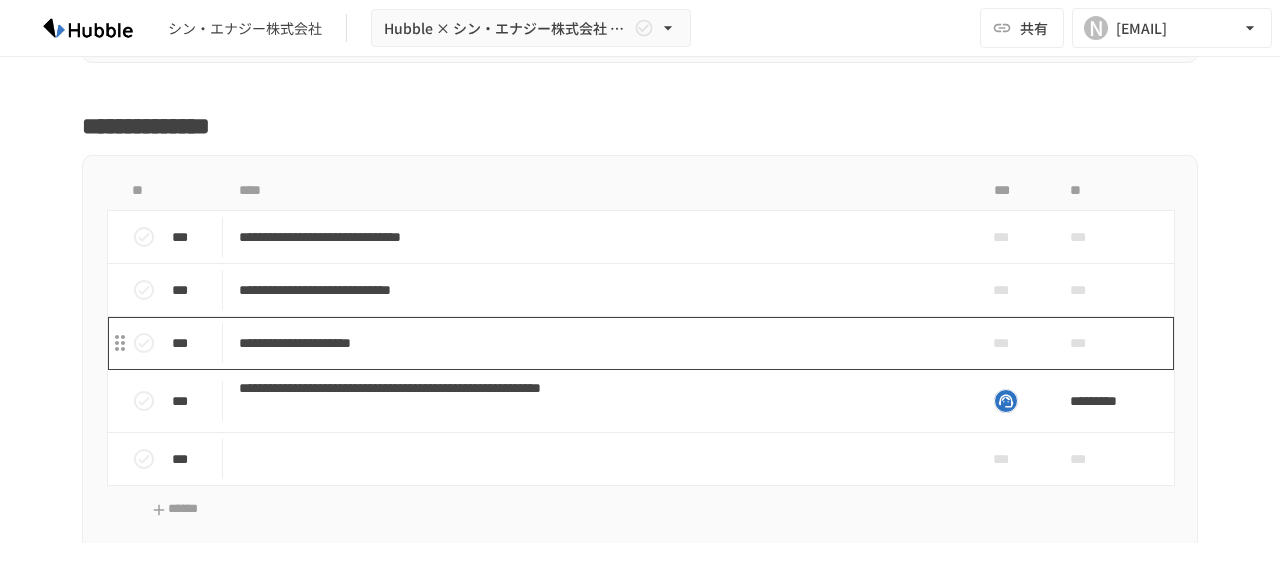 click on "**********" at bounding box center [598, 343] 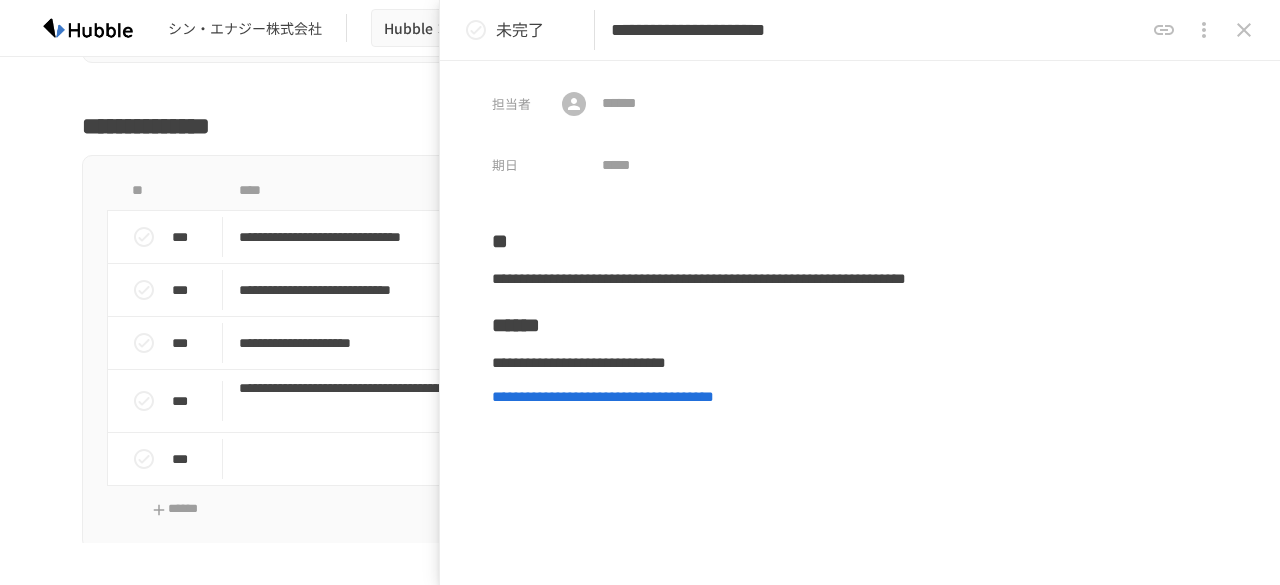 drag, startPoint x: 610, startPoint y: 29, endPoint x: 1015, endPoint y: 31, distance: 405.00494 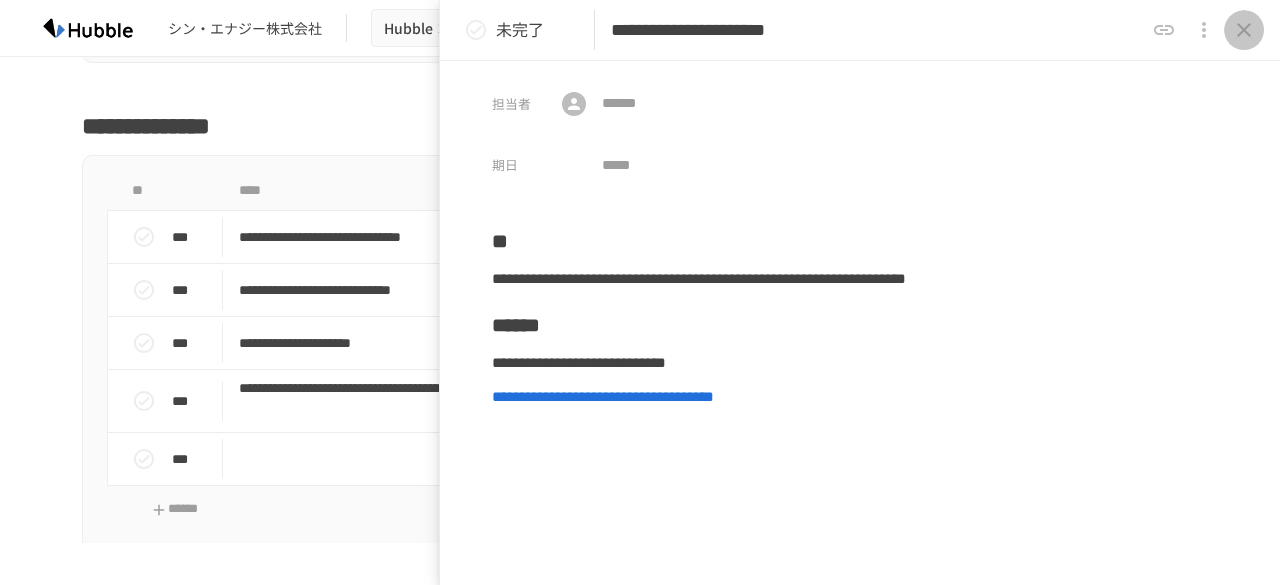 click 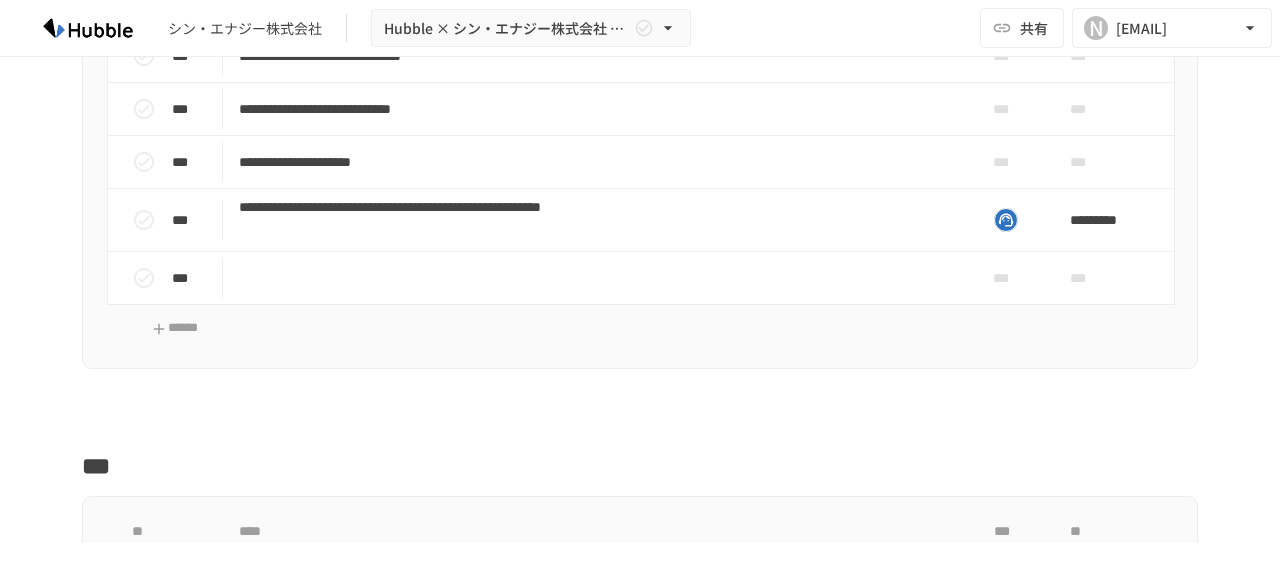 scroll, scrollTop: 3700, scrollLeft: 0, axis: vertical 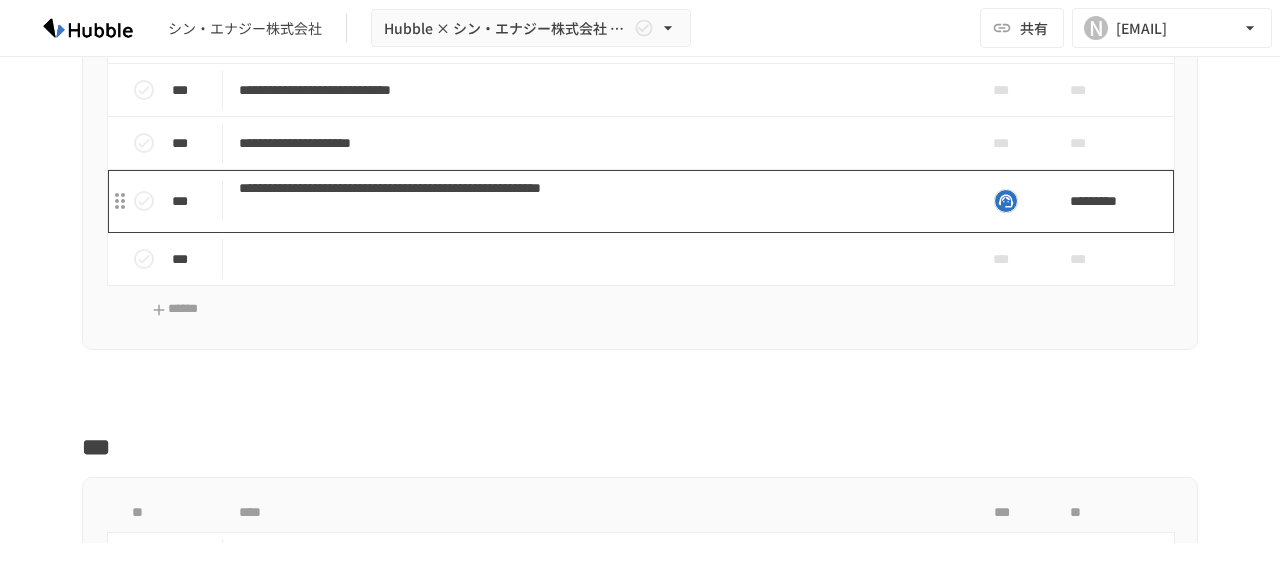 click on "**********" at bounding box center [598, 201] 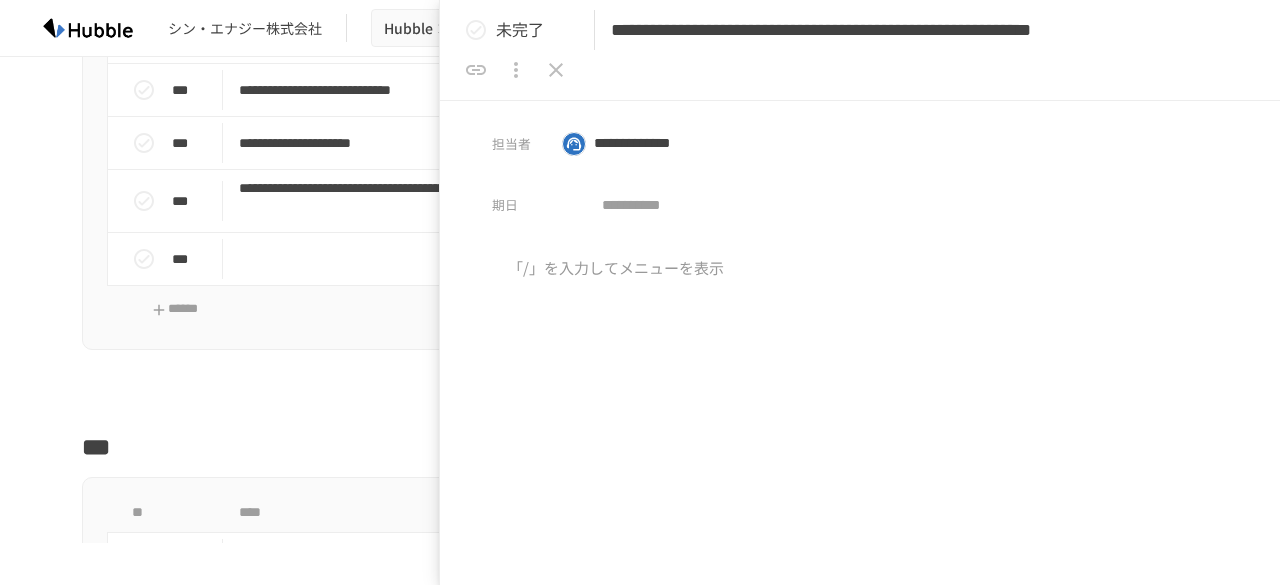 scroll, scrollTop: 0, scrollLeft: 360, axis: horizontal 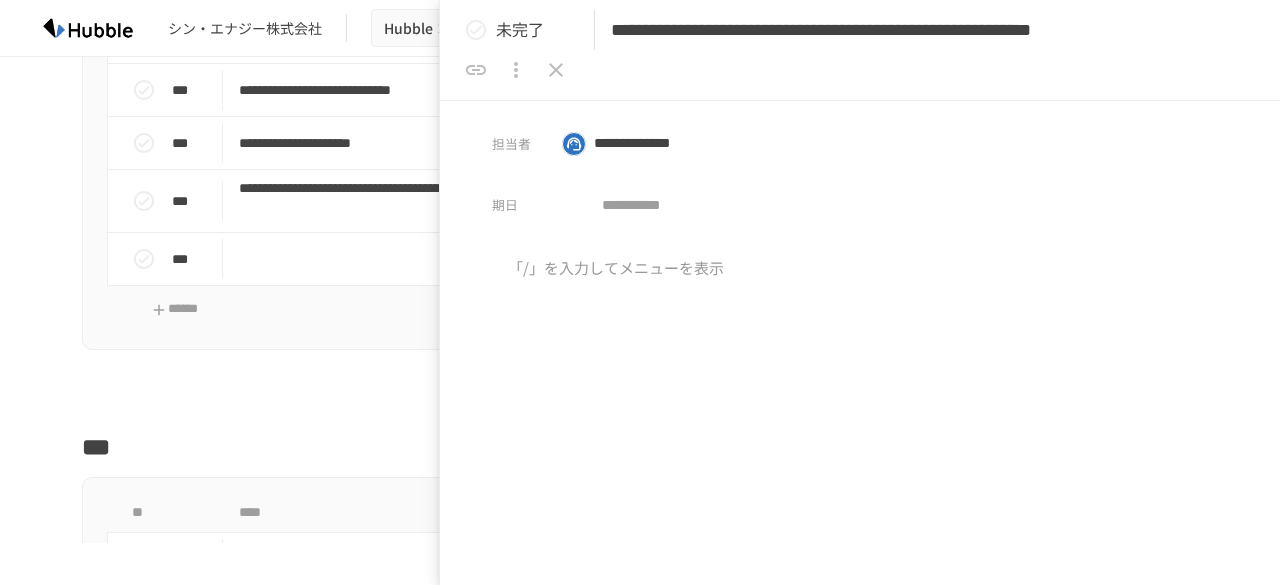 drag, startPoint x: 972, startPoint y: 31, endPoint x: 928, endPoint y: 33, distance: 44.04543 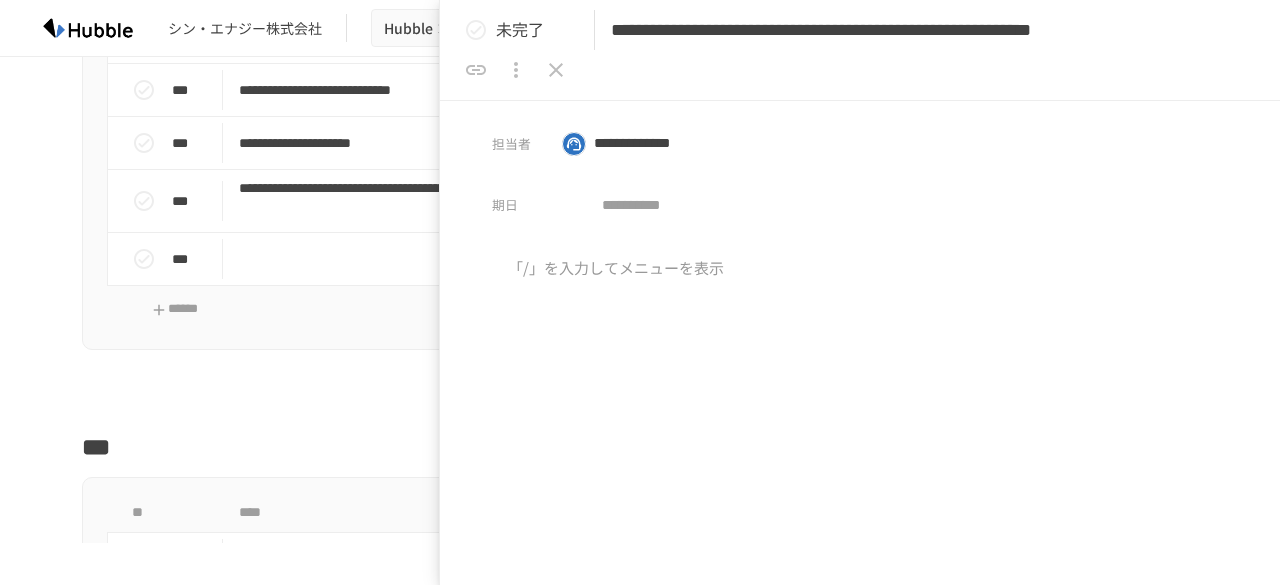 click on "**********" at bounding box center (877, 30) 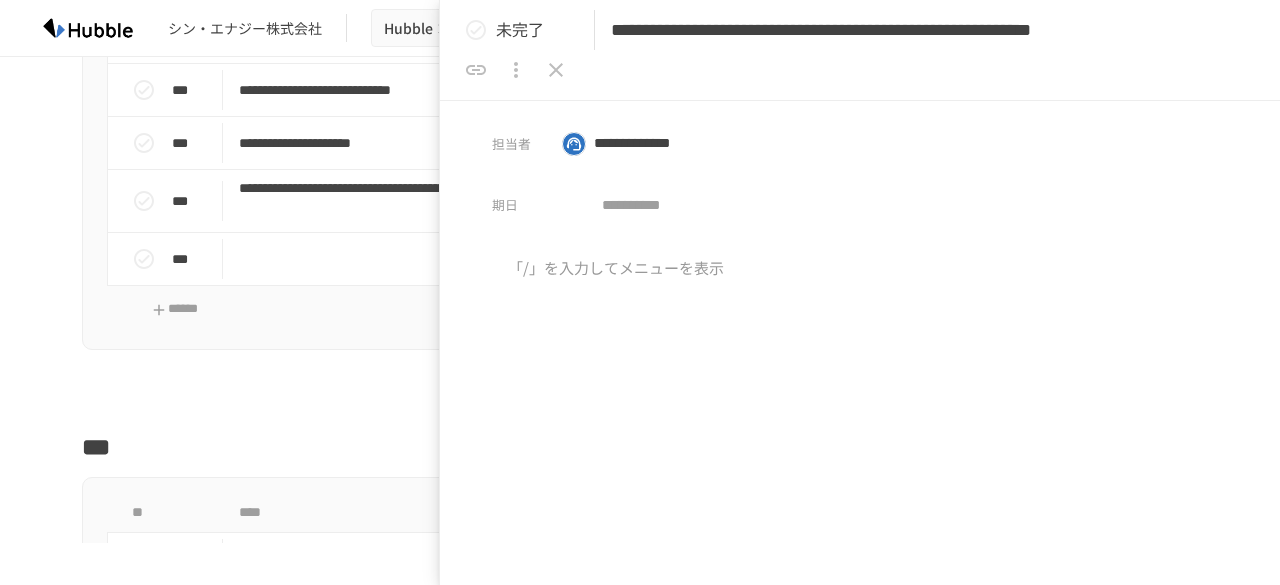 scroll, scrollTop: 0, scrollLeft: 0, axis: both 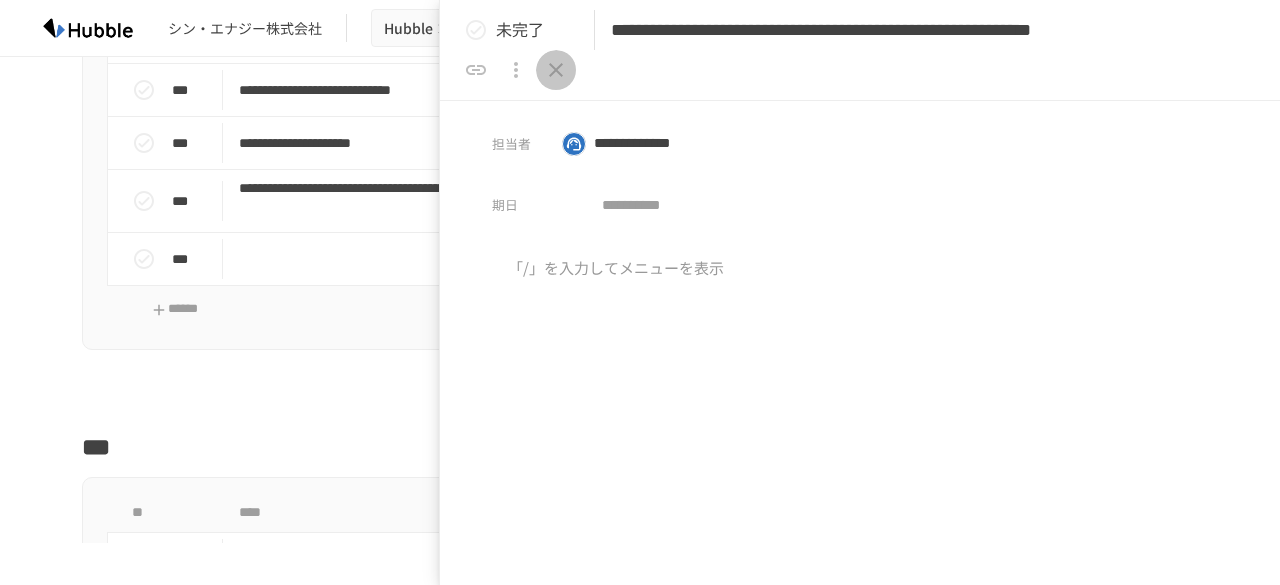 click 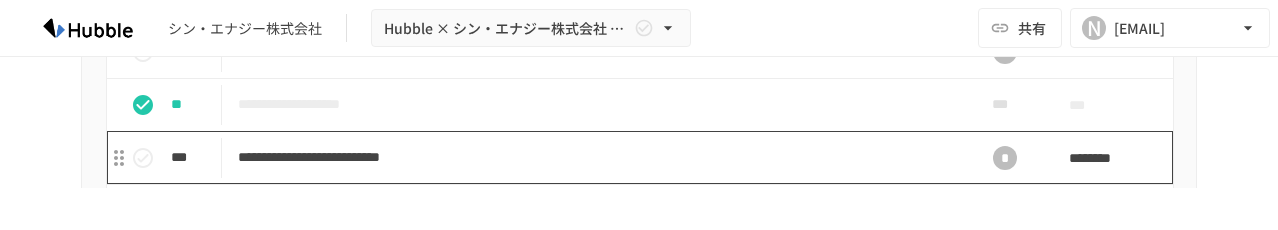 scroll, scrollTop: 1800, scrollLeft: 0, axis: vertical 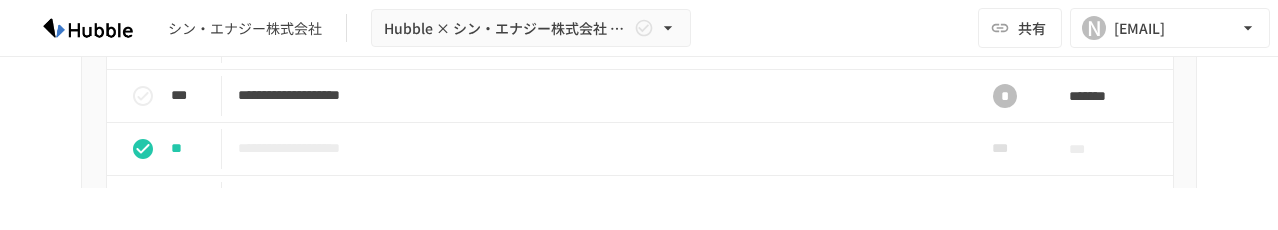 click on "**********" at bounding box center (639, 94) 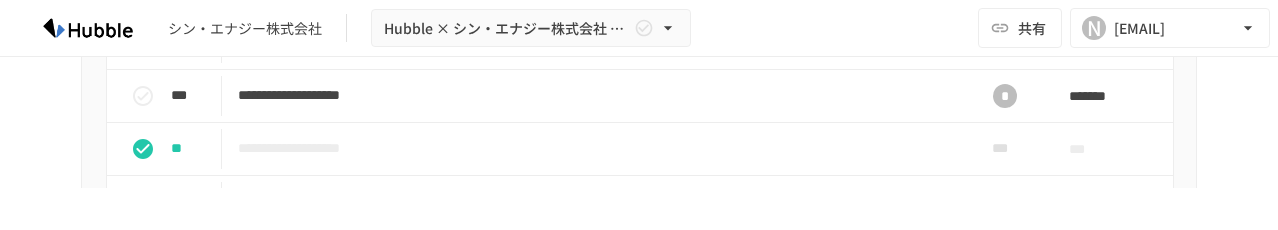 drag, startPoint x: 946, startPoint y: 217, endPoint x: 738, endPoint y: 201, distance: 208.61447 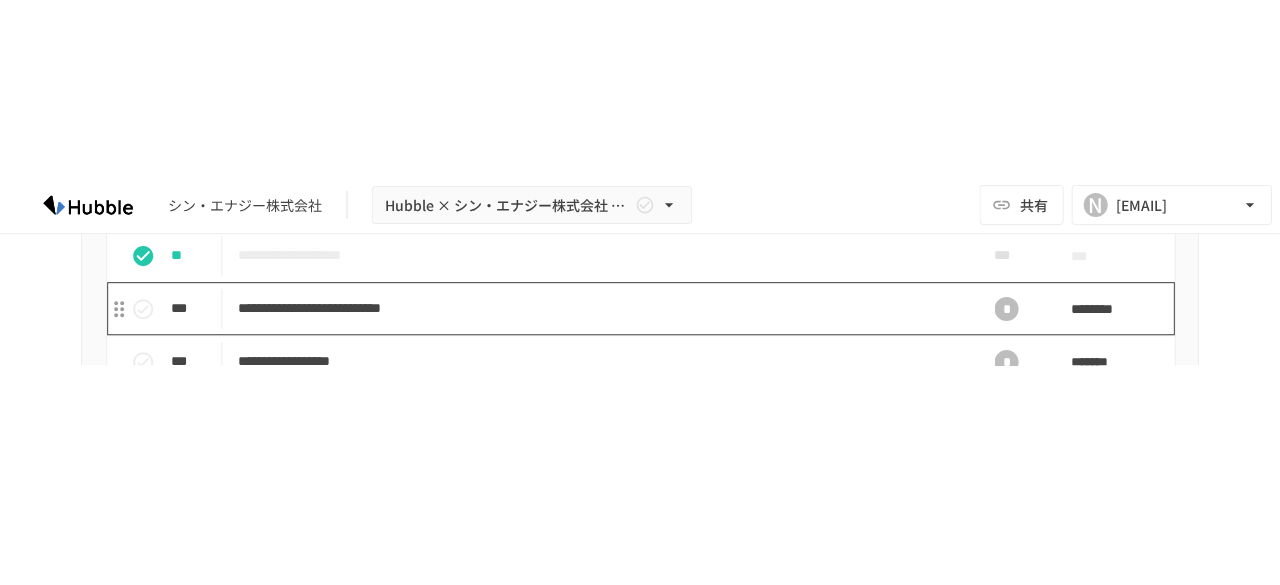 scroll, scrollTop: 1900, scrollLeft: 0, axis: vertical 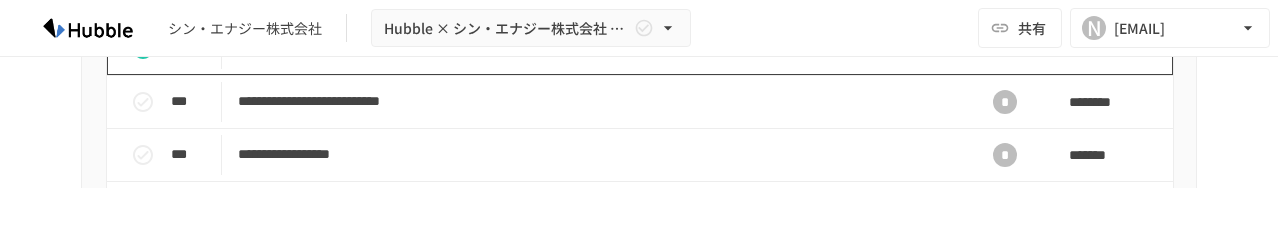 click on "**********" at bounding box center [597, 48] 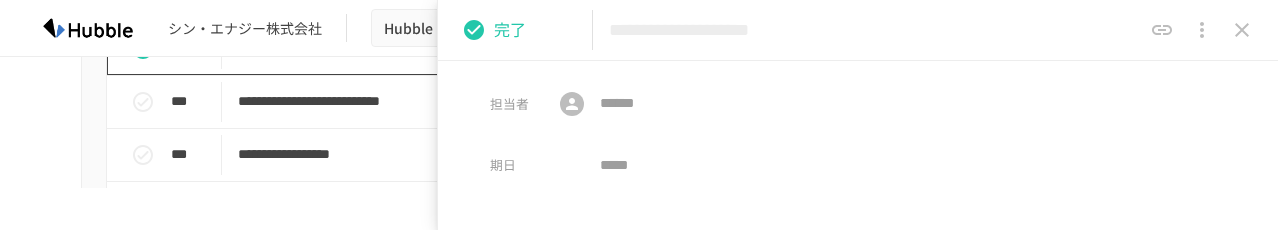 click on "**********" at bounding box center (597, 48) 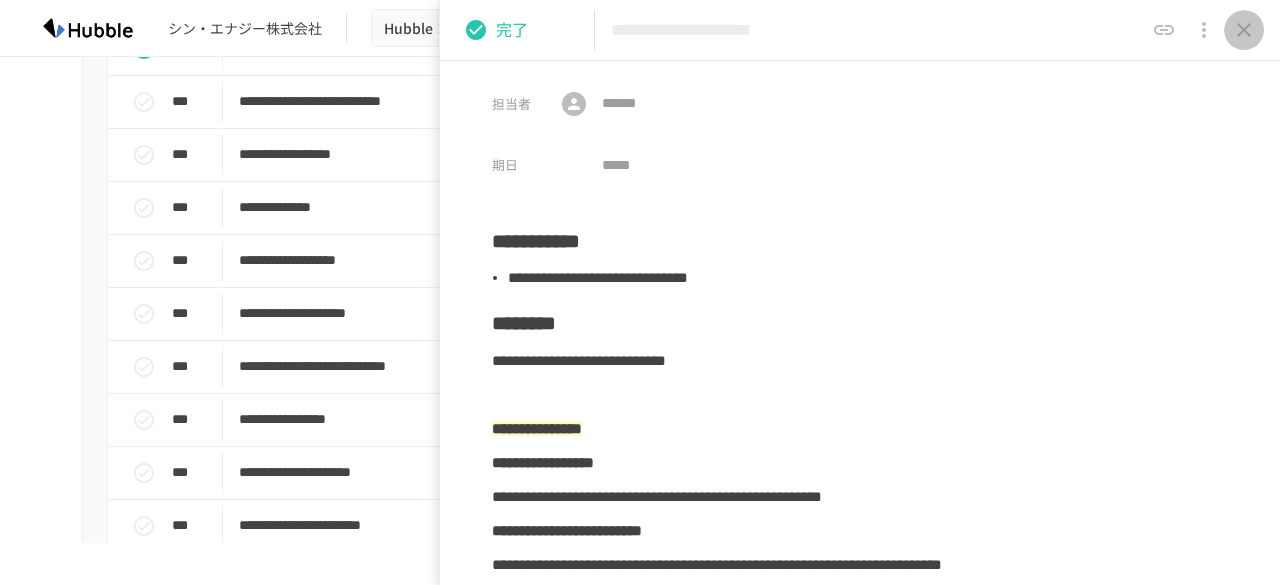 click 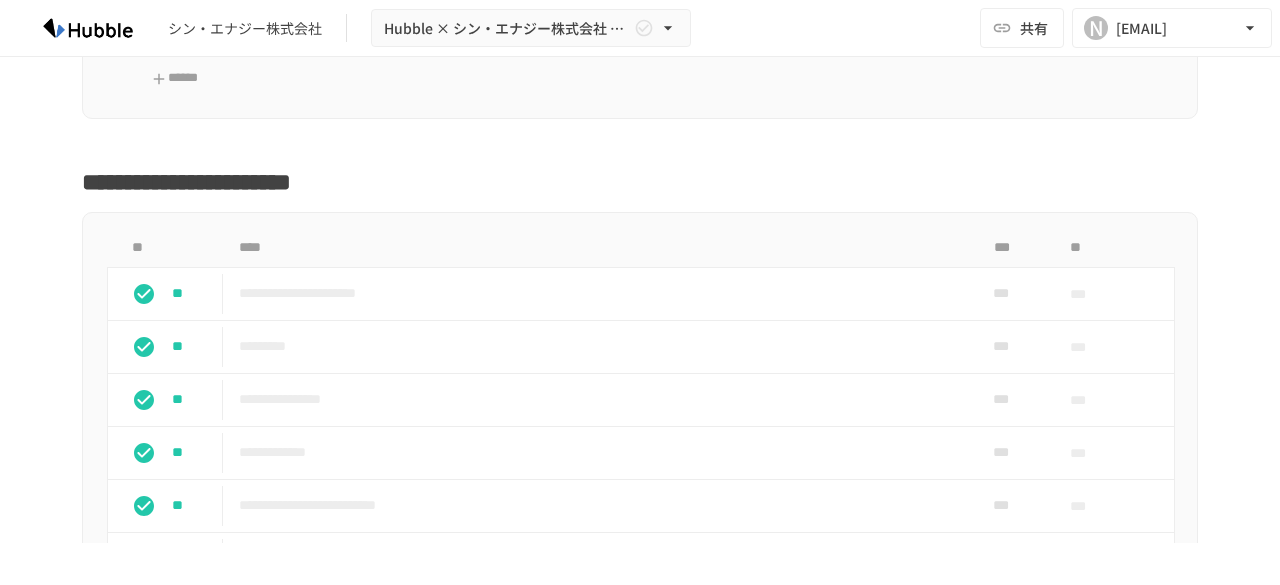 scroll, scrollTop: 400, scrollLeft: 0, axis: vertical 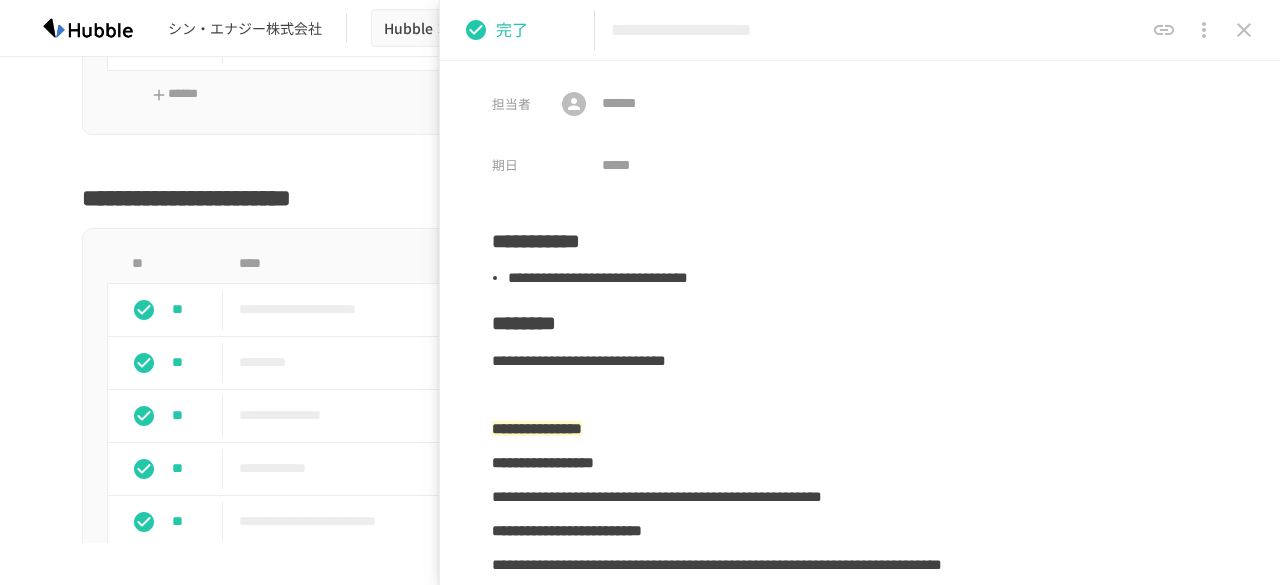 click 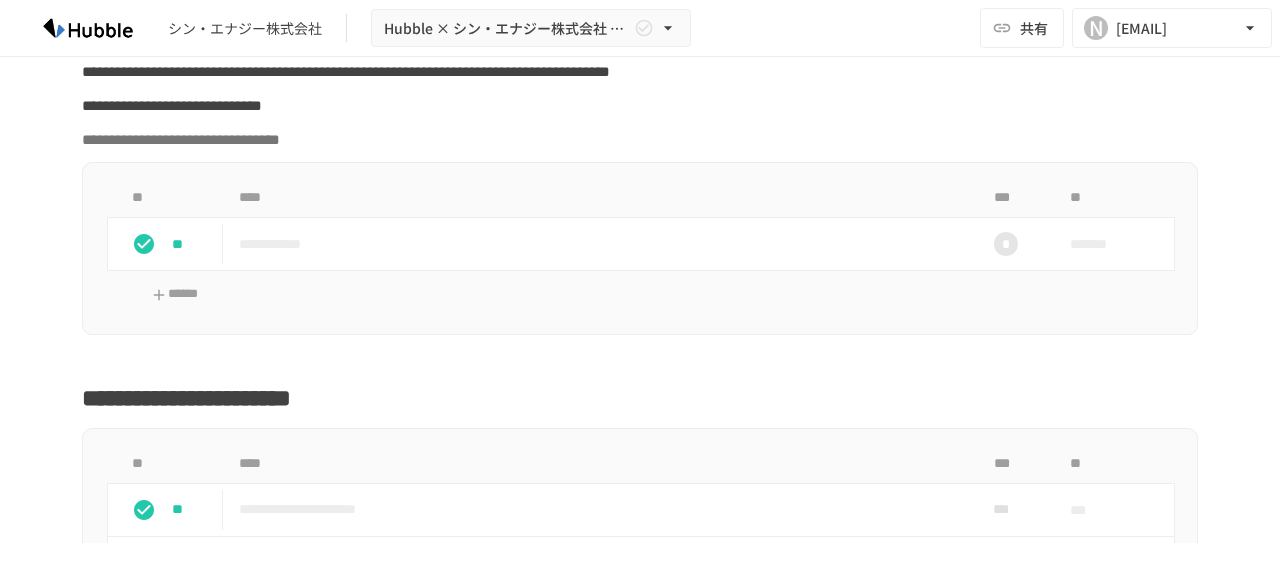 scroll, scrollTop: 0, scrollLeft: 0, axis: both 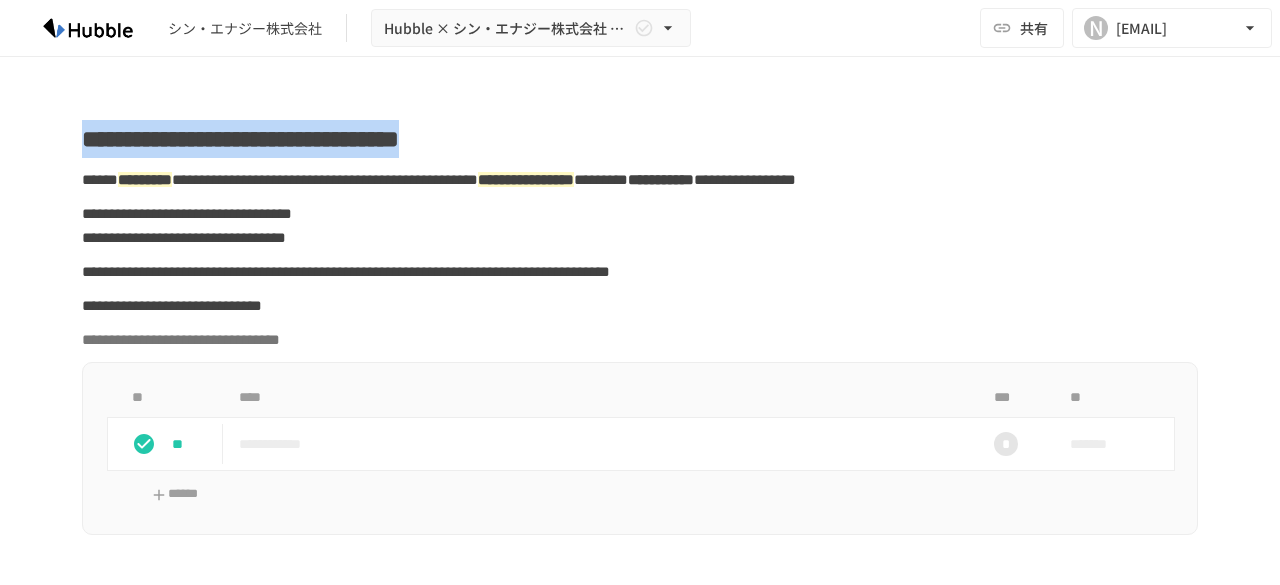 drag, startPoint x: 79, startPoint y: 138, endPoint x: 812, endPoint y: 133, distance: 733.017 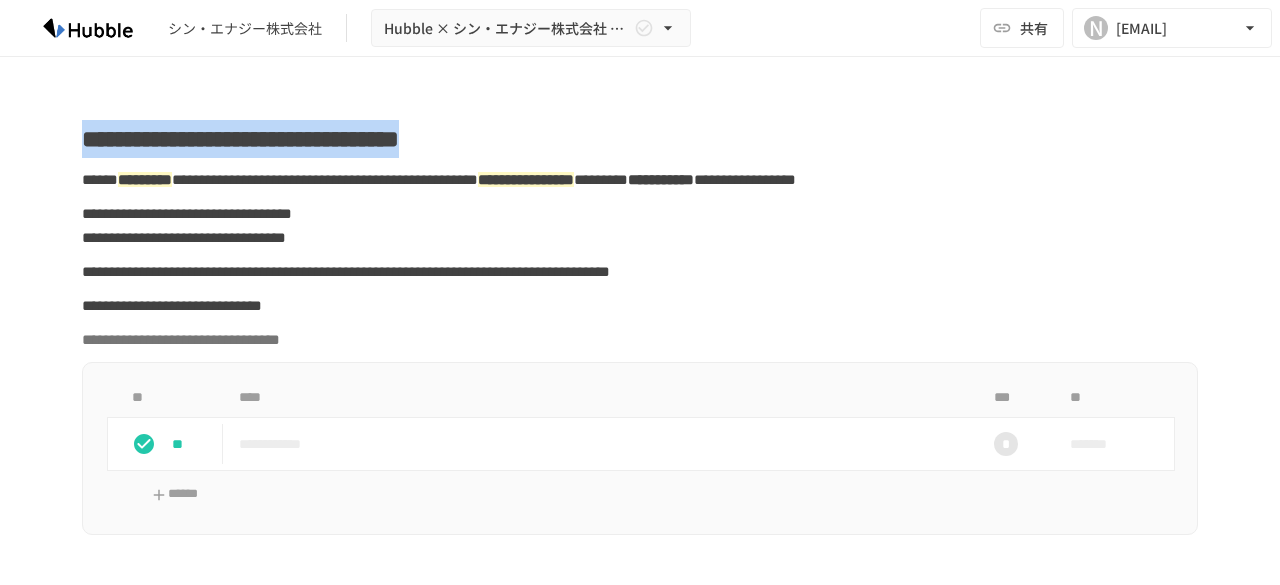 click on "**********" at bounding box center (640, 139) 